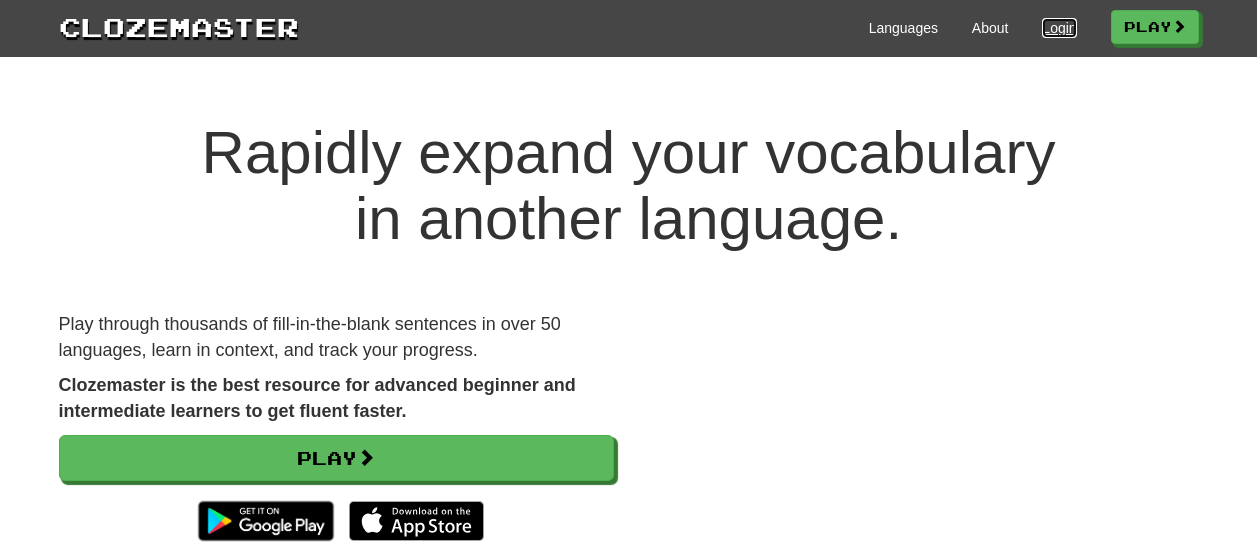 scroll, scrollTop: 0, scrollLeft: 0, axis: both 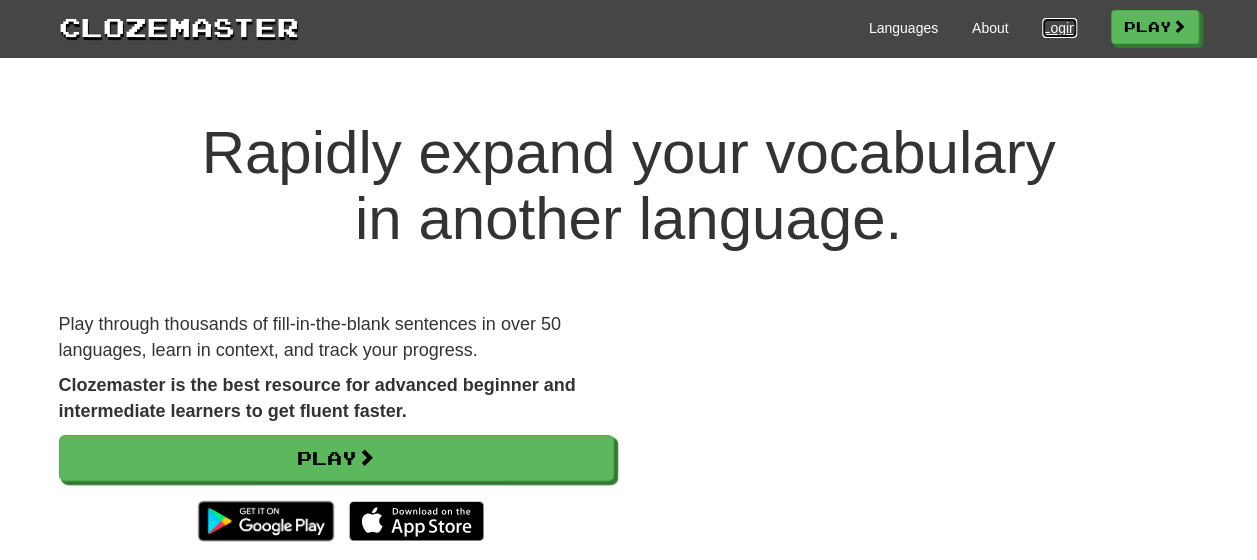 drag, startPoint x: 0, startPoint y: 0, endPoint x: 1045, endPoint y: 19, distance: 1045.1727 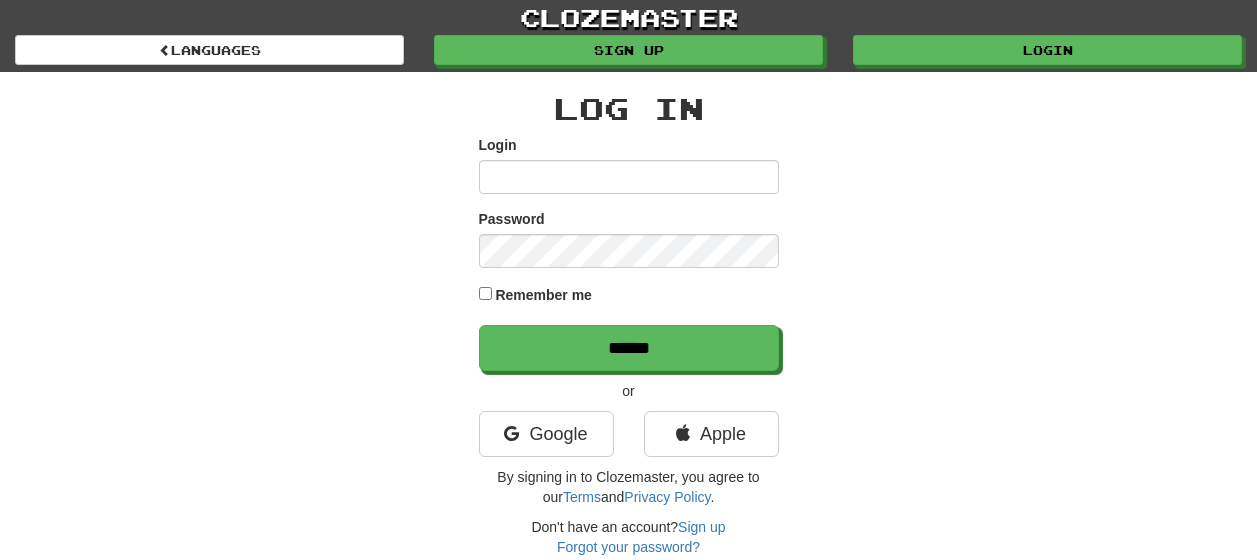scroll, scrollTop: 0, scrollLeft: 0, axis: both 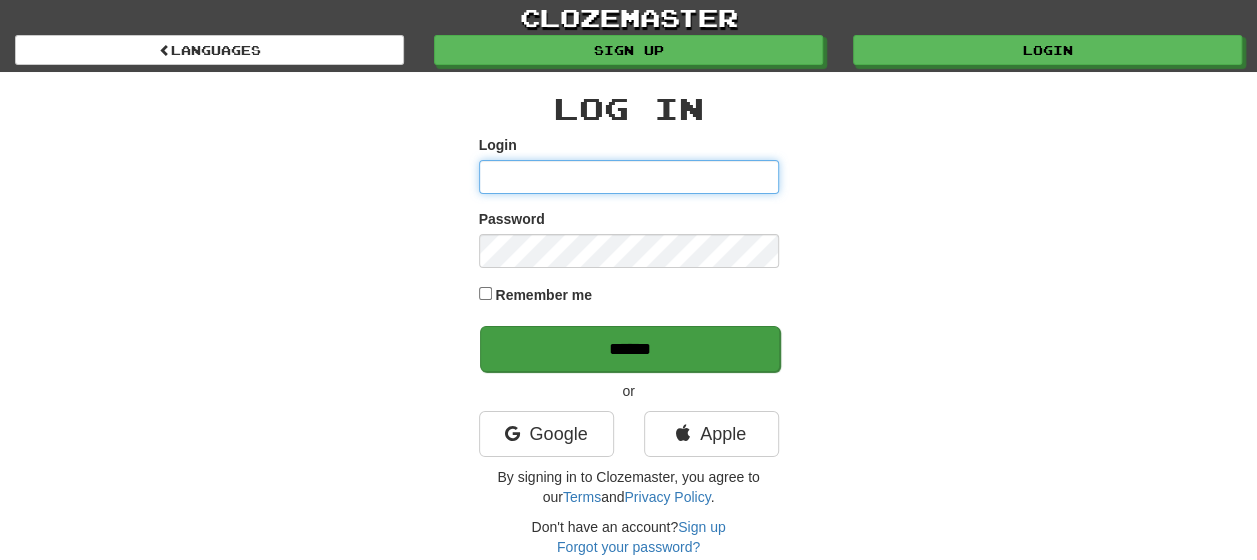 type on "**********" 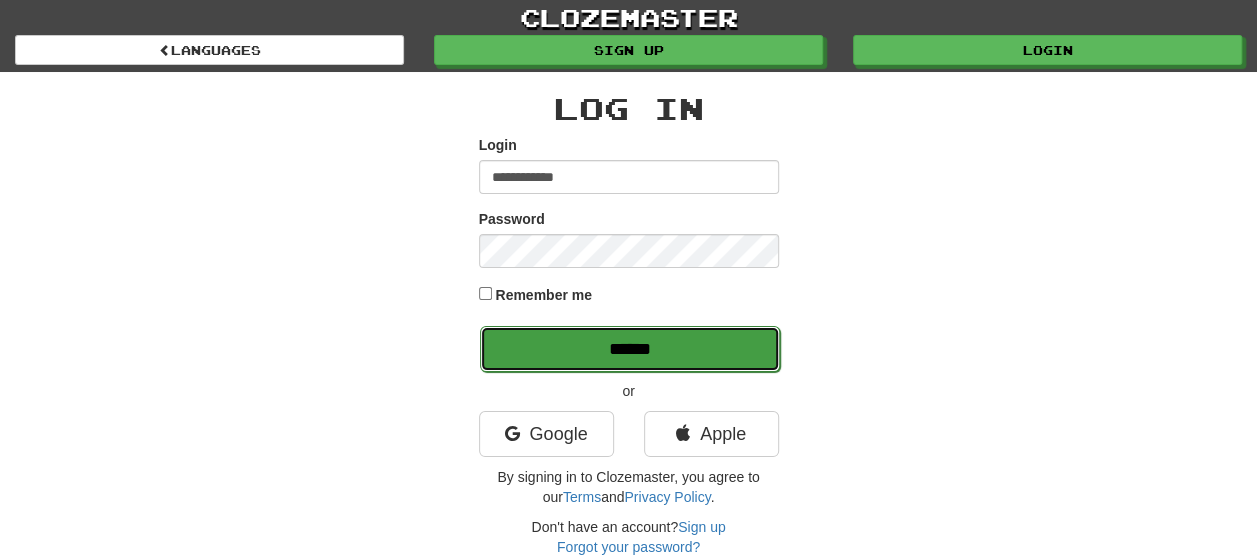 click on "******" at bounding box center (630, 349) 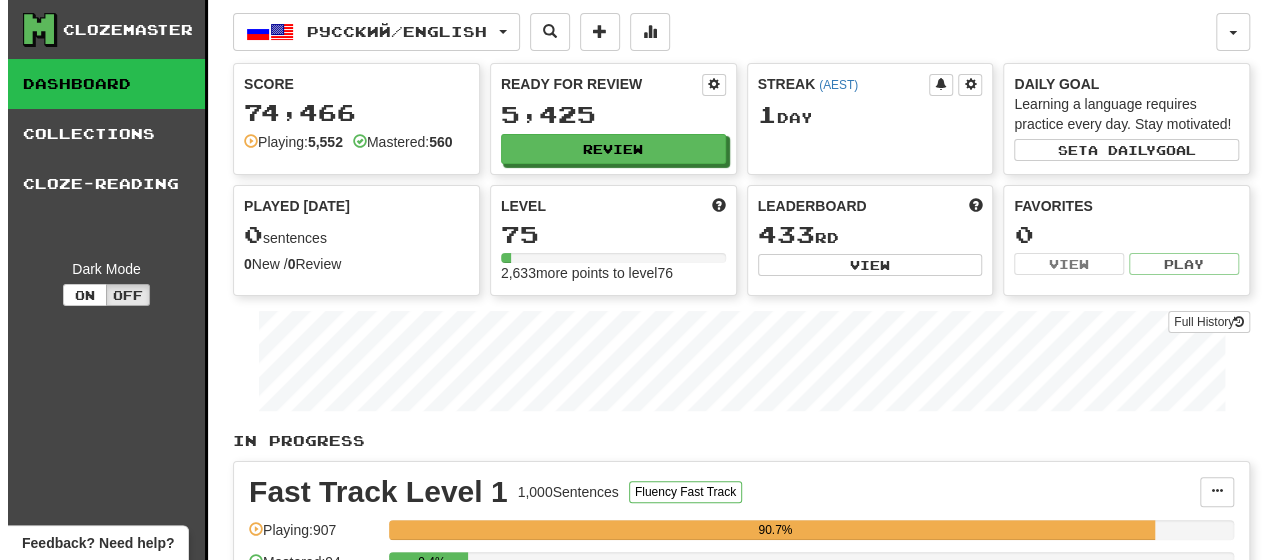 scroll, scrollTop: 200, scrollLeft: 0, axis: vertical 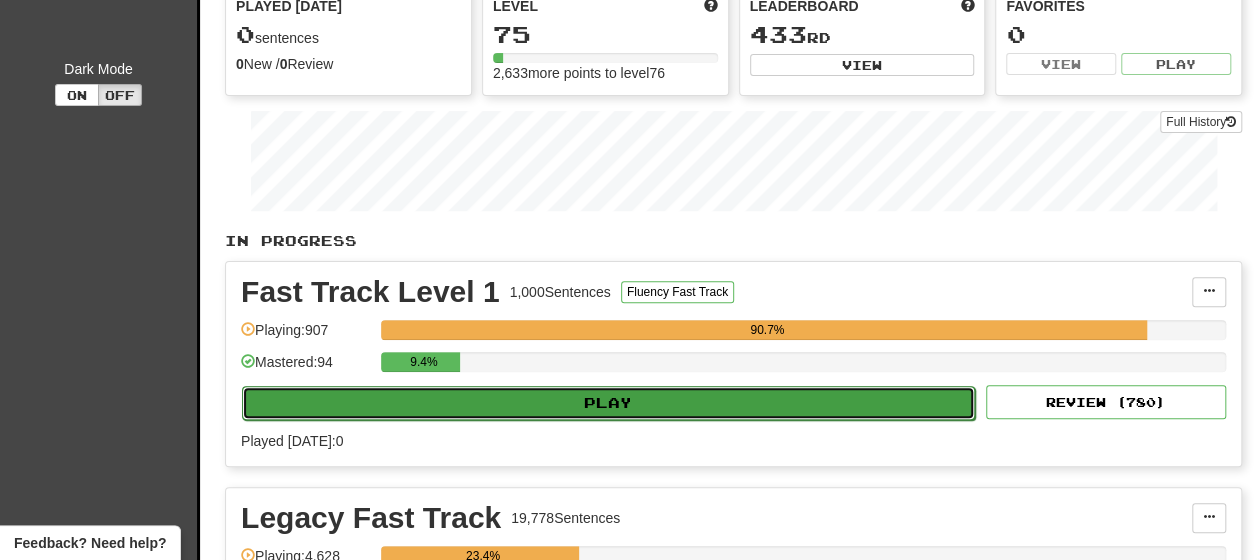 click on "Play" at bounding box center [608, 403] 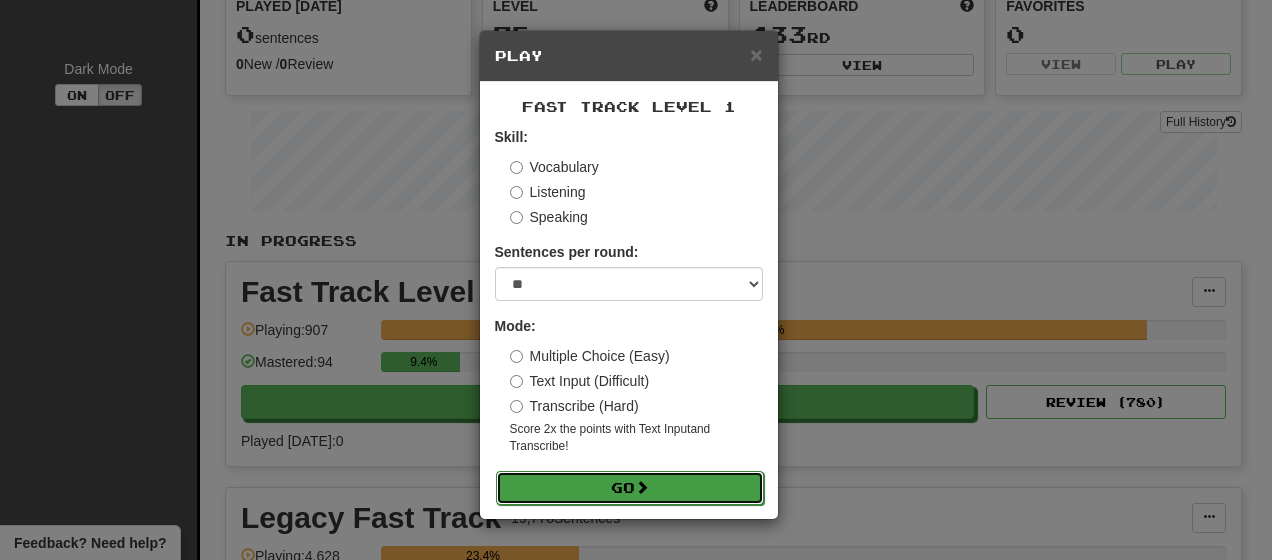 click on "Go" at bounding box center (630, 488) 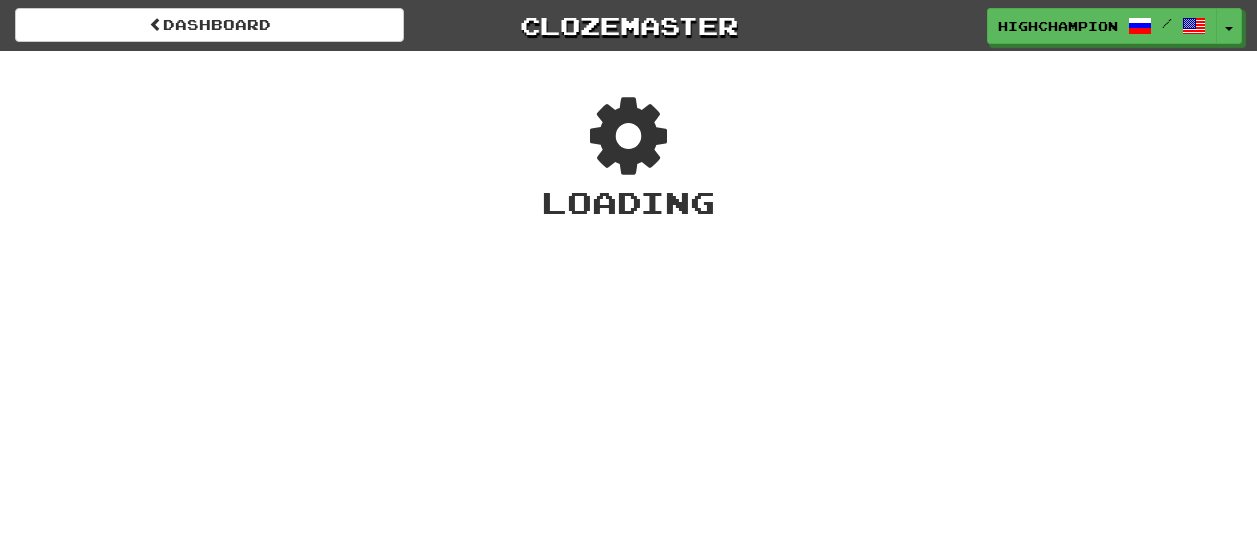 scroll, scrollTop: 0, scrollLeft: 0, axis: both 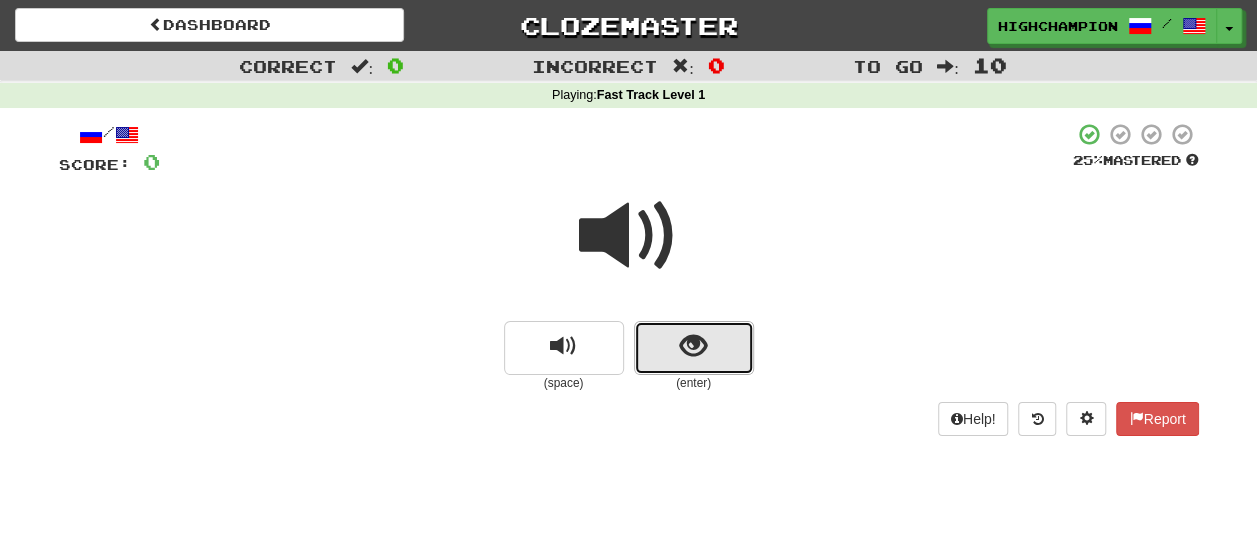 click at bounding box center (693, 346) 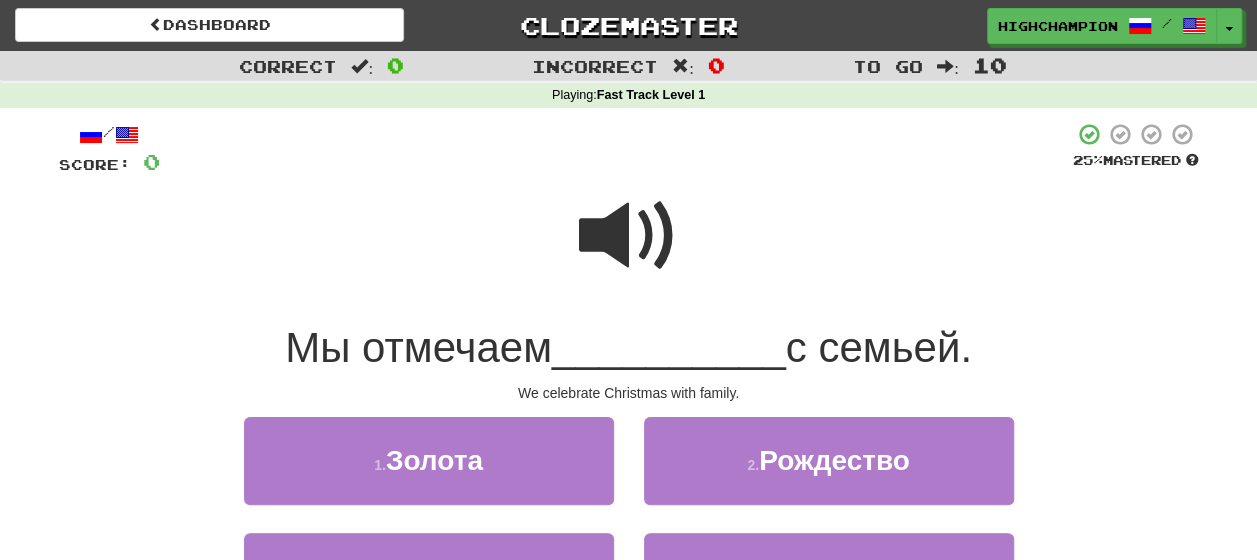click at bounding box center [629, 236] 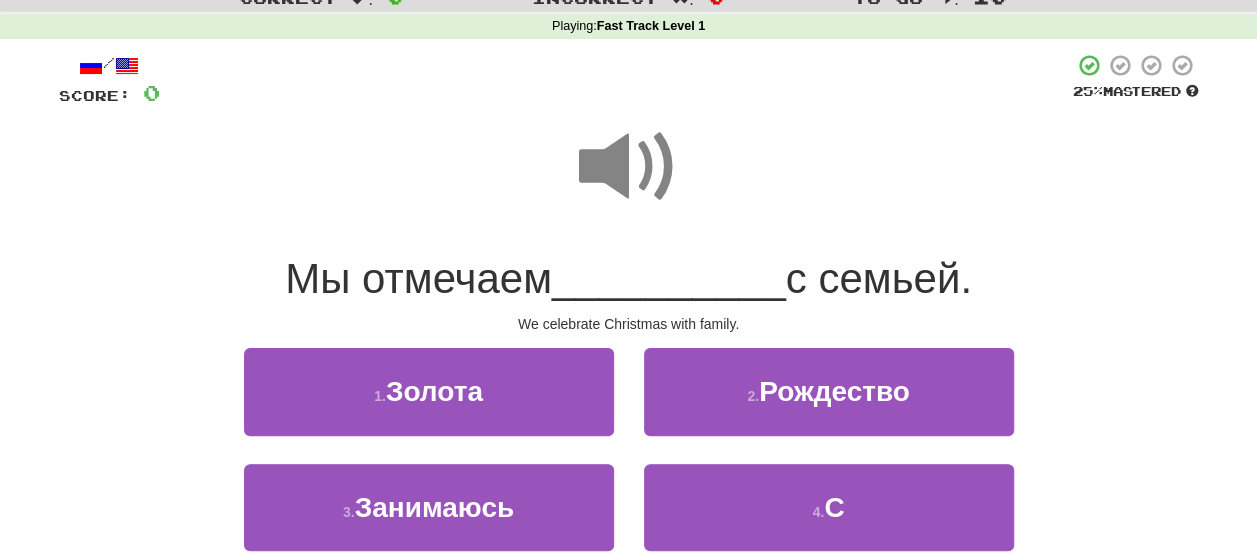 scroll, scrollTop: 100, scrollLeft: 0, axis: vertical 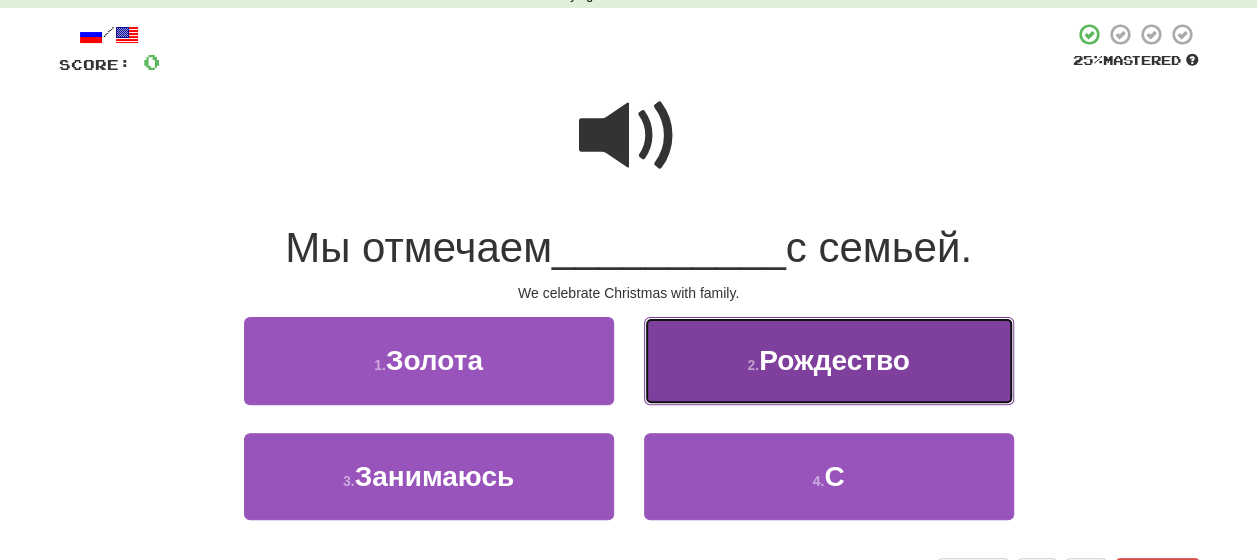 click on "Рождество" at bounding box center [834, 360] 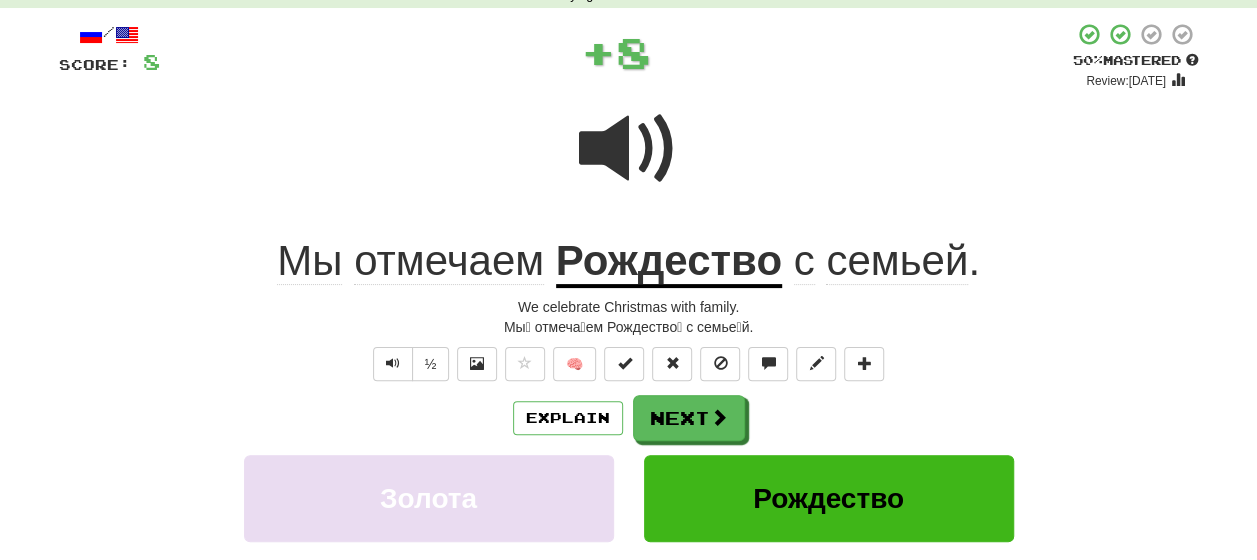click on "Explain Next" at bounding box center [629, 418] 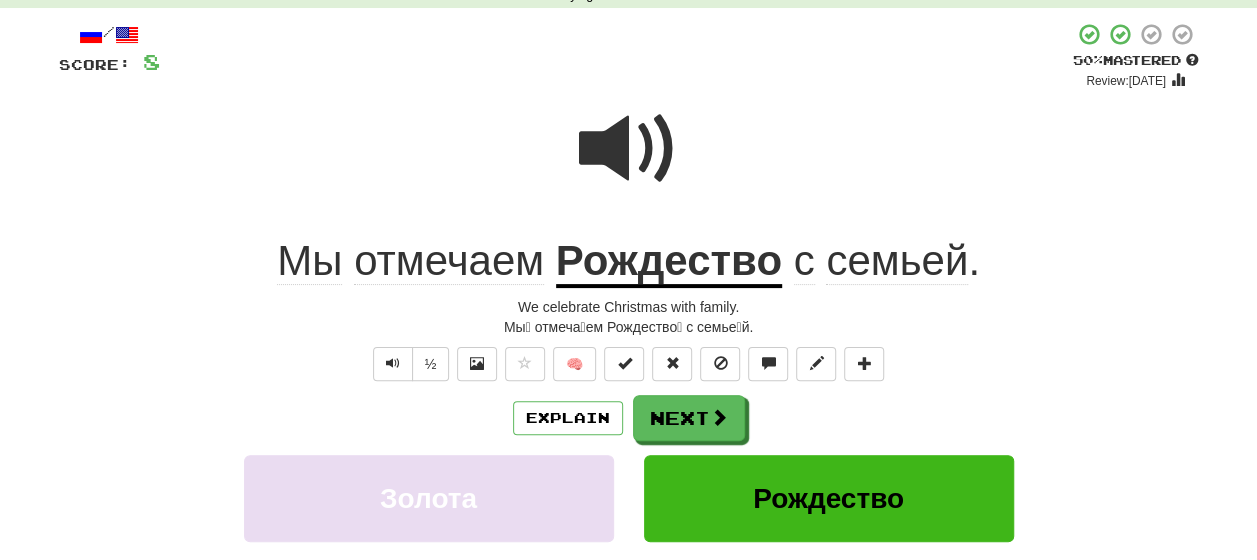 click on "отмечаем" 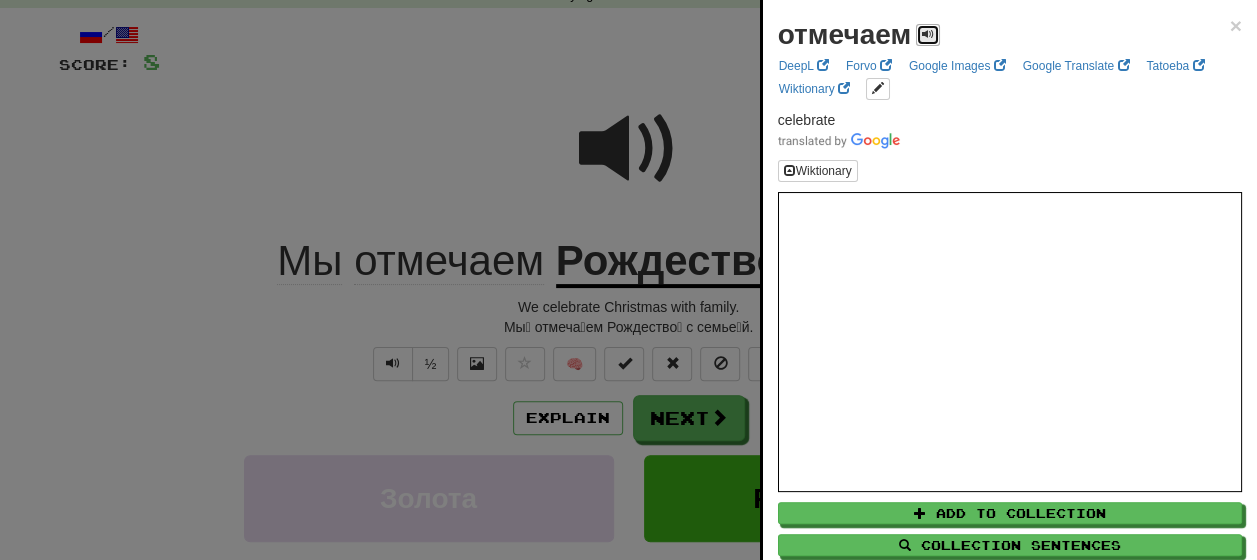 click at bounding box center [928, 34] 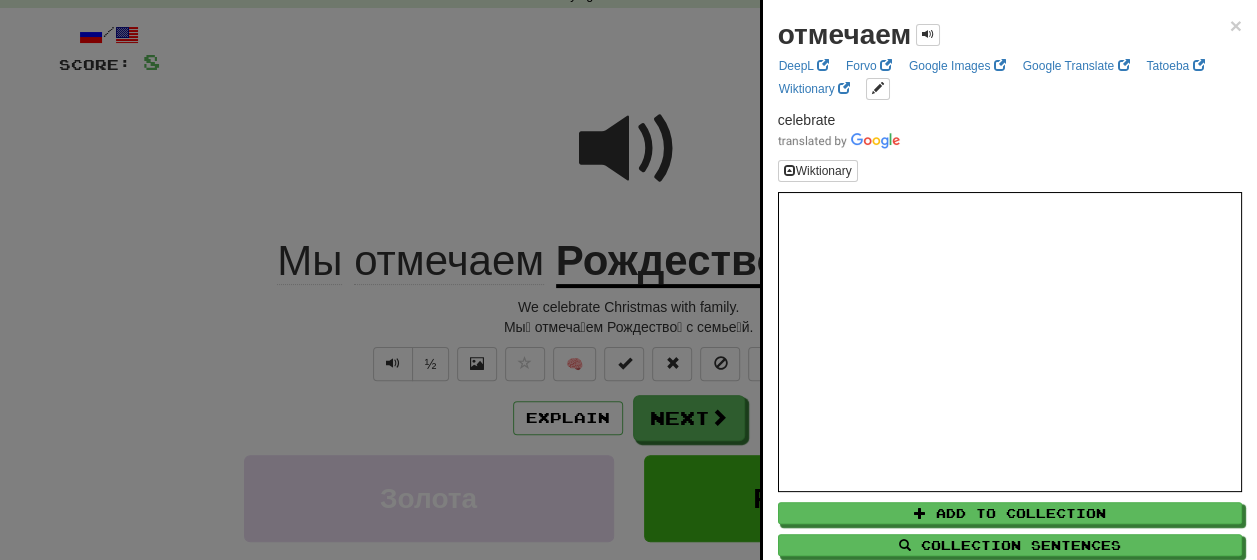 click at bounding box center (628, 280) 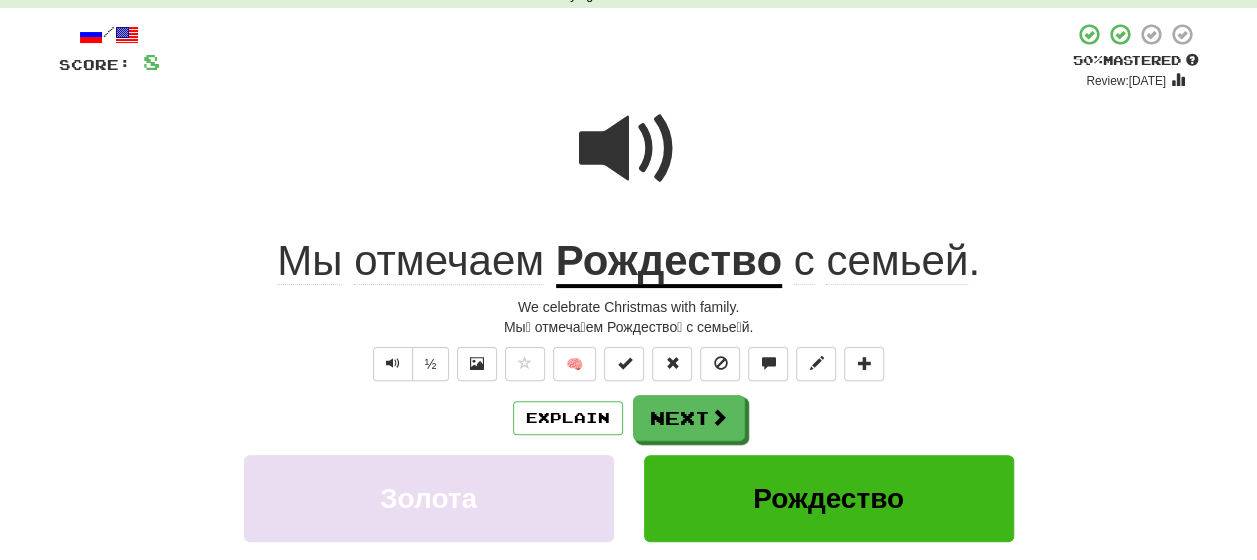 click on "Рождество" at bounding box center [669, 262] 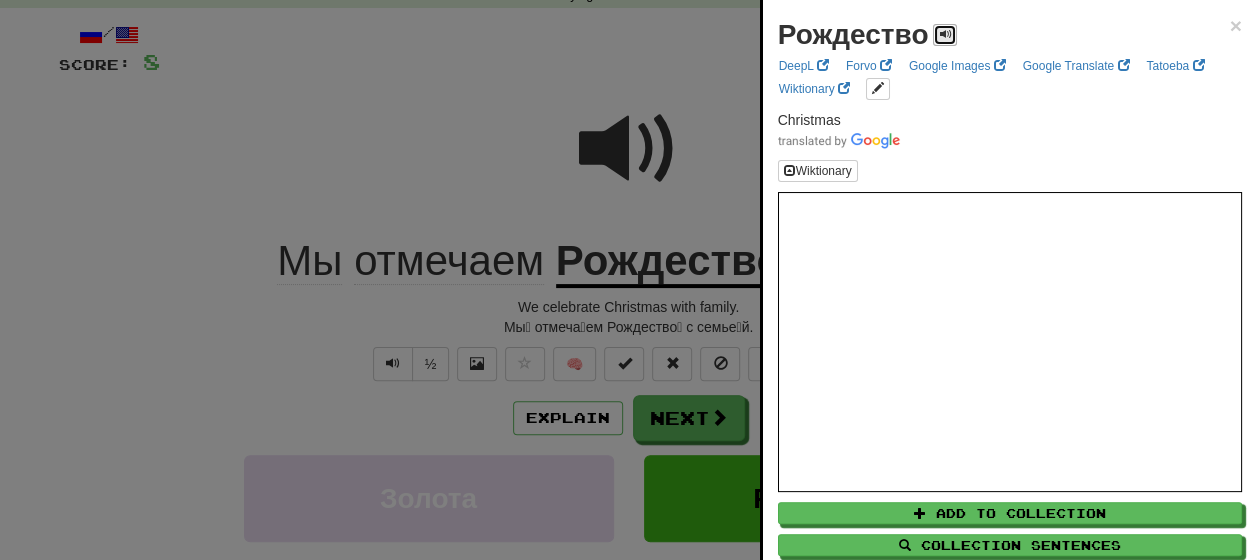 click at bounding box center (945, 35) 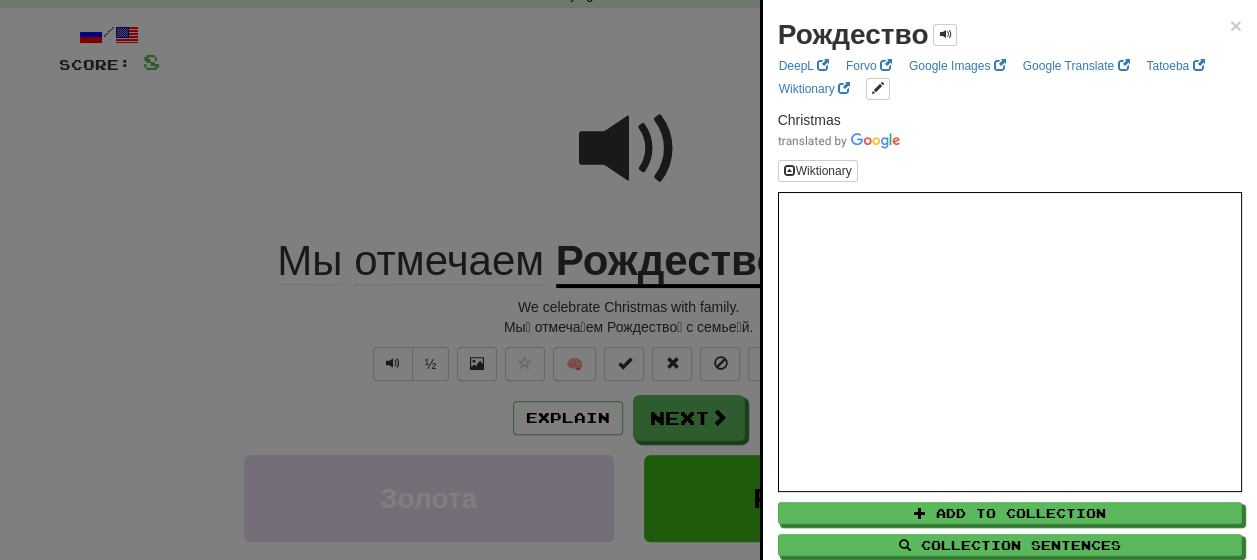click at bounding box center (628, 280) 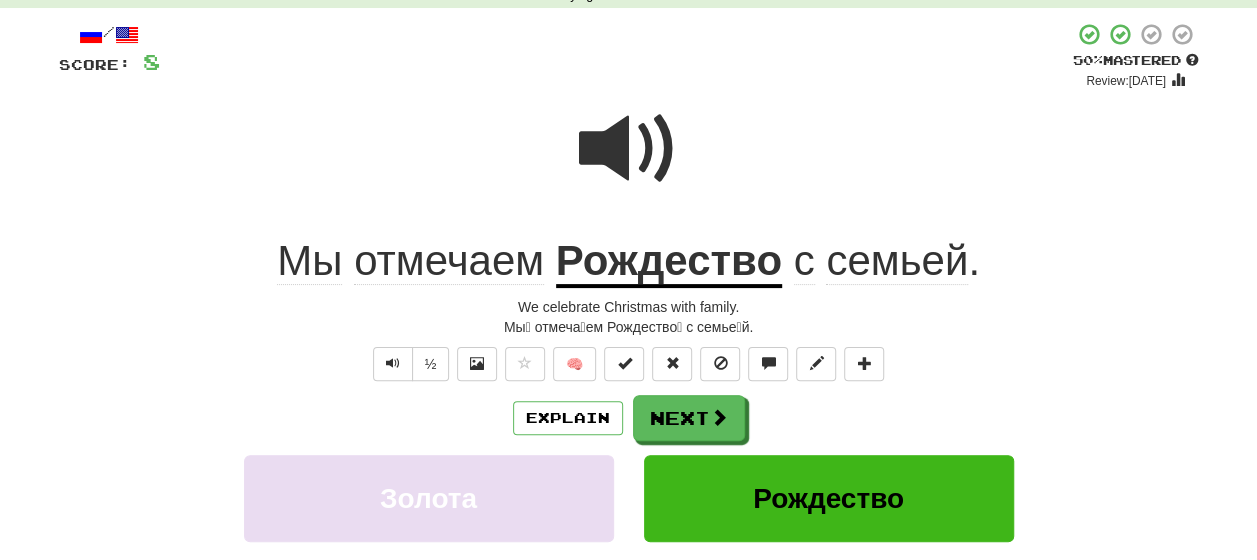 click on "семьей" at bounding box center (897, 261) 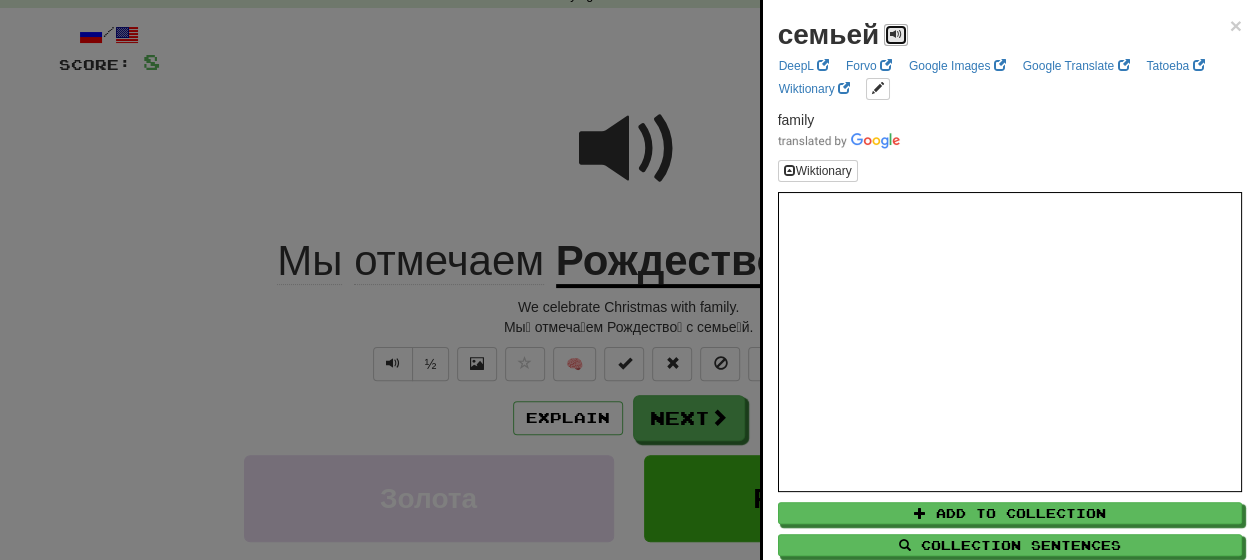 click at bounding box center [896, 34] 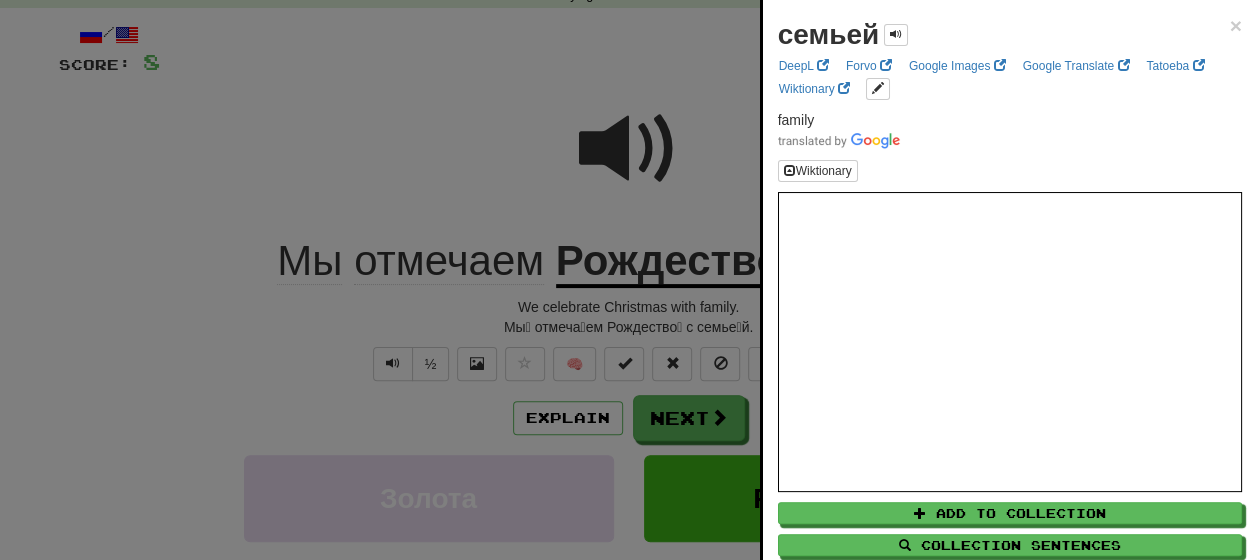 click at bounding box center (628, 280) 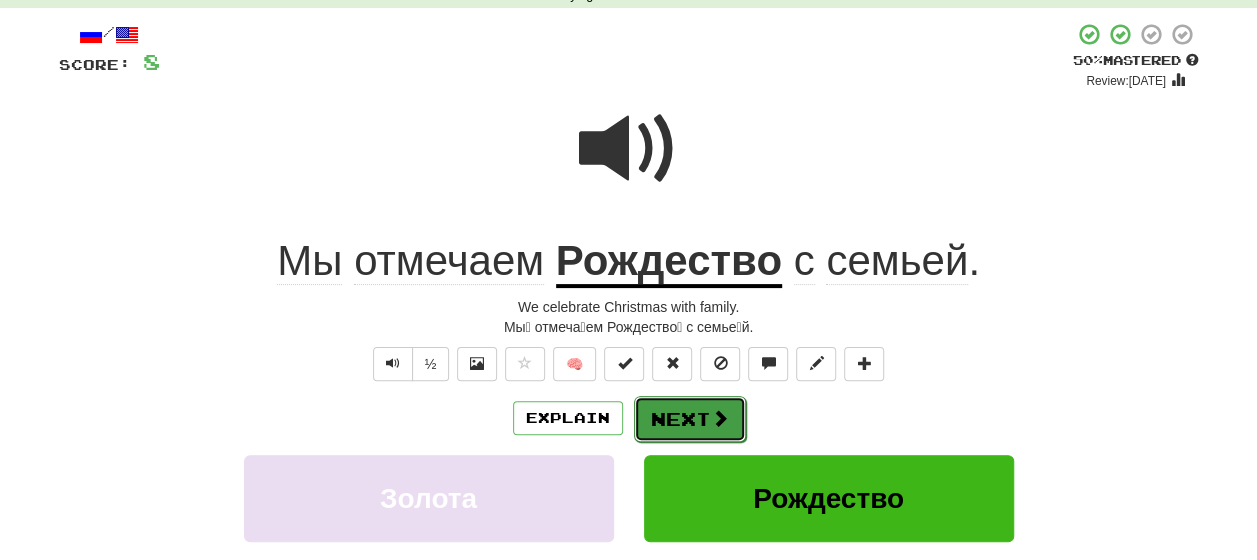 click on "Next" at bounding box center [690, 419] 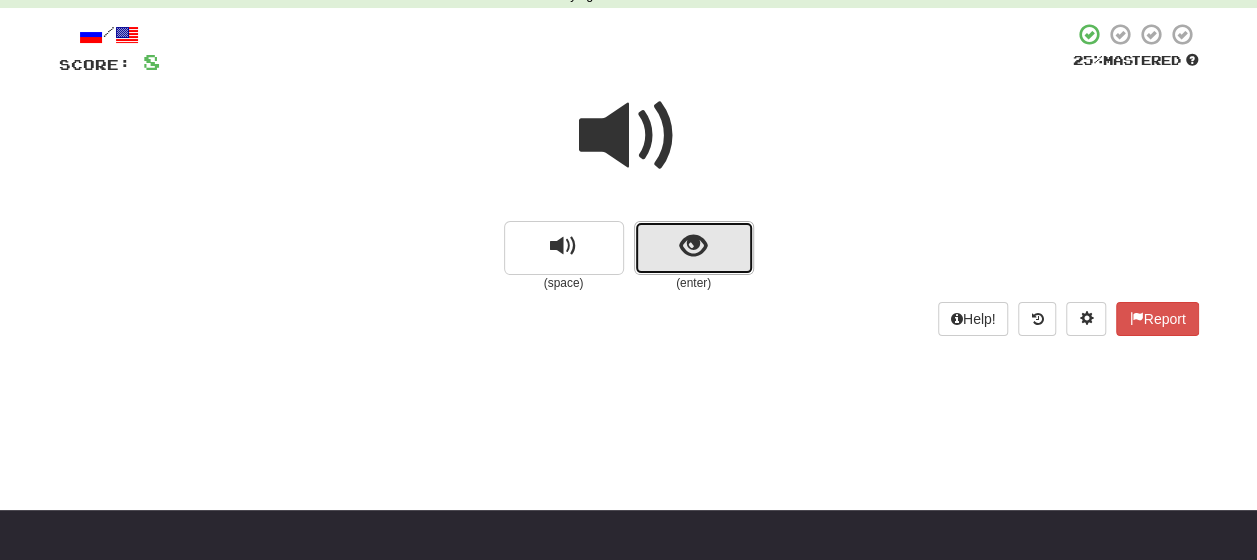 click at bounding box center (694, 248) 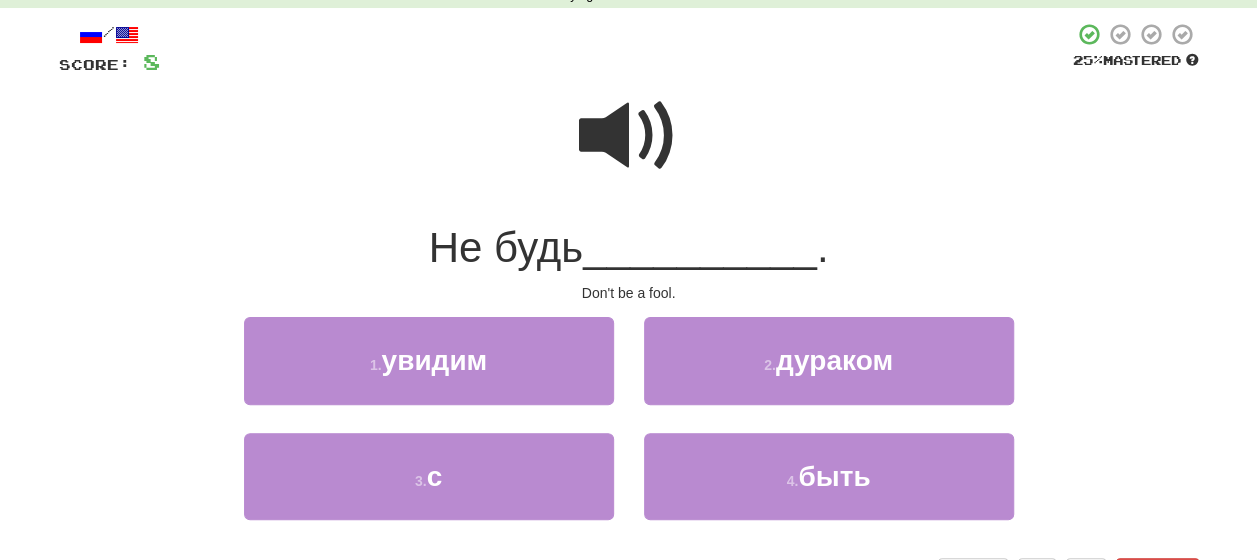 click at bounding box center (629, 136) 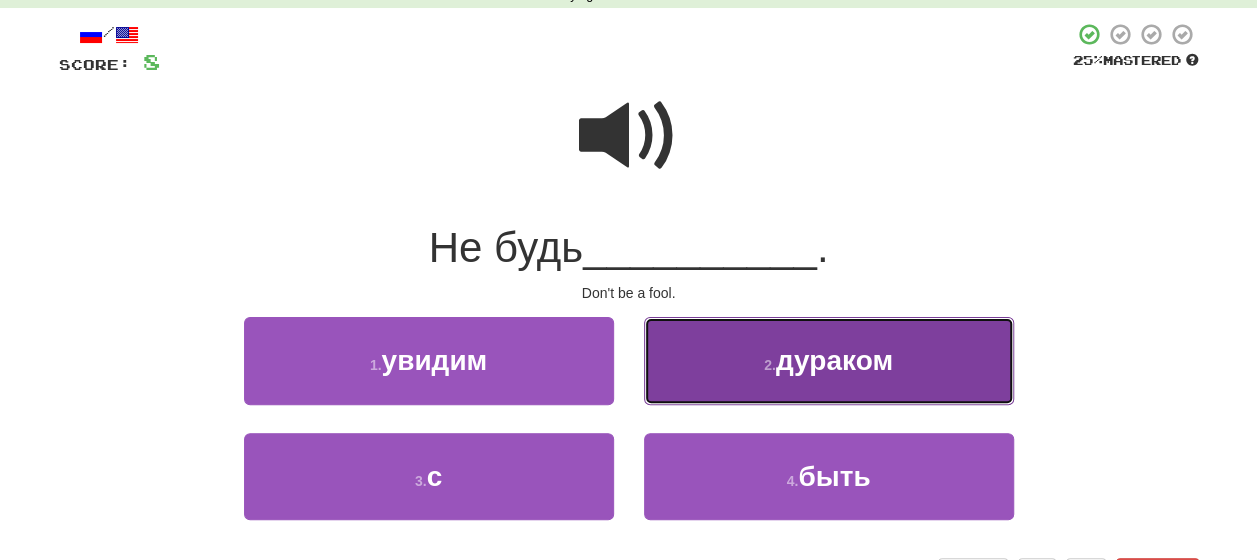 click on "дураком" at bounding box center (834, 360) 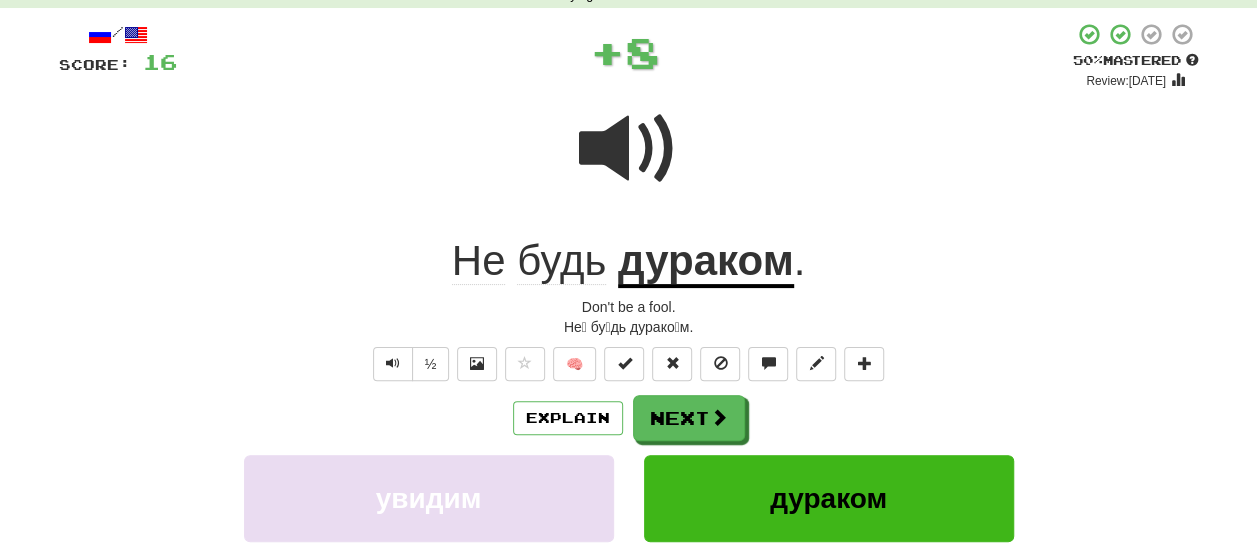 click on "Explain Next" at bounding box center [629, 418] 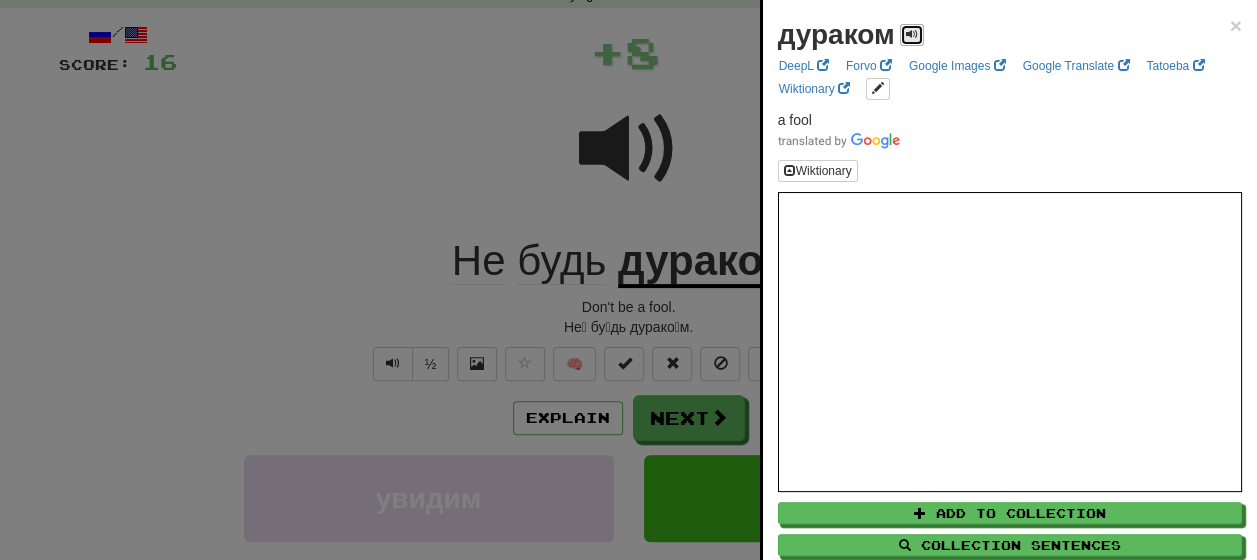 click at bounding box center [912, 34] 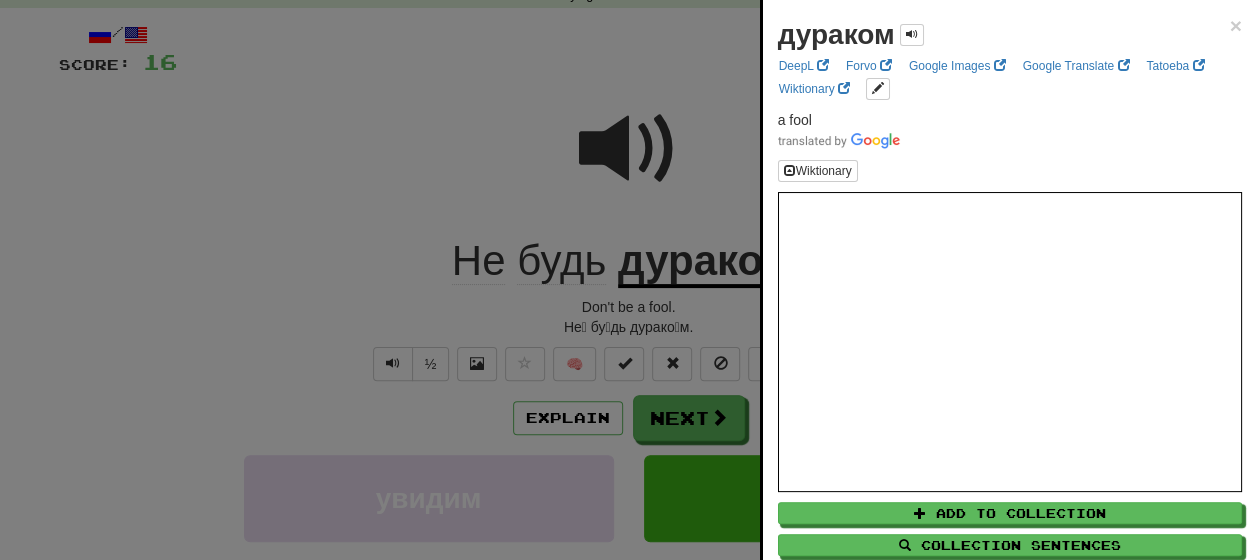 click at bounding box center (628, 280) 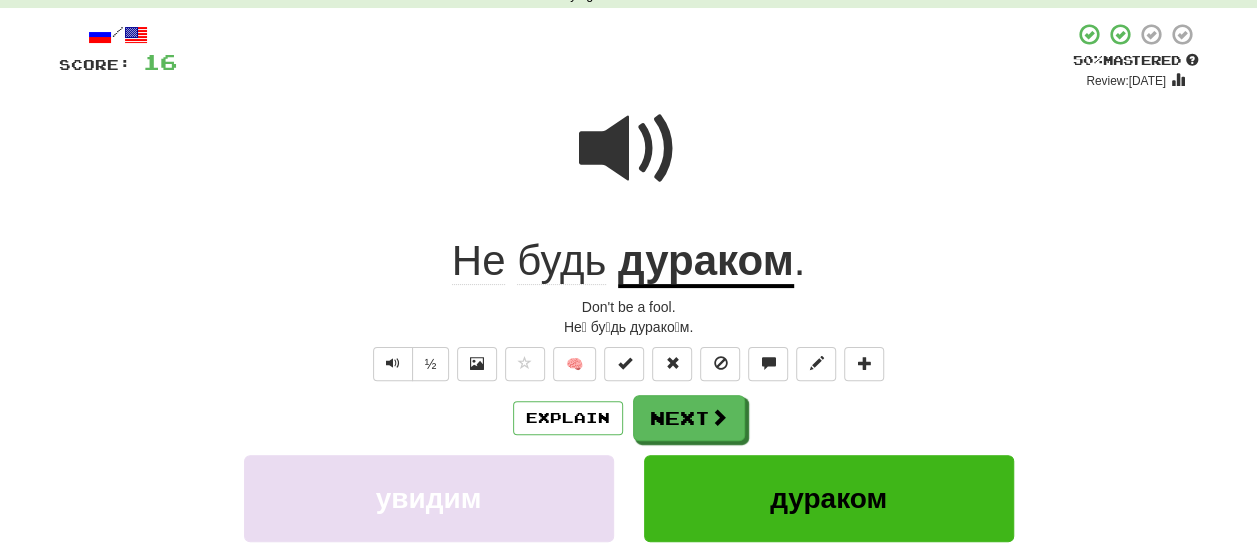 click on "будь" 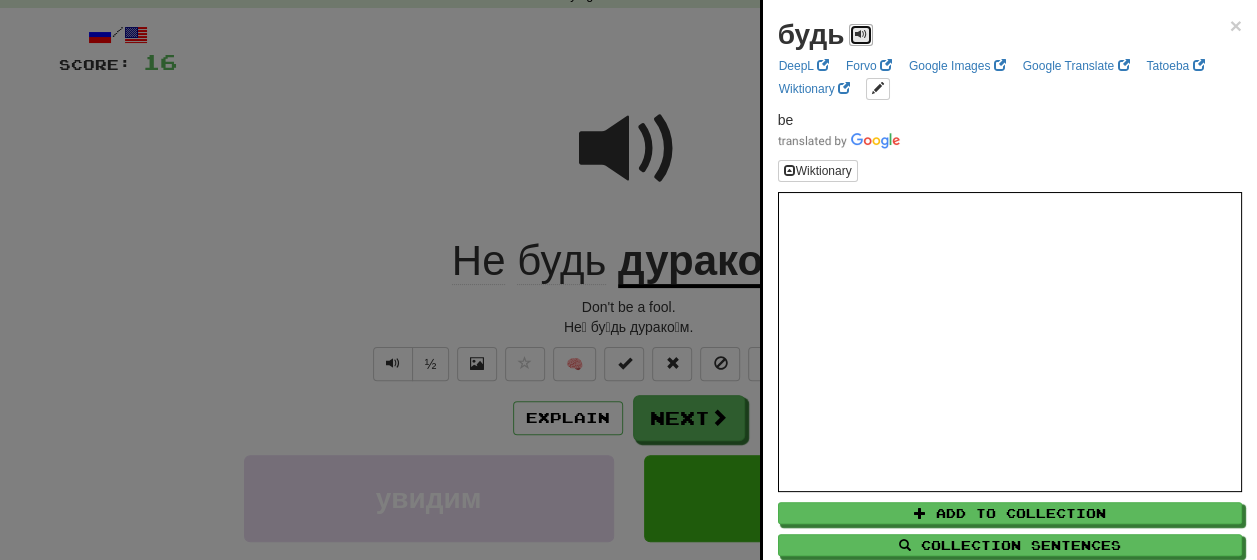 click at bounding box center (861, 34) 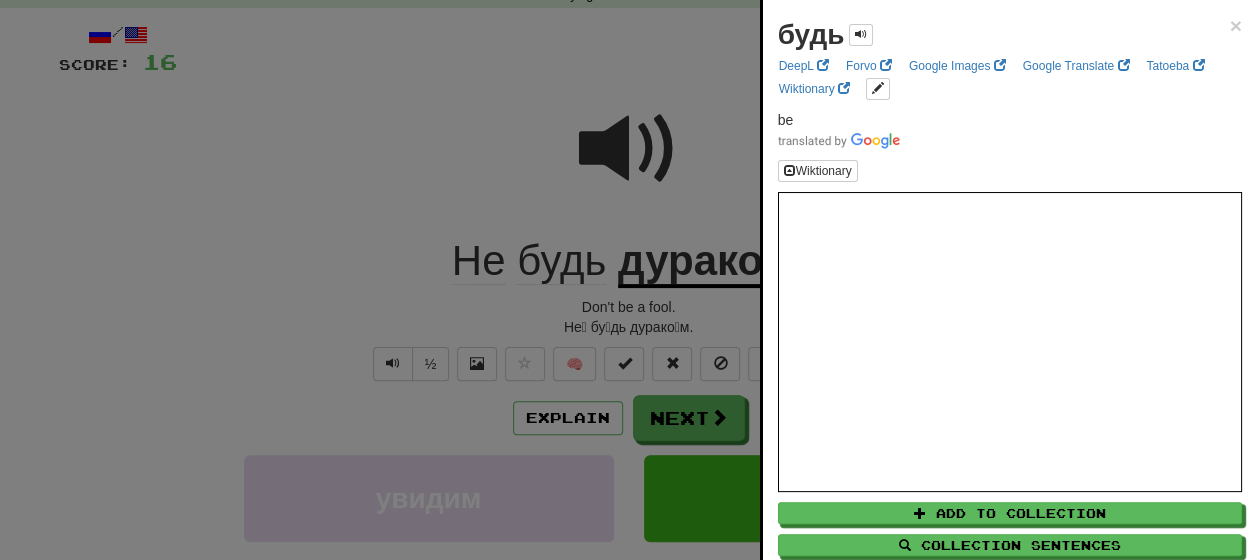 click at bounding box center [628, 280] 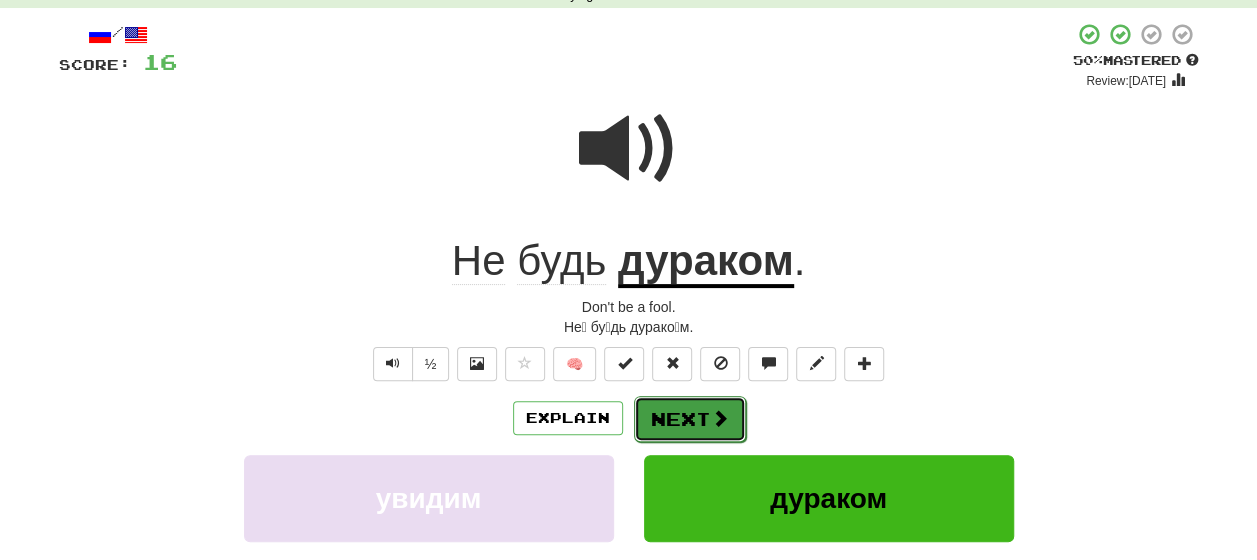 click on "Next" at bounding box center (690, 419) 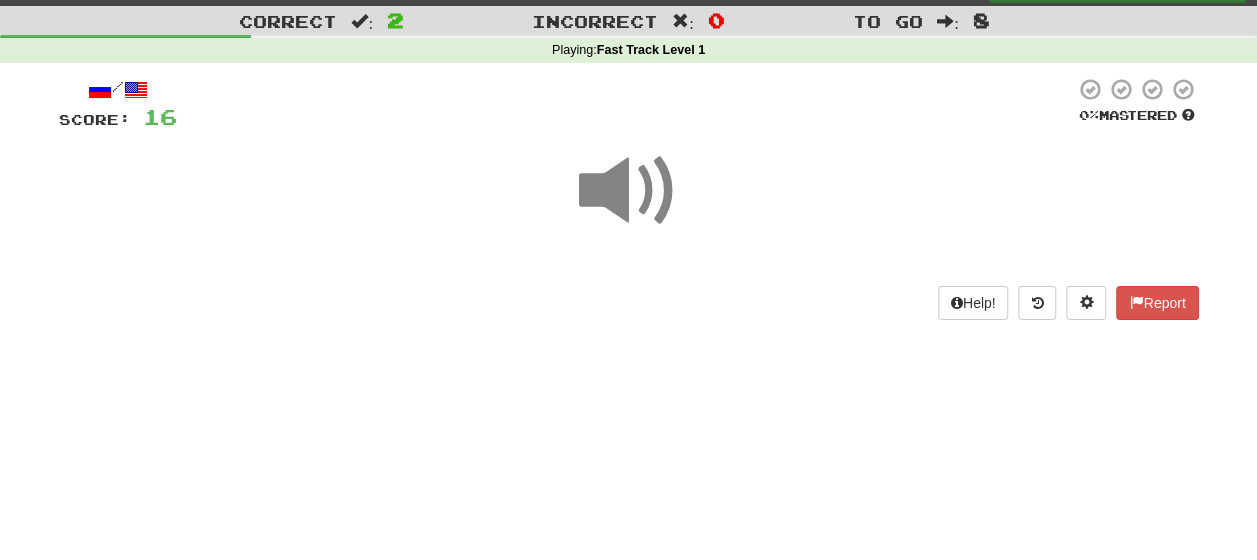 scroll, scrollTop: 55, scrollLeft: 0, axis: vertical 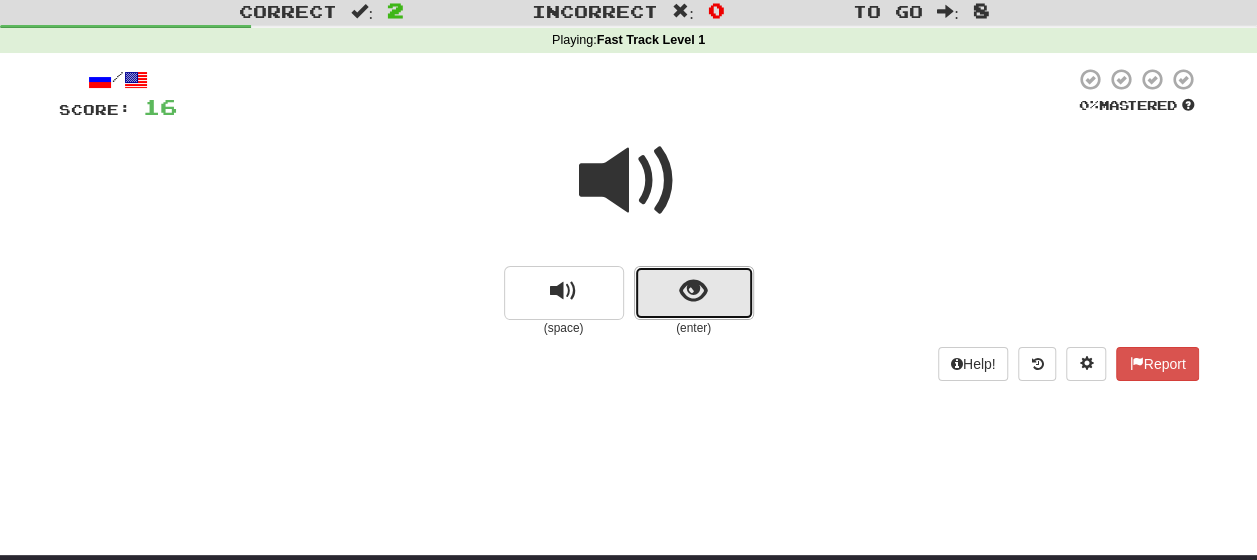 click at bounding box center [694, 293] 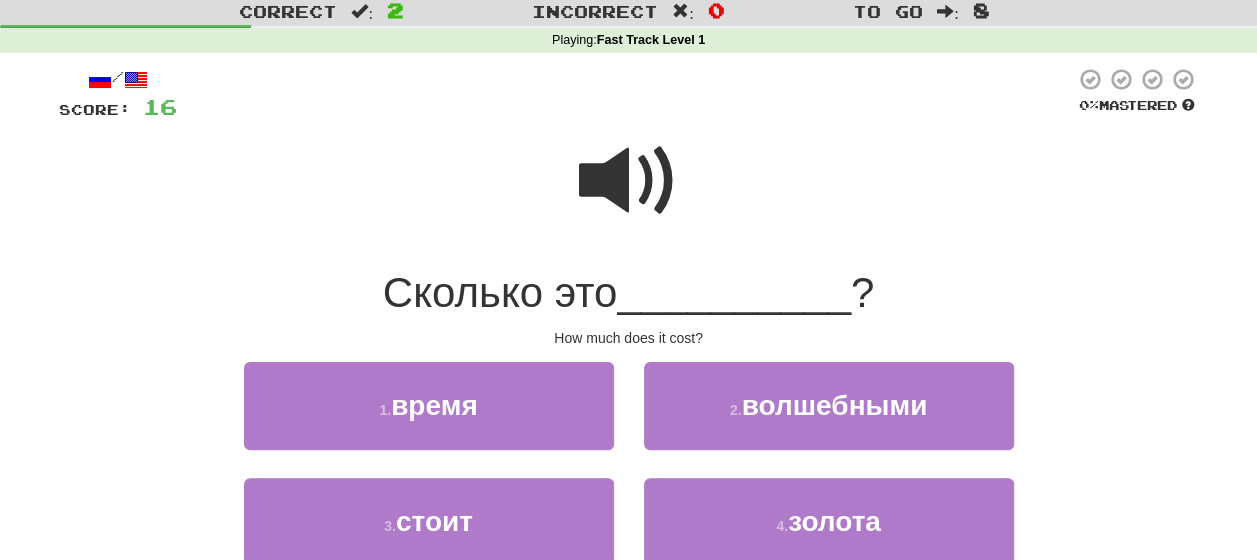 click at bounding box center [629, 181] 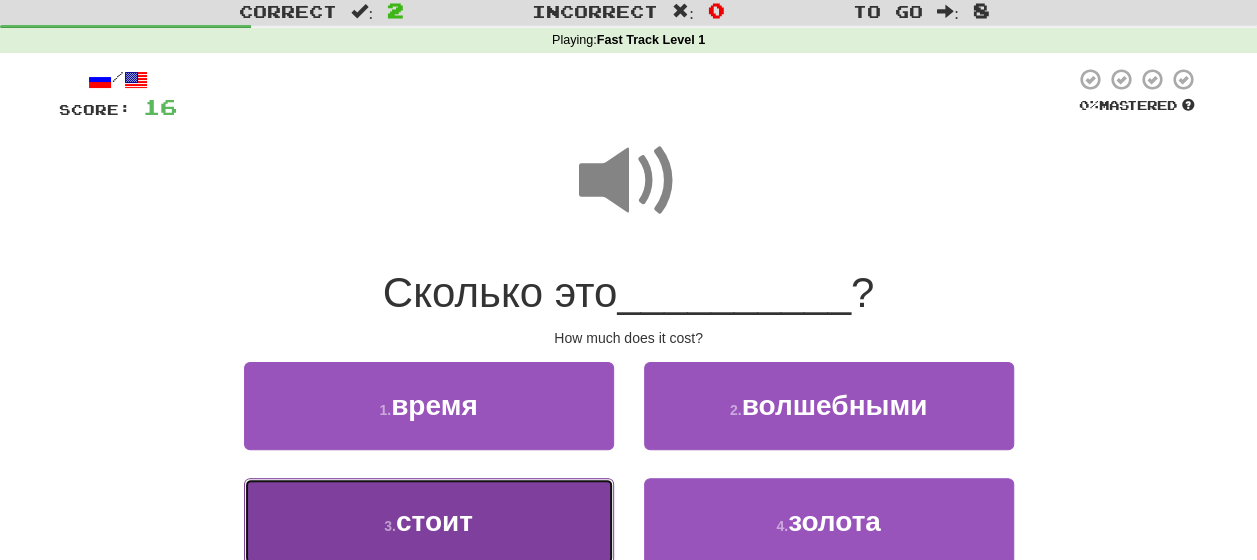 click on "3 .  стоит" at bounding box center [429, 521] 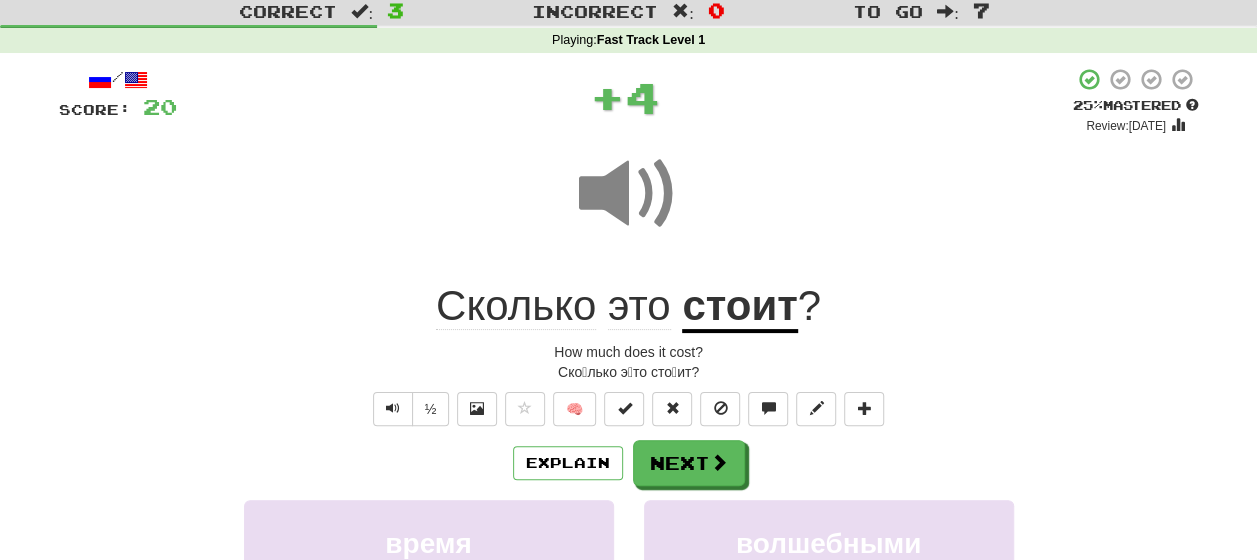 click on "Explain Next" at bounding box center (629, 463) 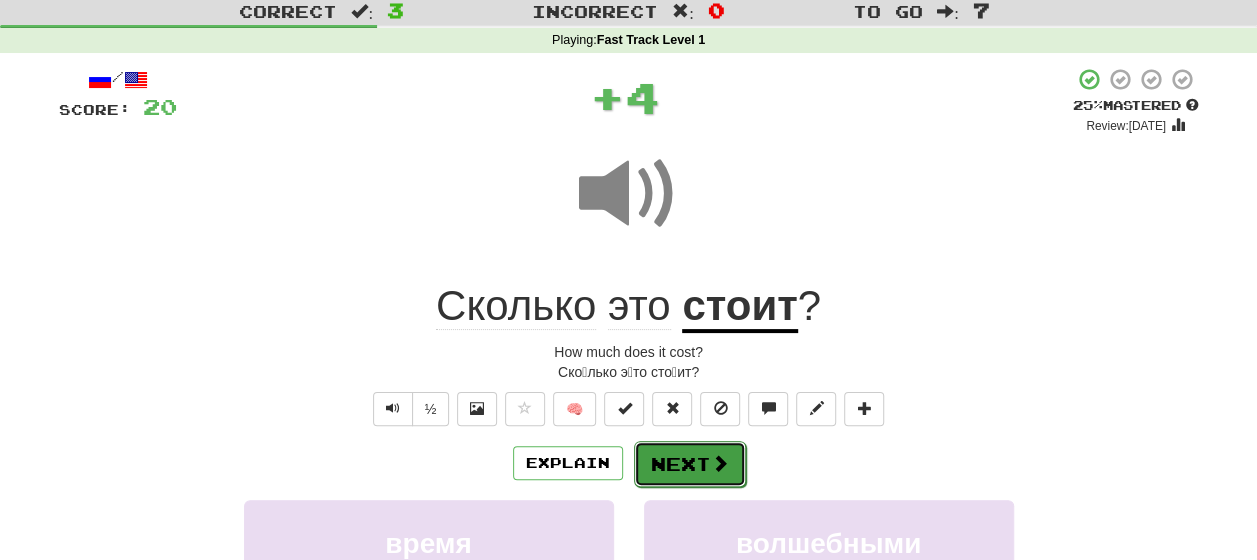 click on "Next" at bounding box center [690, 464] 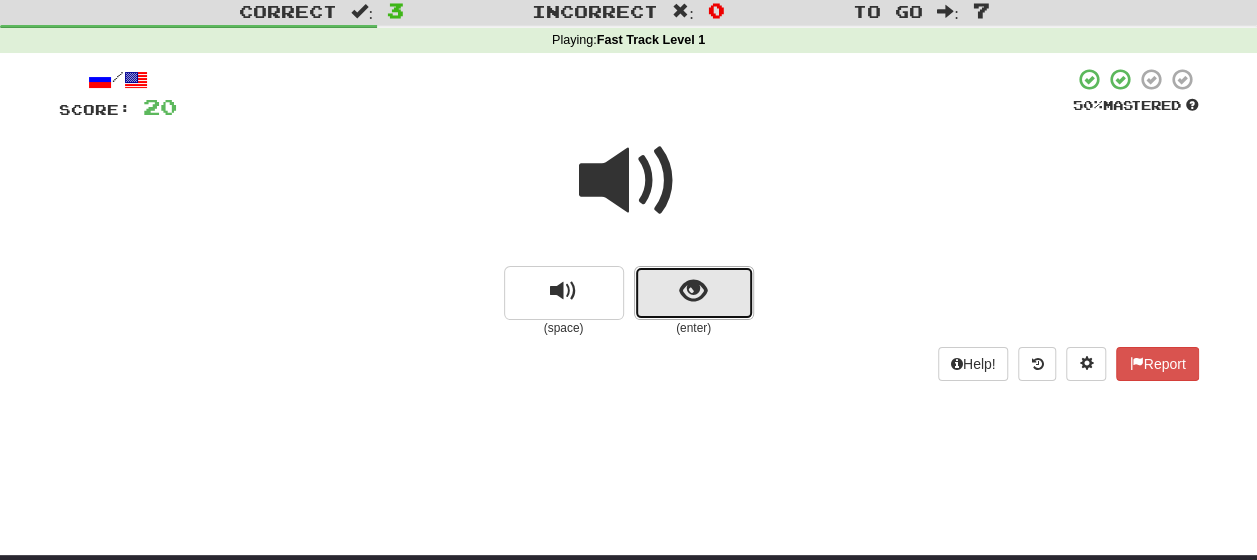 click at bounding box center (694, 293) 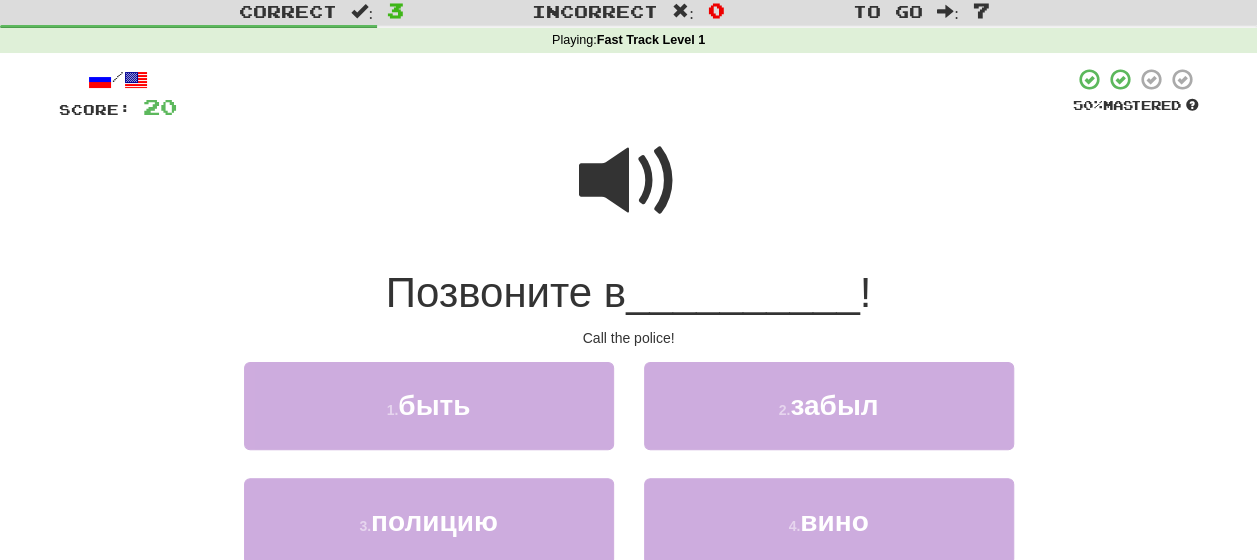 click at bounding box center (629, 181) 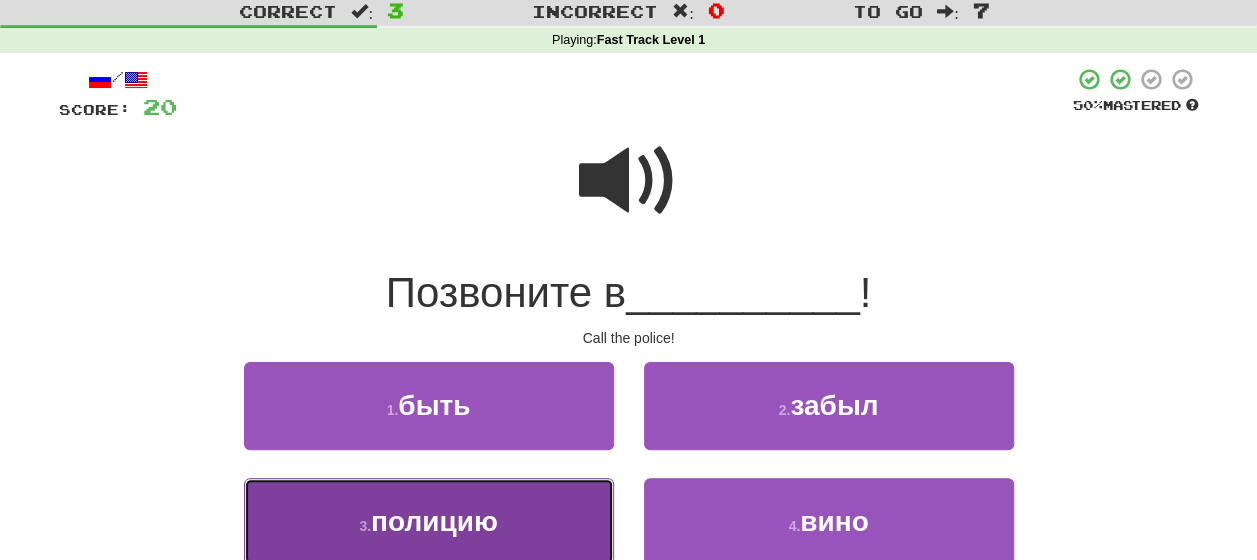 click on "полицию" at bounding box center [434, 521] 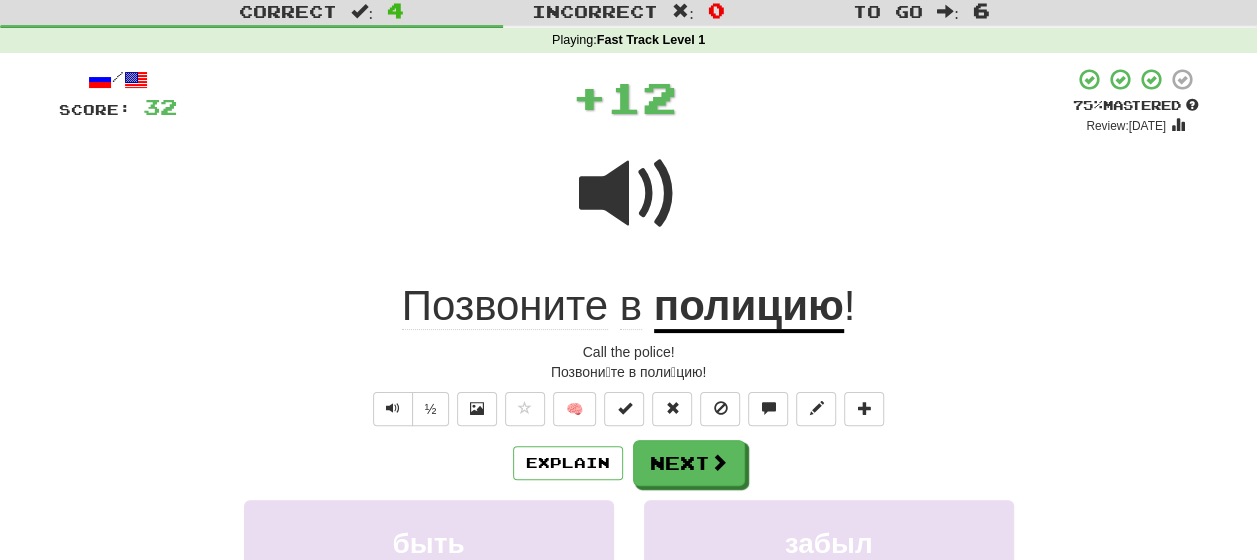 click on "Explain Next" at bounding box center (629, 463) 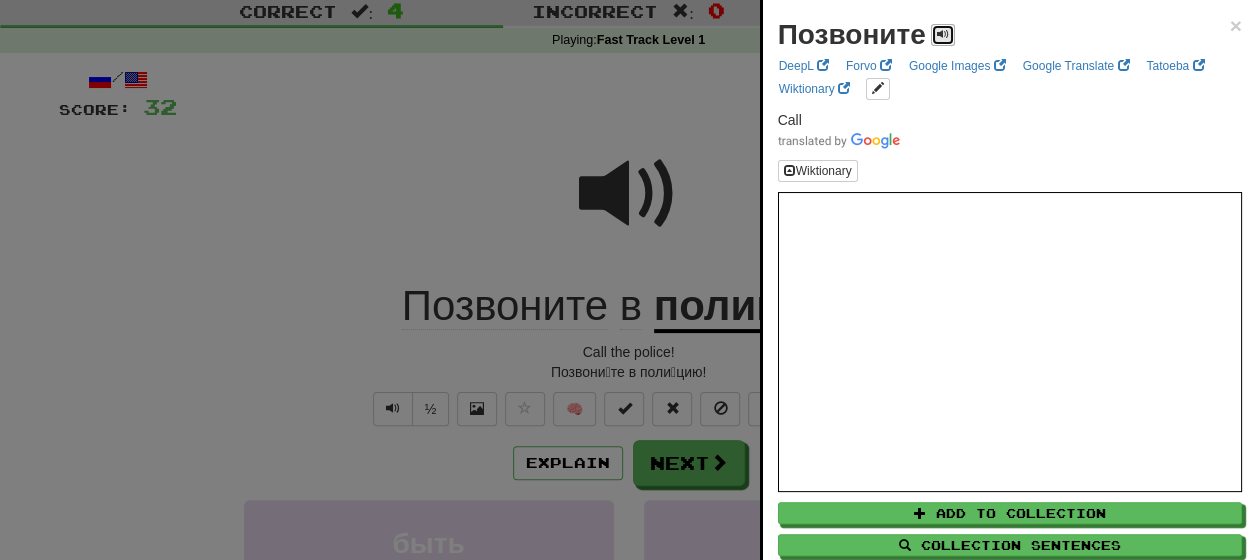 click at bounding box center [943, 34] 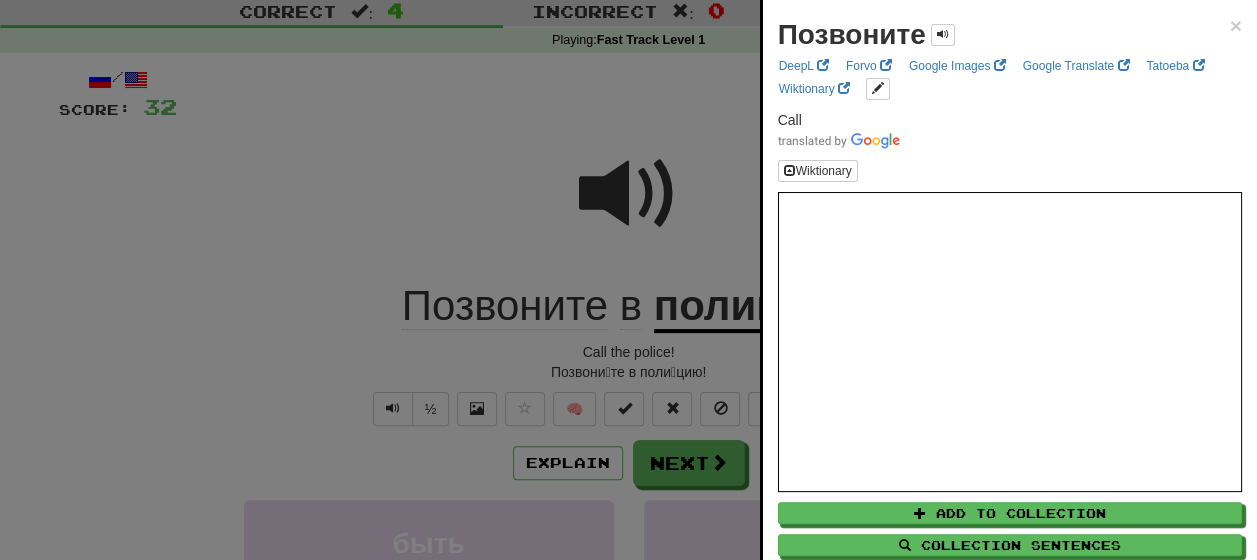 click at bounding box center (628, 280) 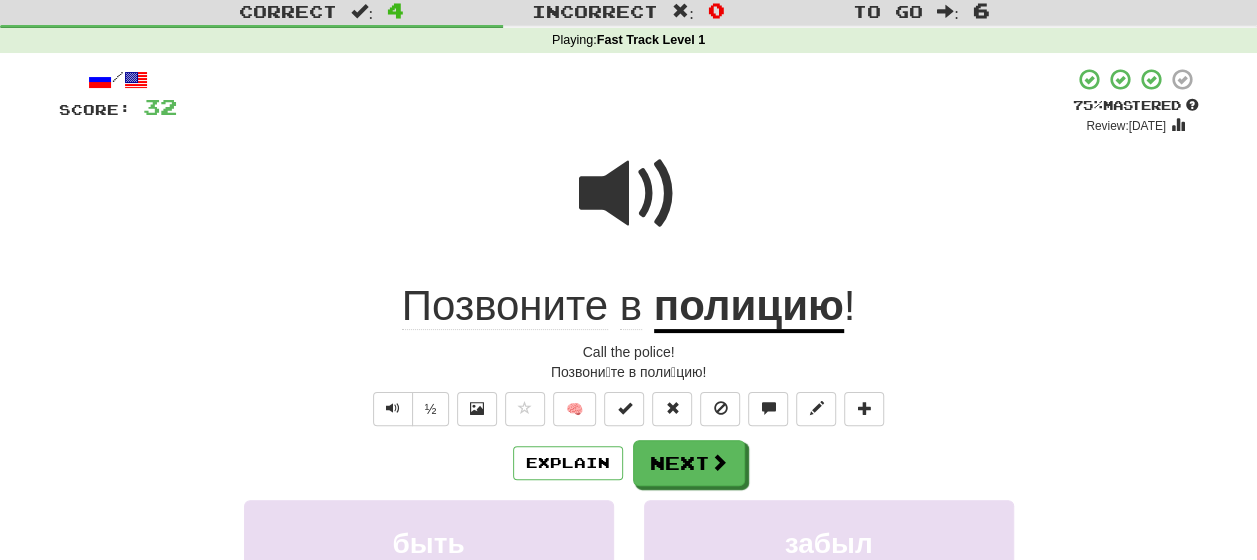 click on "полицию" at bounding box center [749, 307] 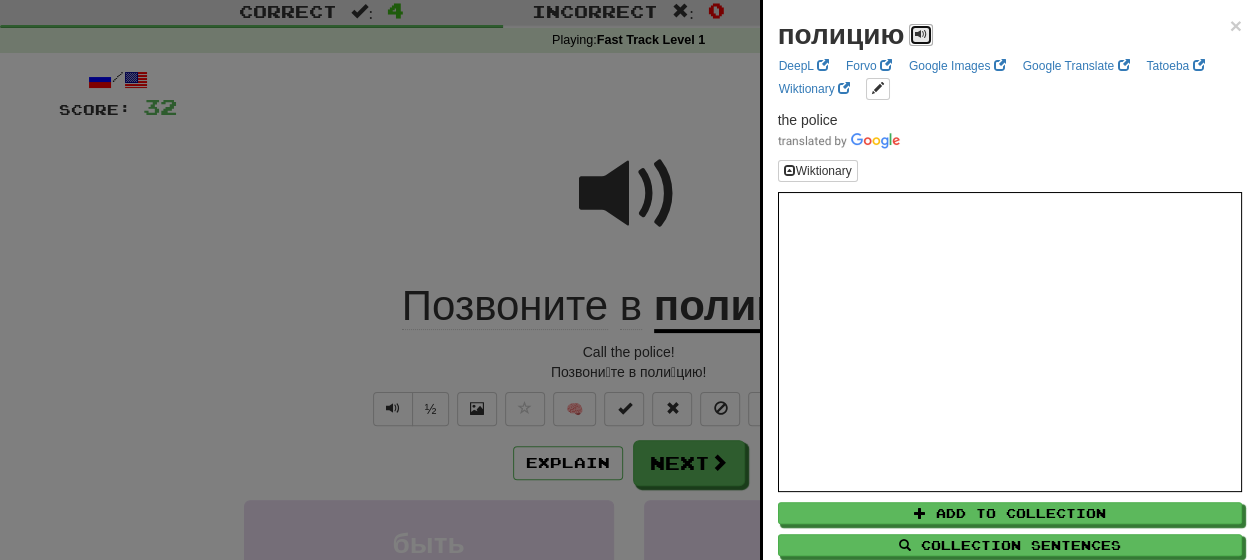 click at bounding box center [921, 34] 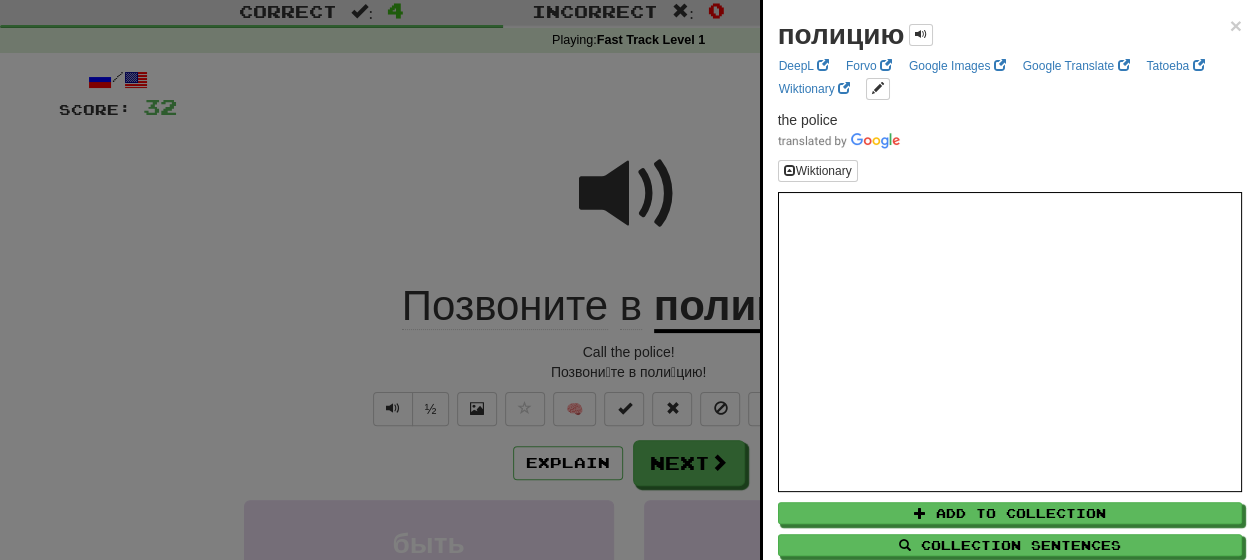 click at bounding box center (628, 280) 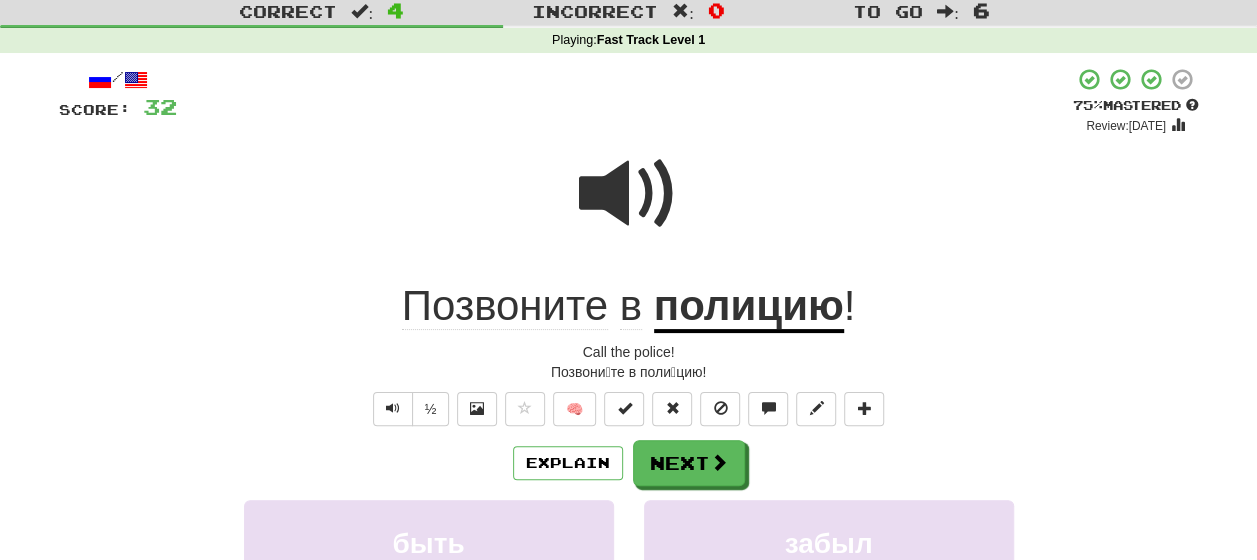 click on "Explain Next" at bounding box center [629, 463] 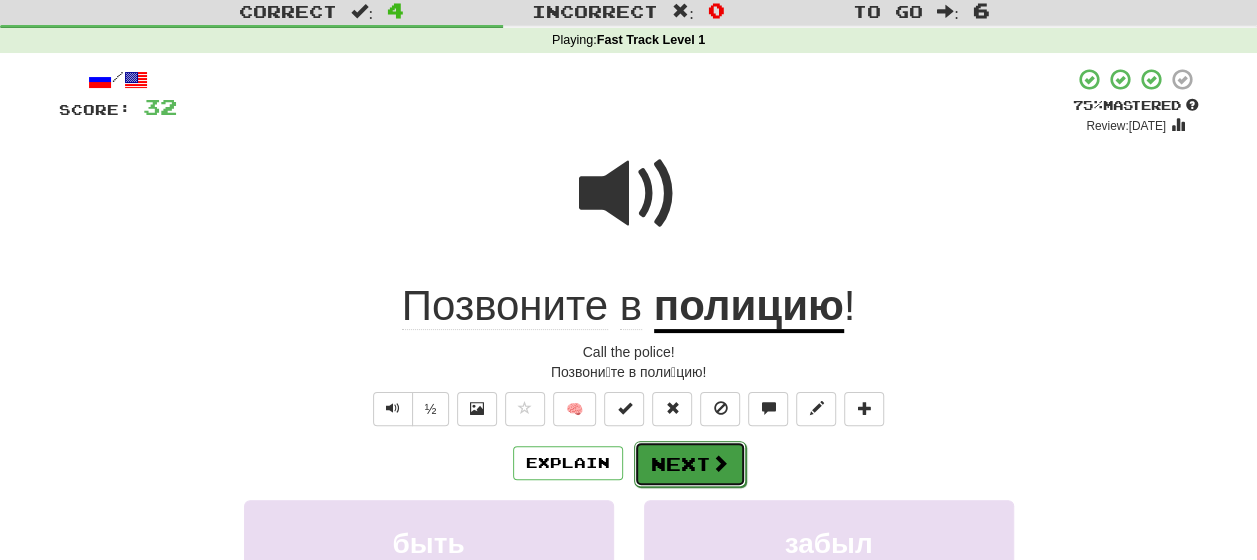 click on "Next" at bounding box center [690, 464] 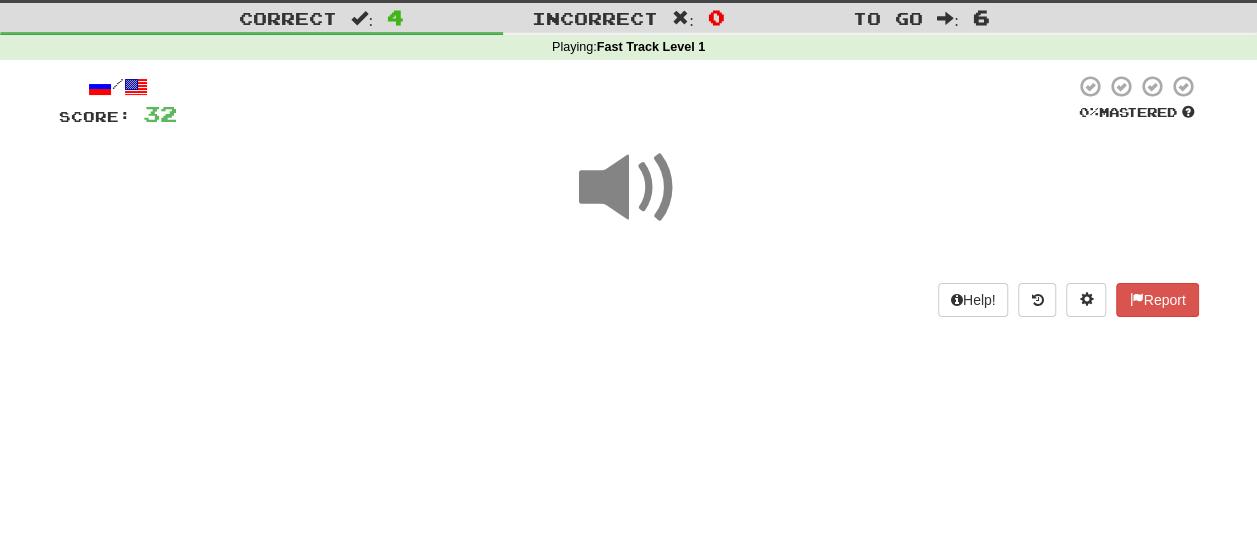 scroll, scrollTop: 45, scrollLeft: 0, axis: vertical 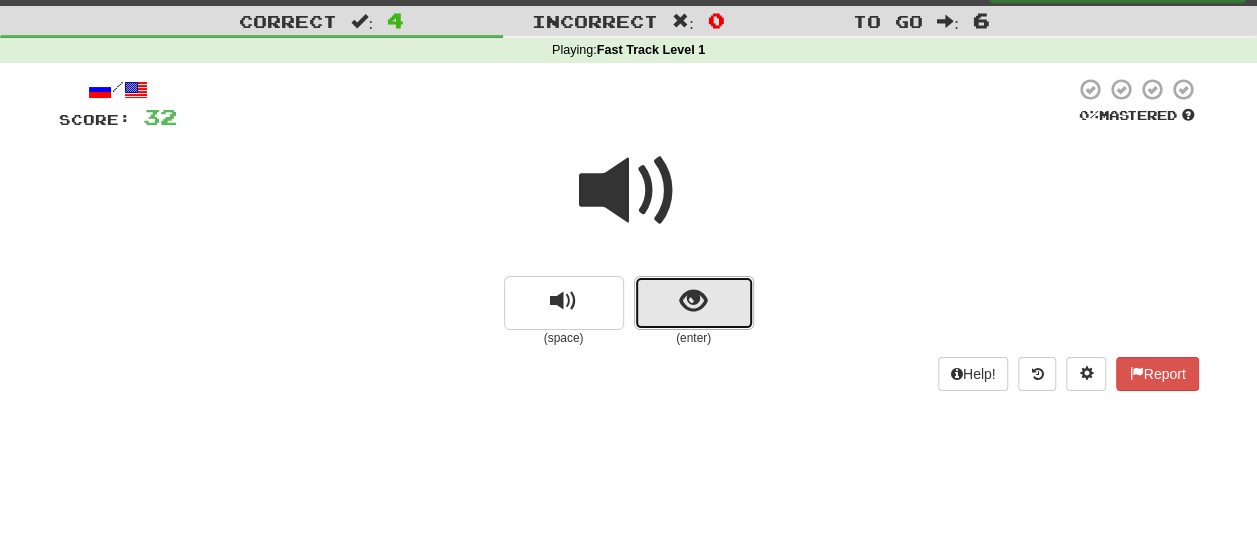 click at bounding box center (694, 303) 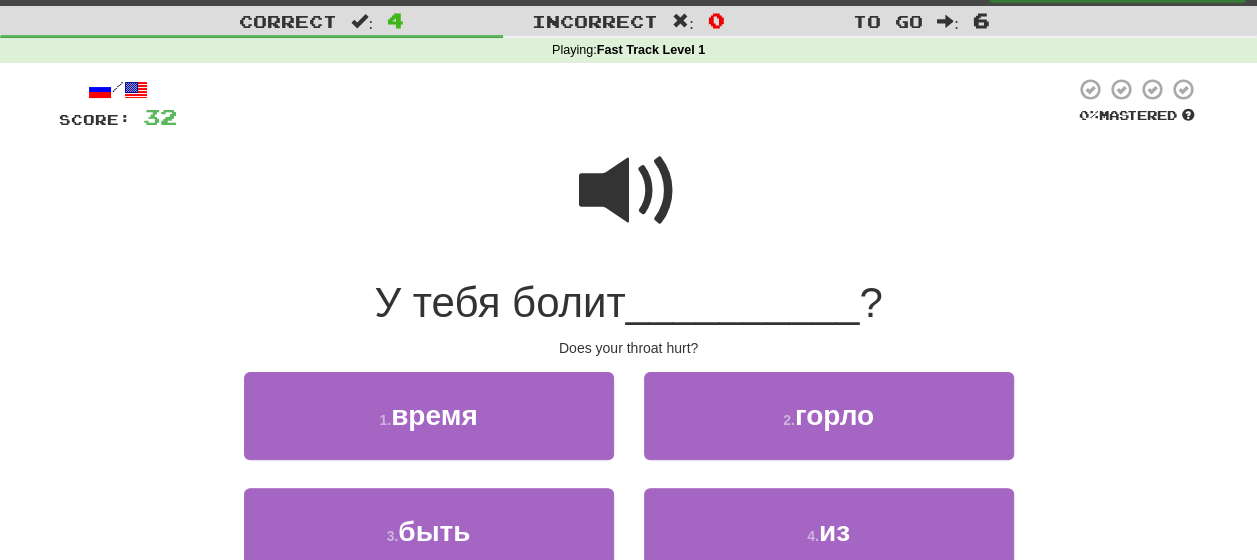 click at bounding box center (629, 191) 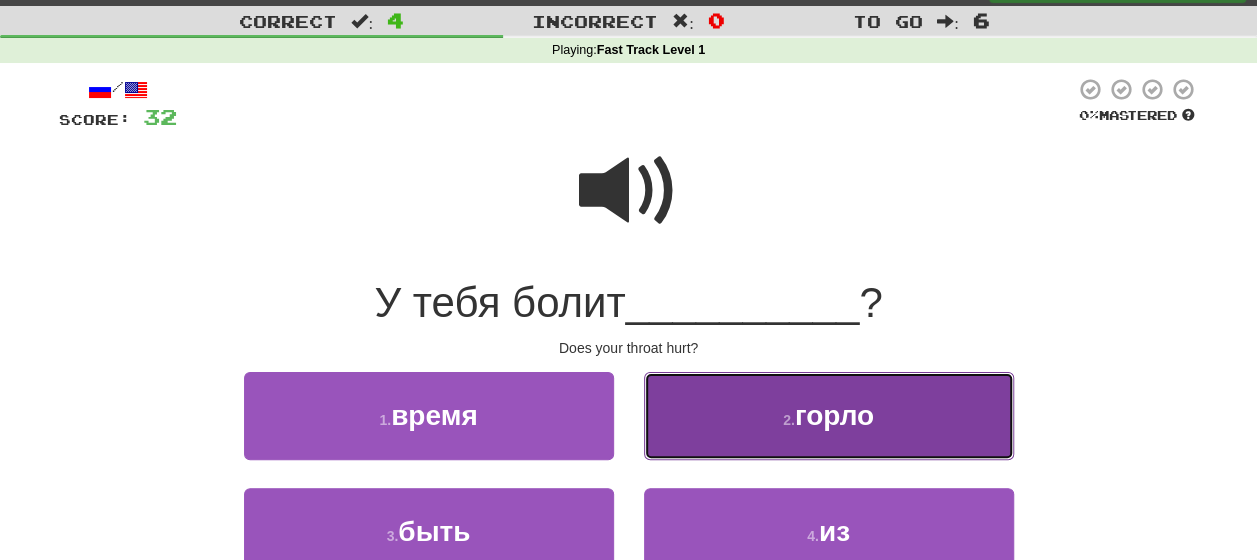 click on "горло" at bounding box center (834, 415) 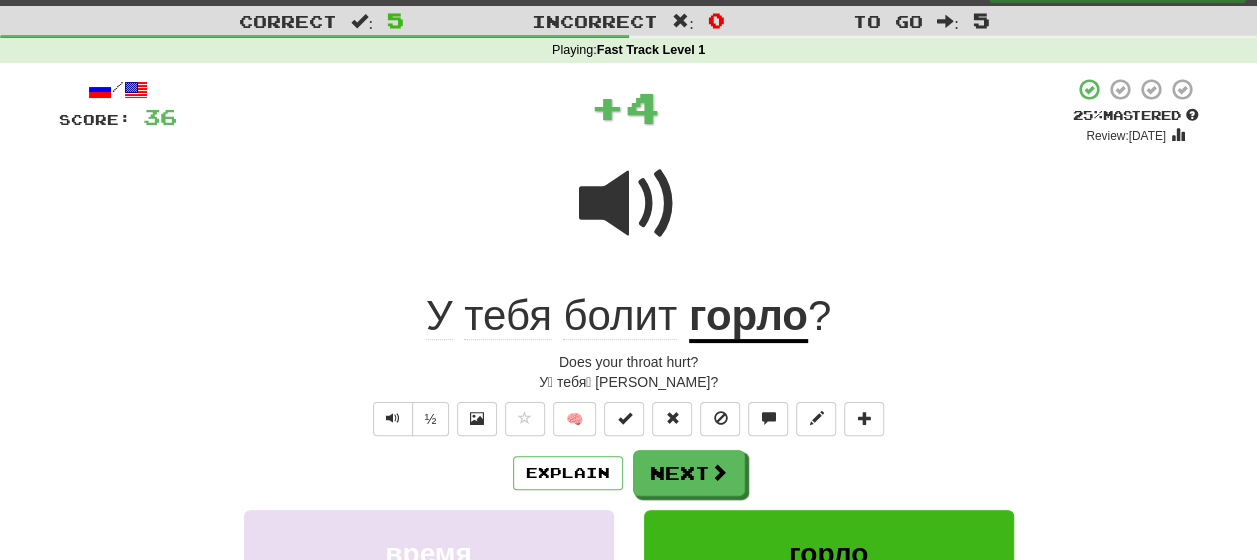 click on "Explain Next" at bounding box center [629, 473] 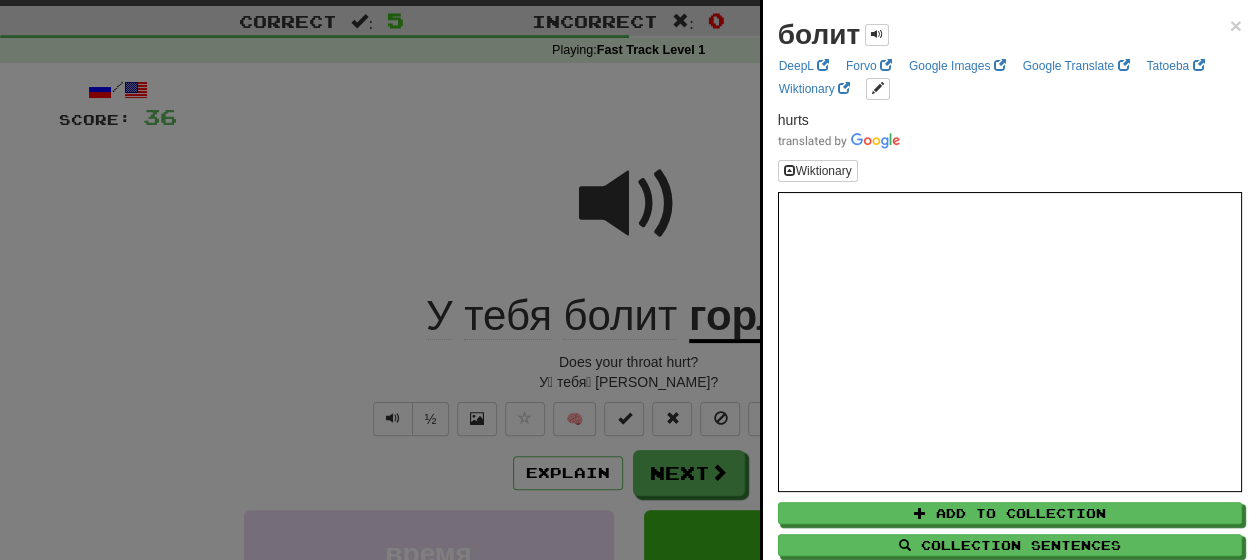 click at bounding box center (628, 280) 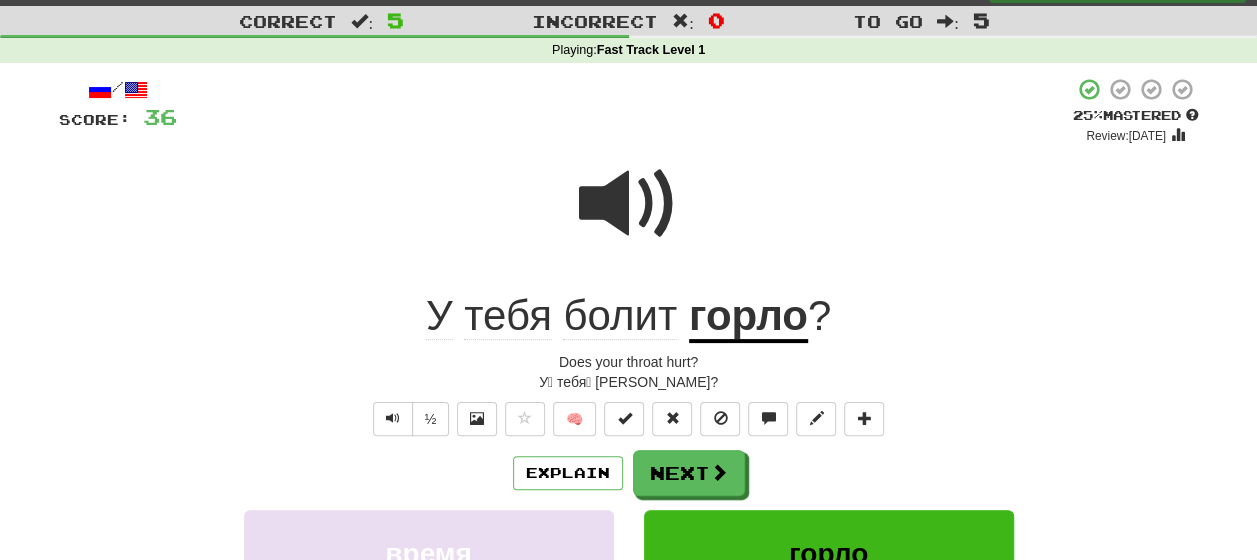 click on "горло" at bounding box center [748, 317] 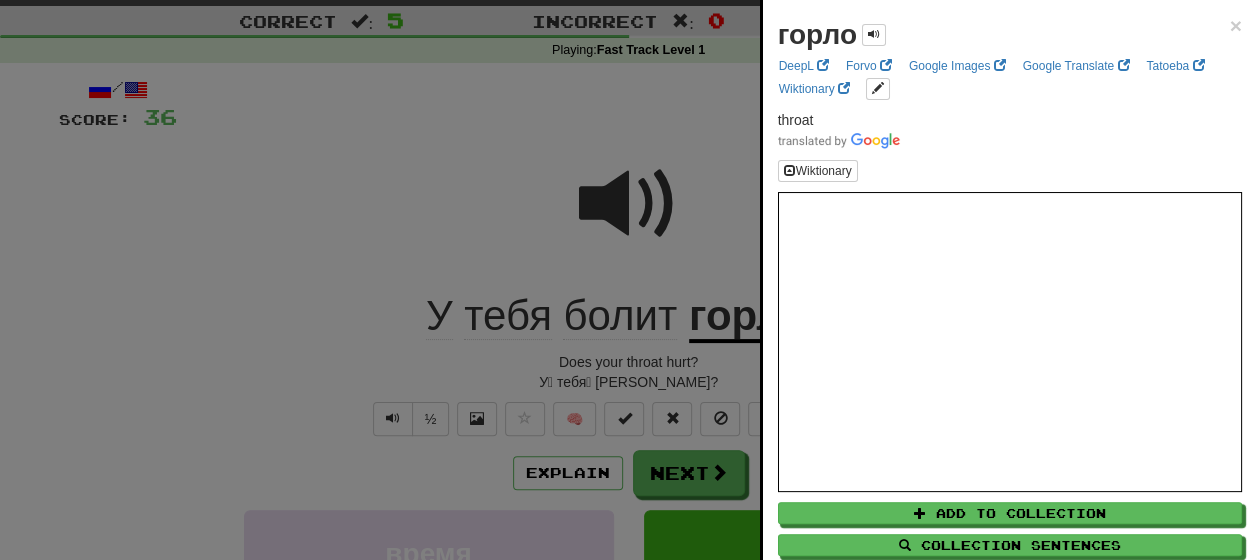 click at bounding box center [628, 280] 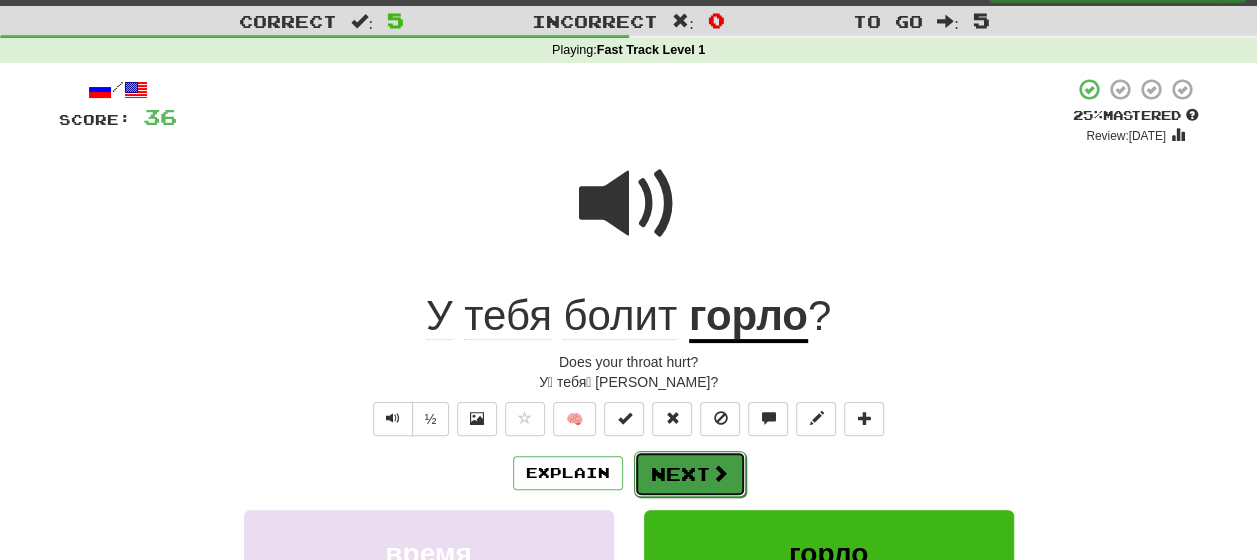 click on "Next" at bounding box center (690, 474) 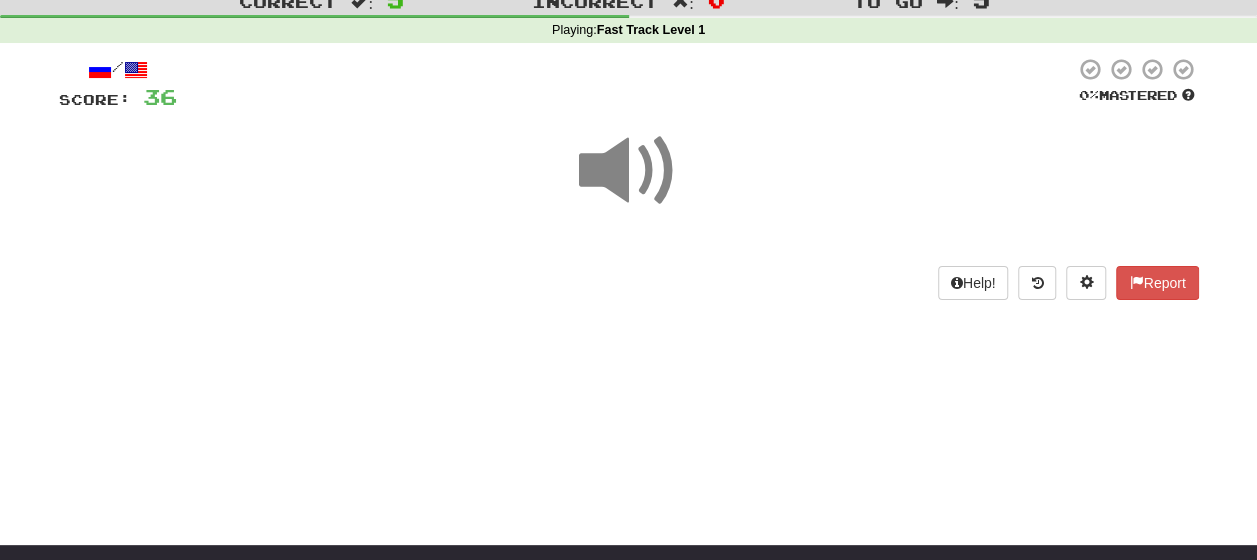 scroll, scrollTop: 48, scrollLeft: 0, axis: vertical 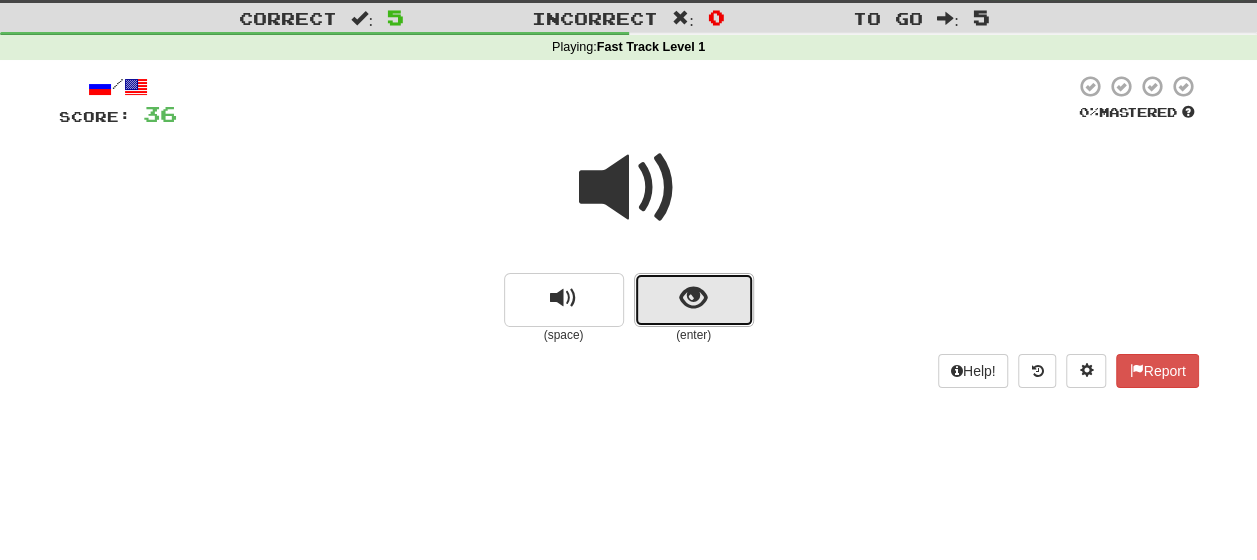 click at bounding box center (693, 298) 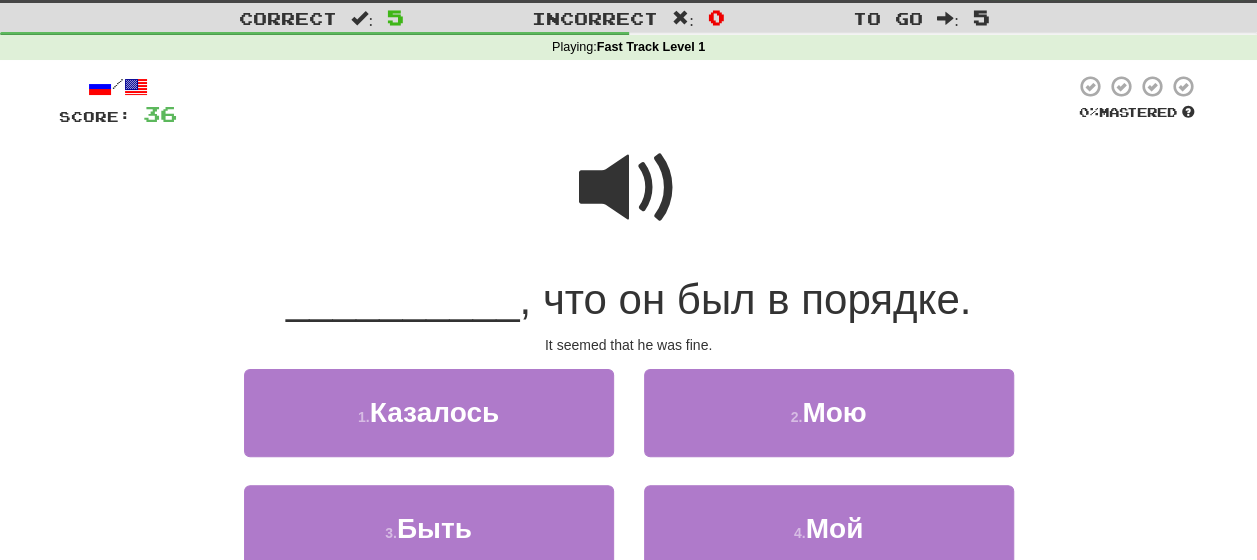 click at bounding box center (629, 188) 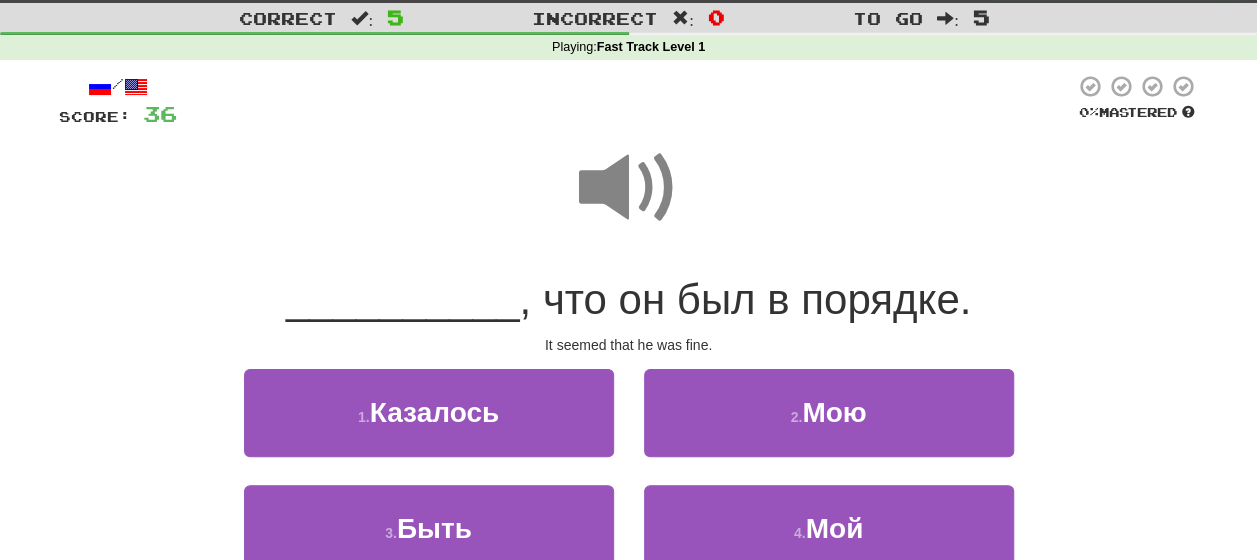 click at bounding box center [629, 188] 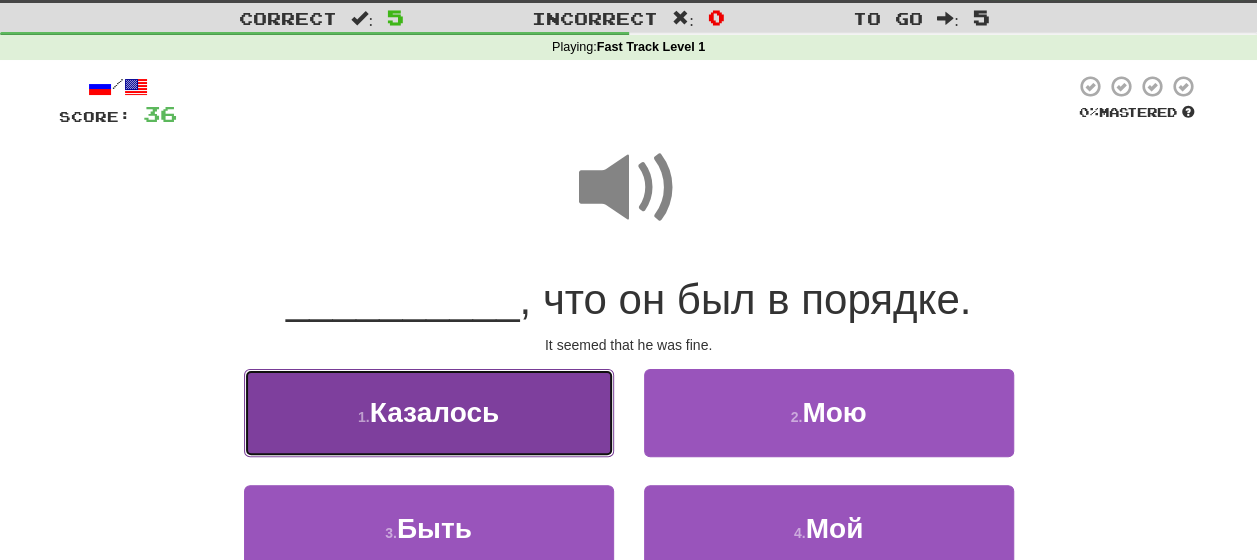 click on "1 .  Казалось" at bounding box center (429, 412) 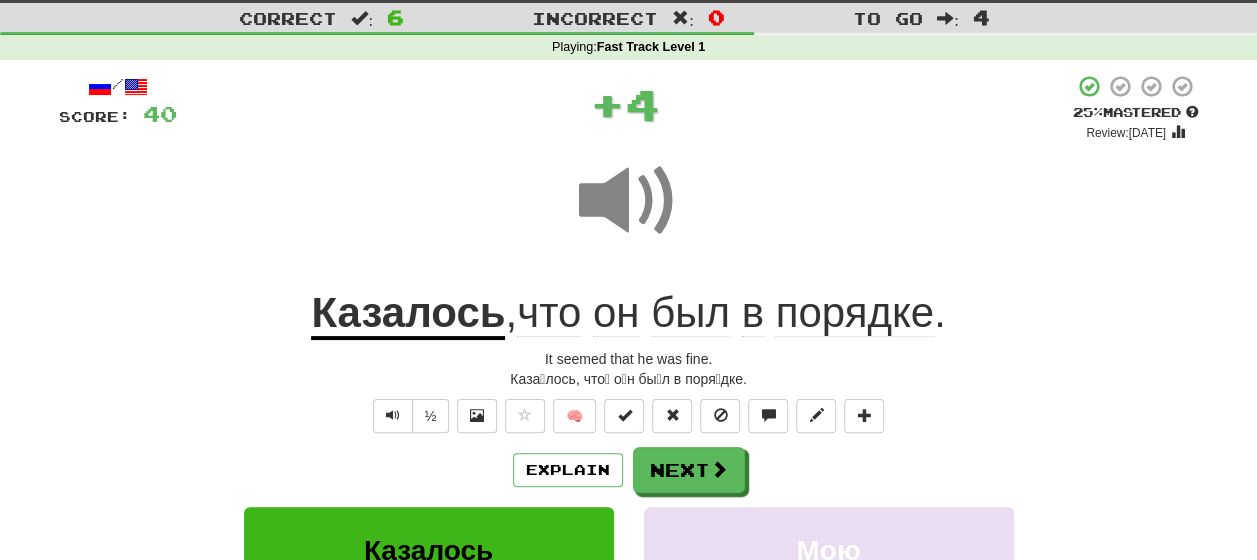 click on "Explain Next" at bounding box center [629, 470] 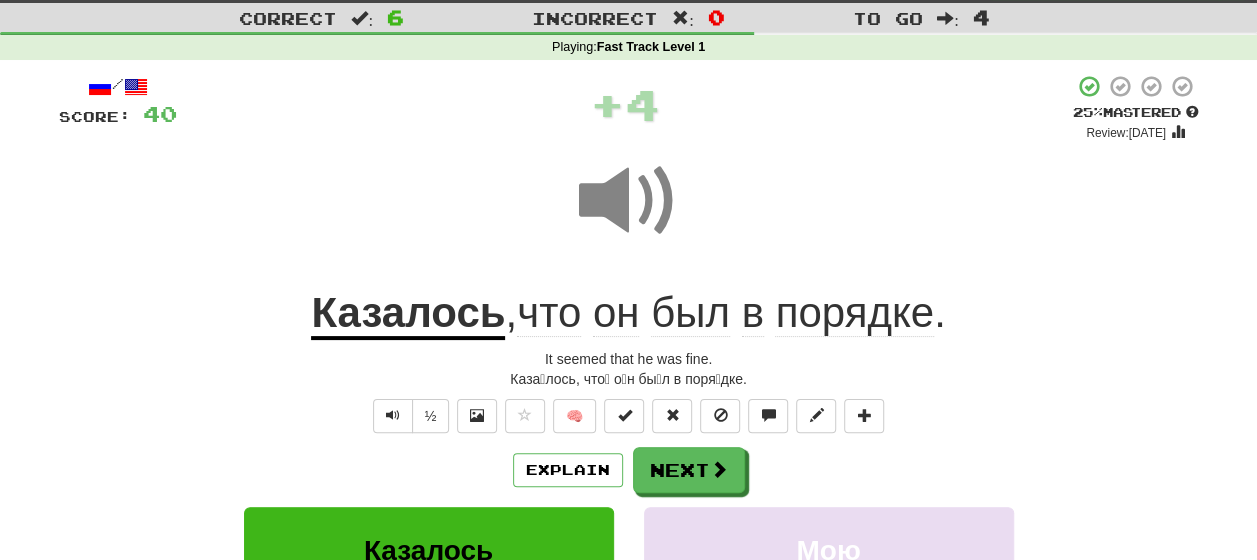 click on "Казалось" at bounding box center [408, 314] 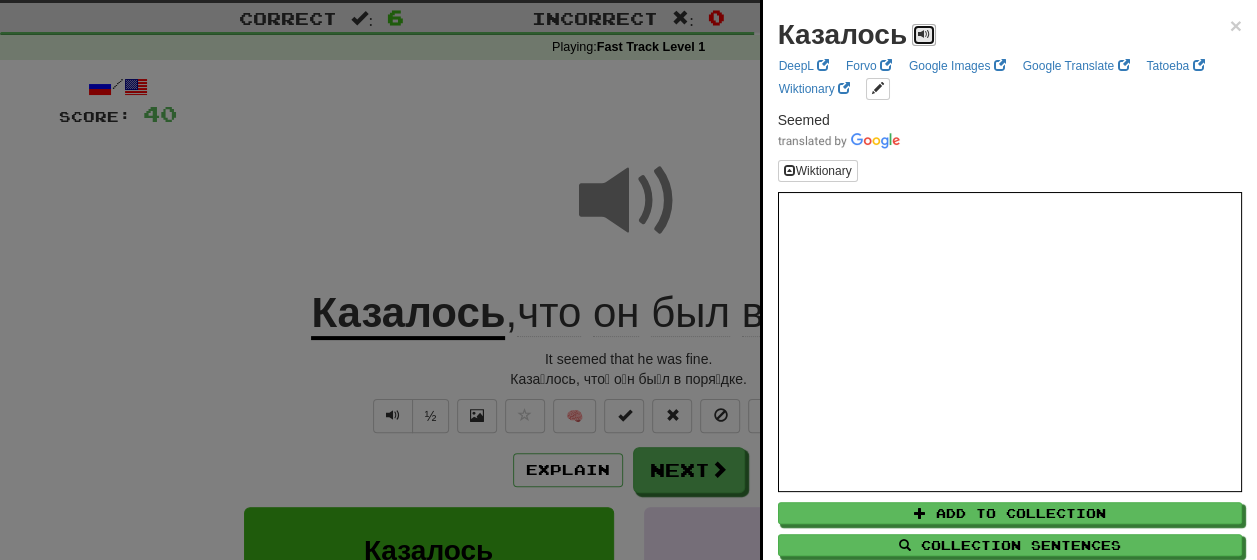 click at bounding box center [924, 35] 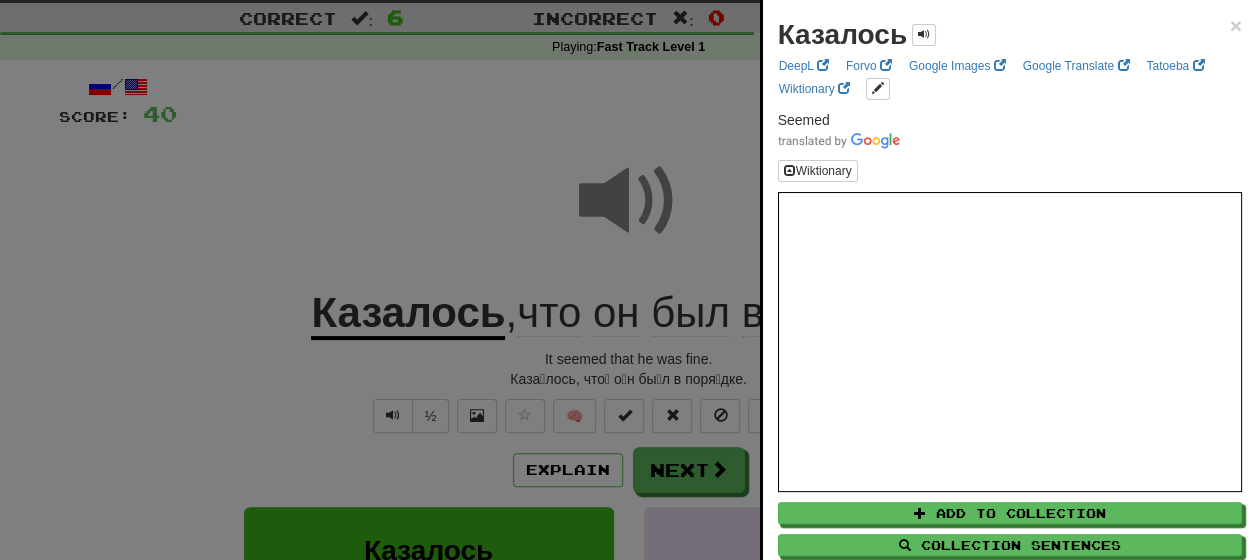 click at bounding box center [628, 280] 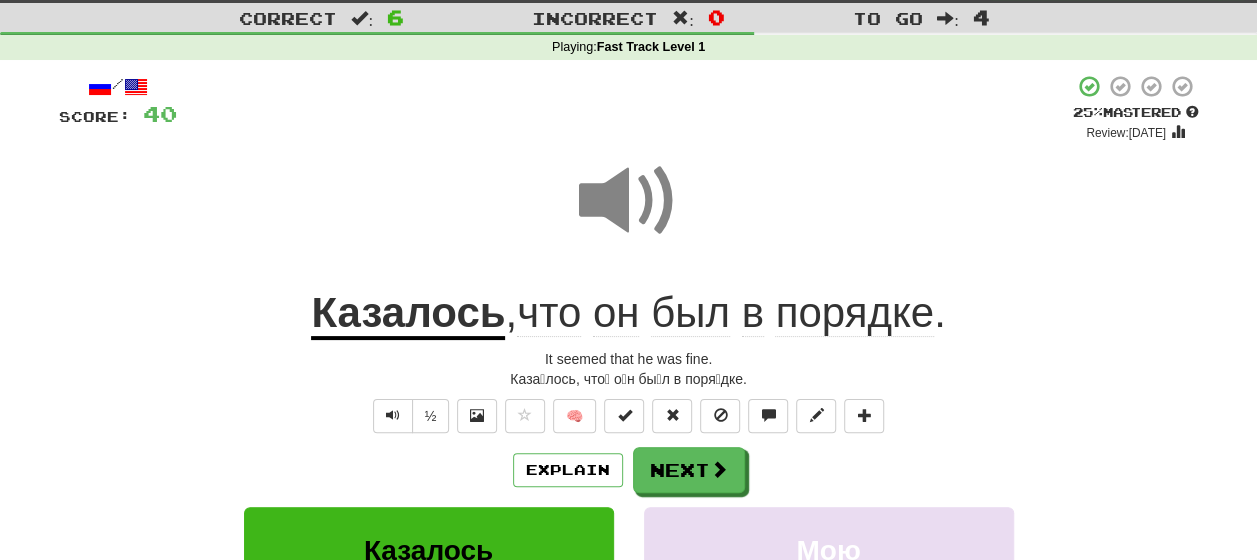 click on "был" at bounding box center [690, 313] 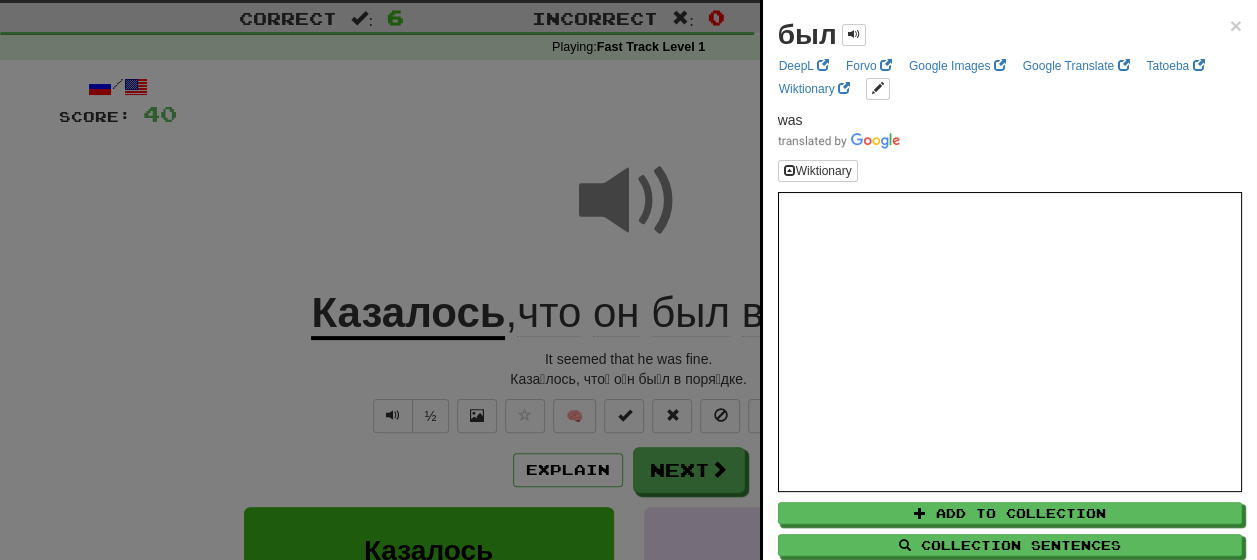 click at bounding box center [628, 280] 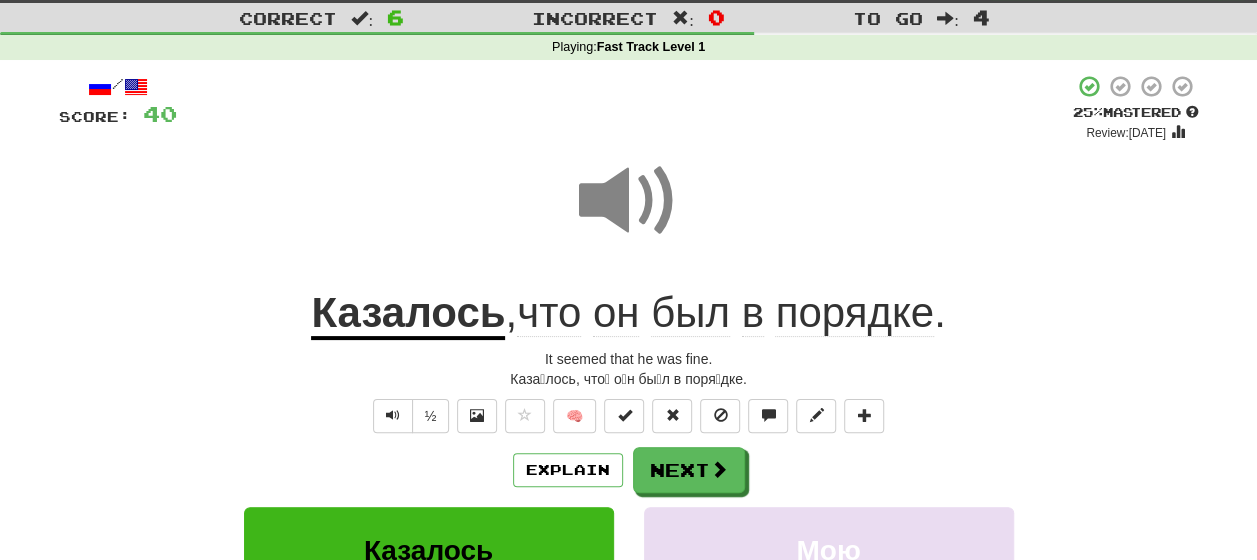 click on "порядке" at bounding box center [854, 313] 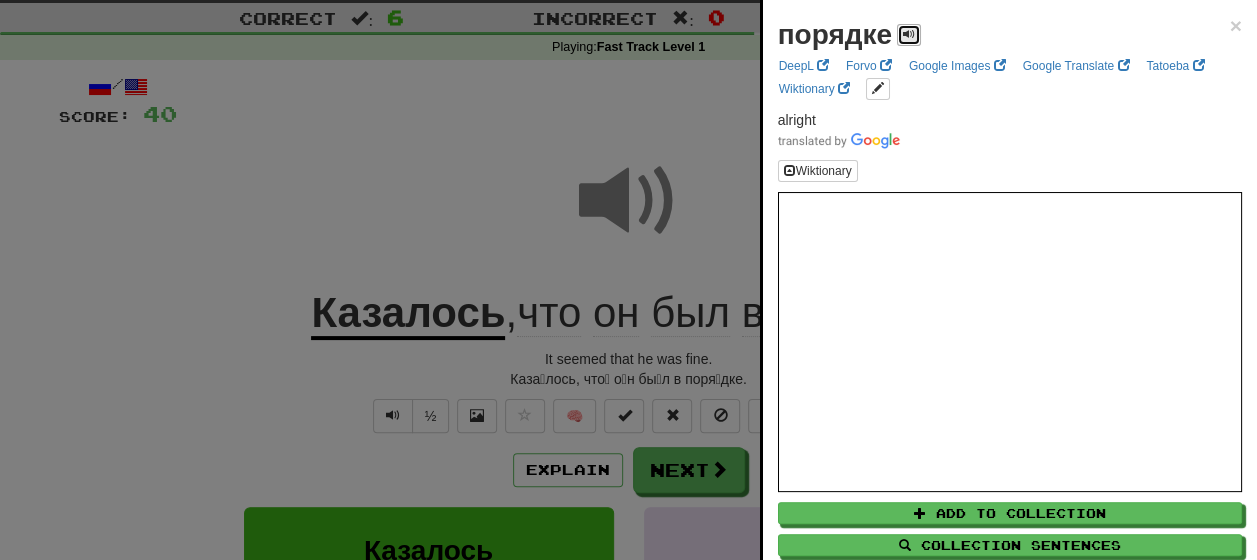 click at bounding box center [909, 34] 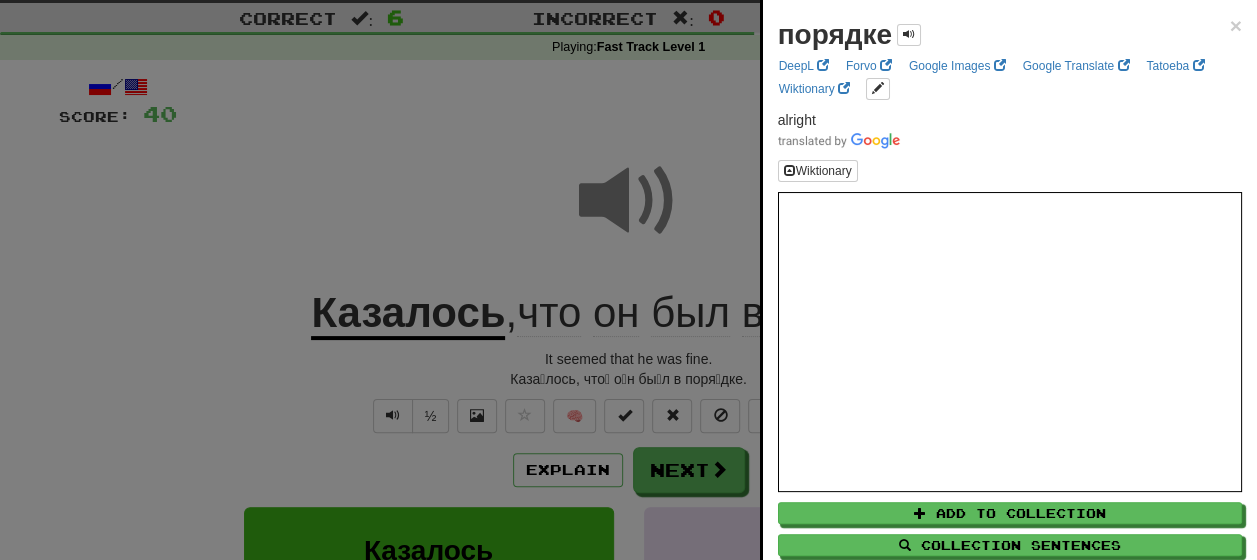 click at bounding box center (628, 280) 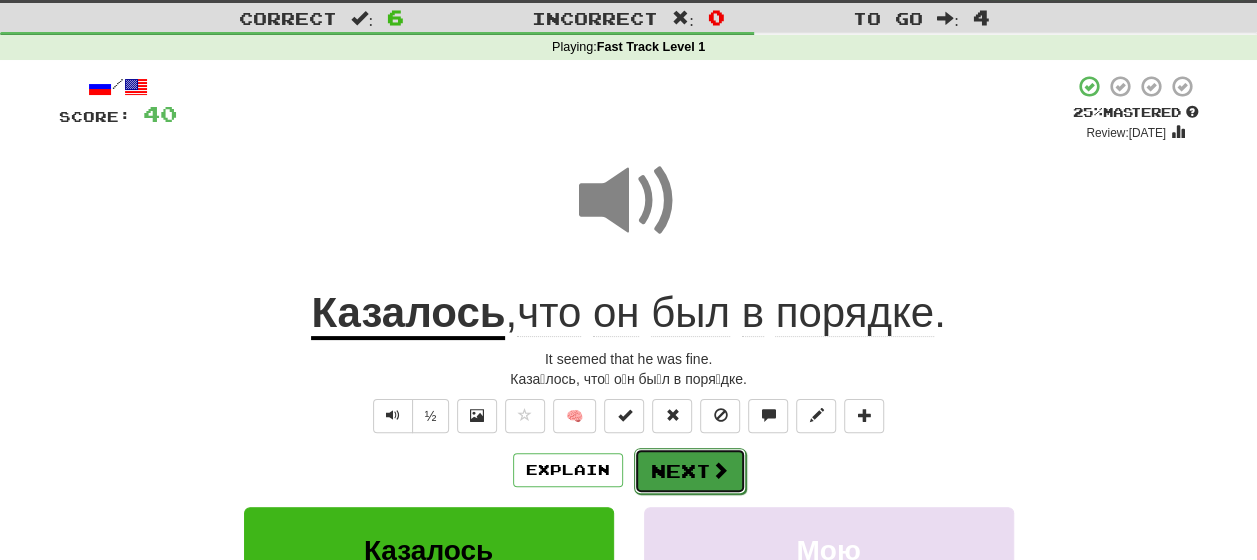 click on "Next" at bounding box center [690, 471] 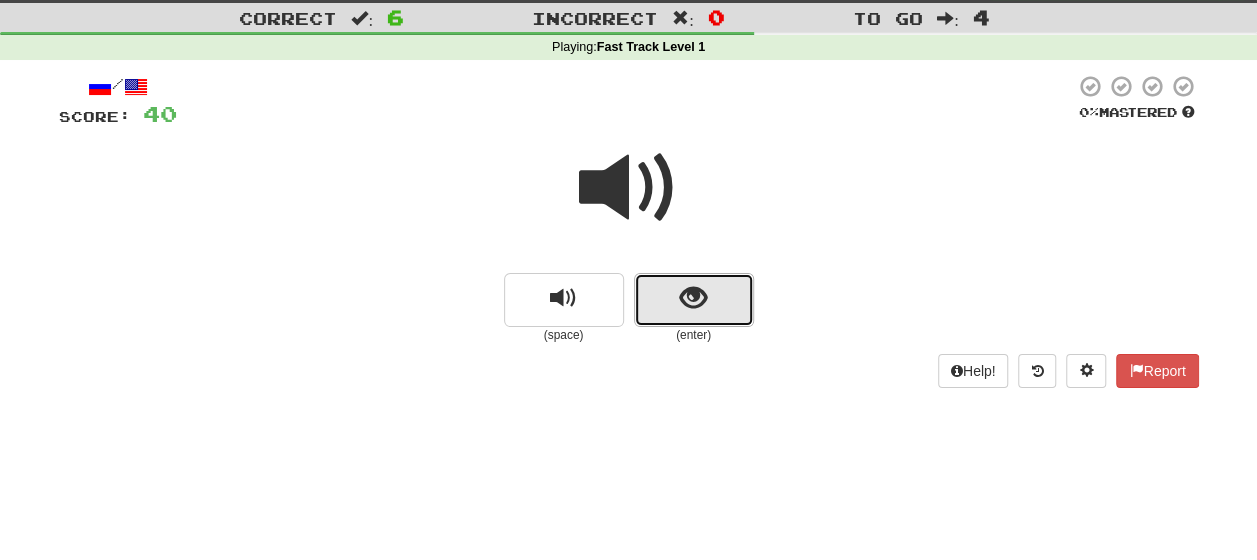 click at bounding box center (693, 298) 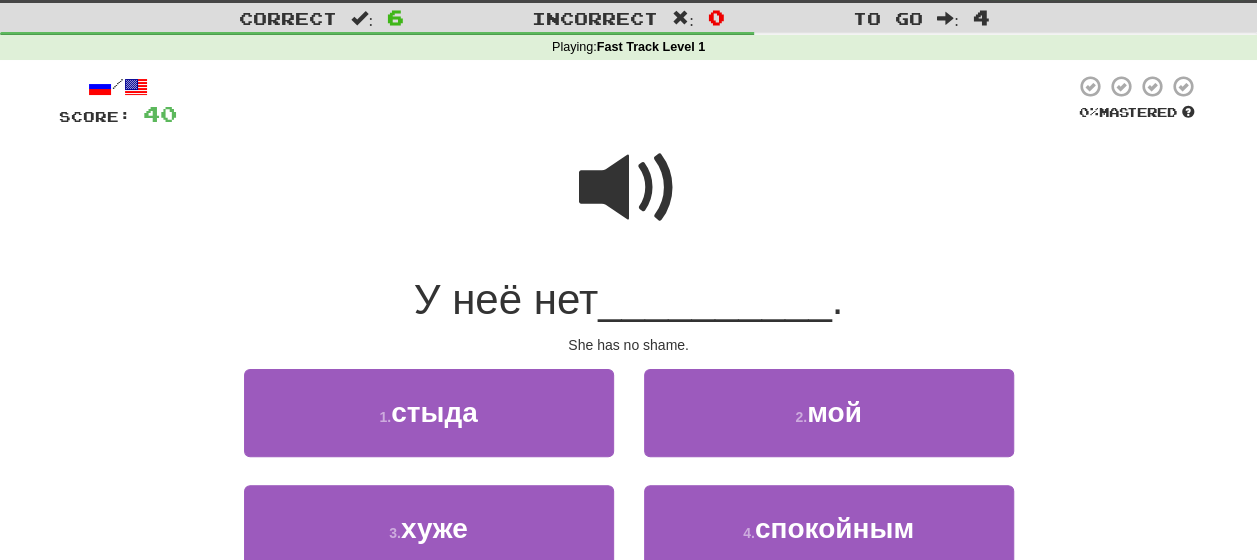 click at bounding box center [629, 188] 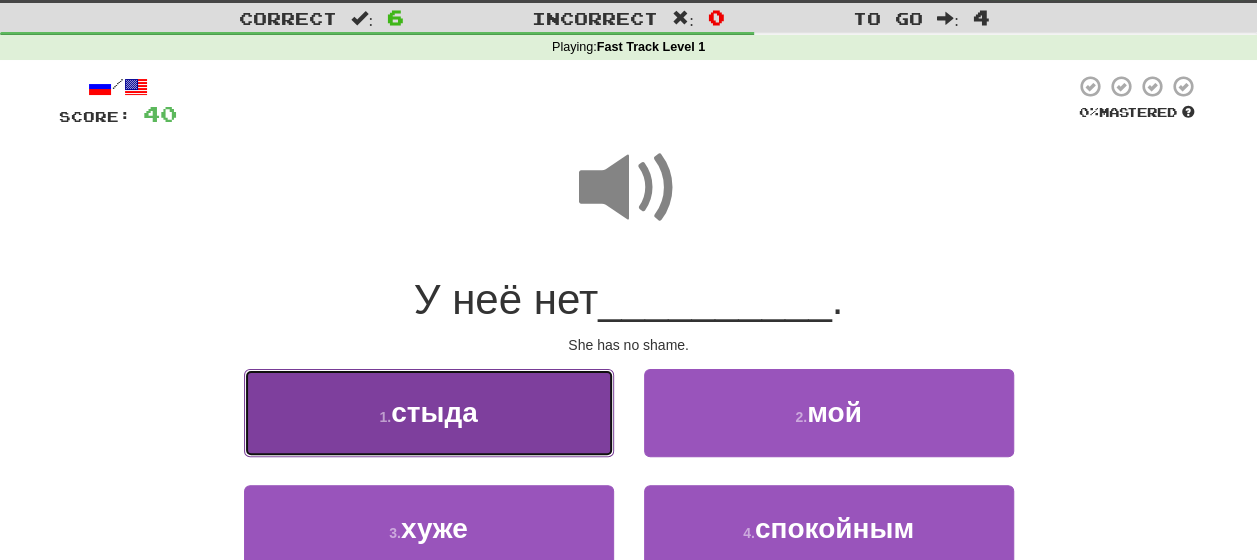click on "1 .  стыда" at bounding box center [429, 412] 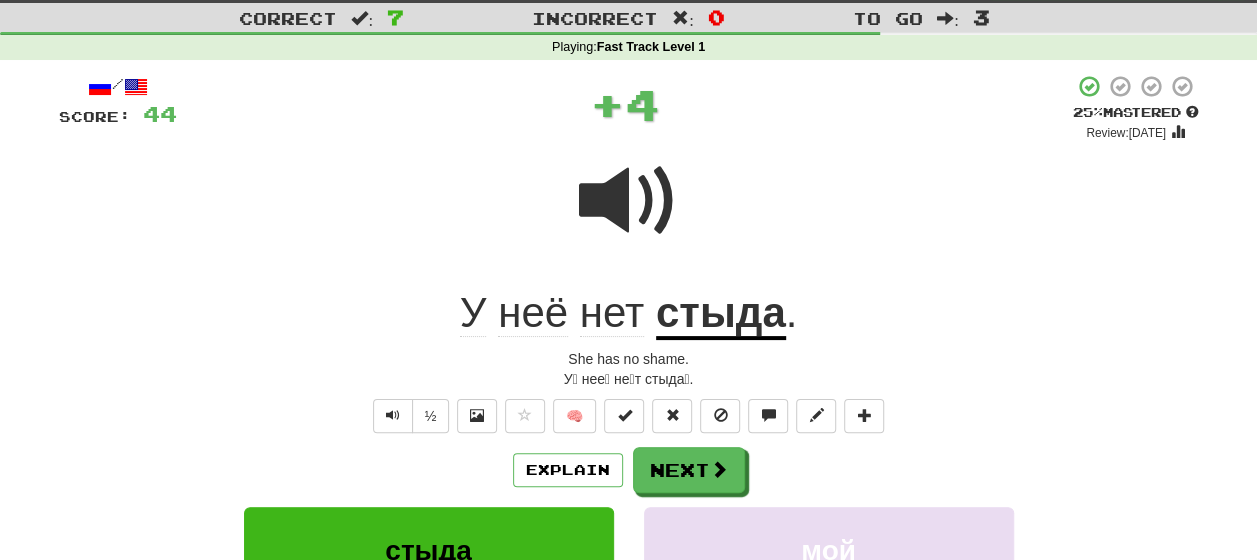 click on "Explain Next" at bounding box center [629, 470] 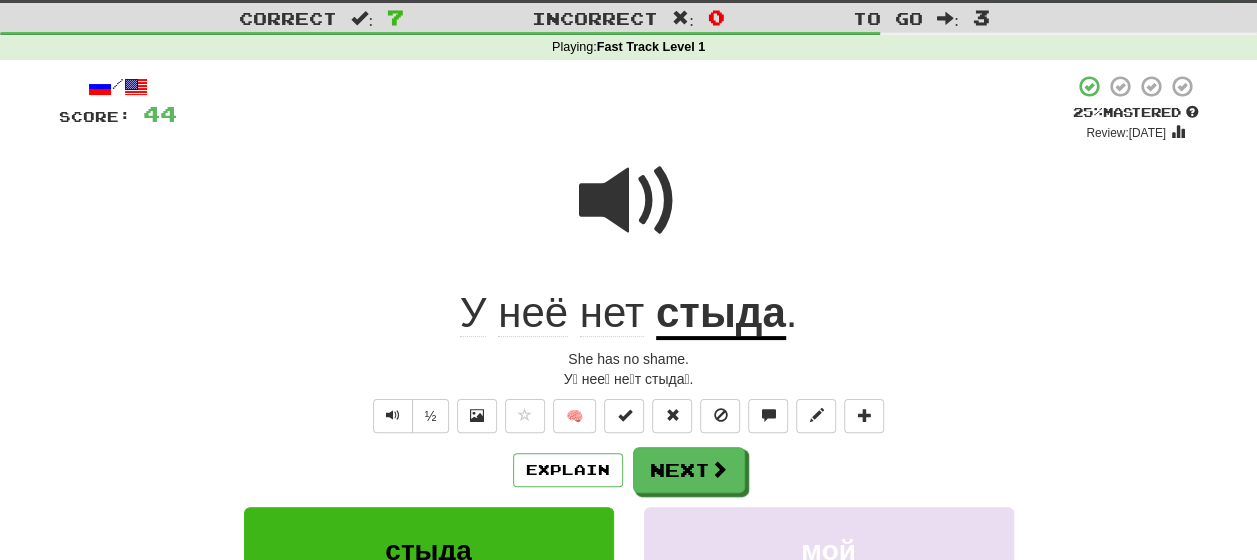 click on "стыда" at bounding box center [721, 314] 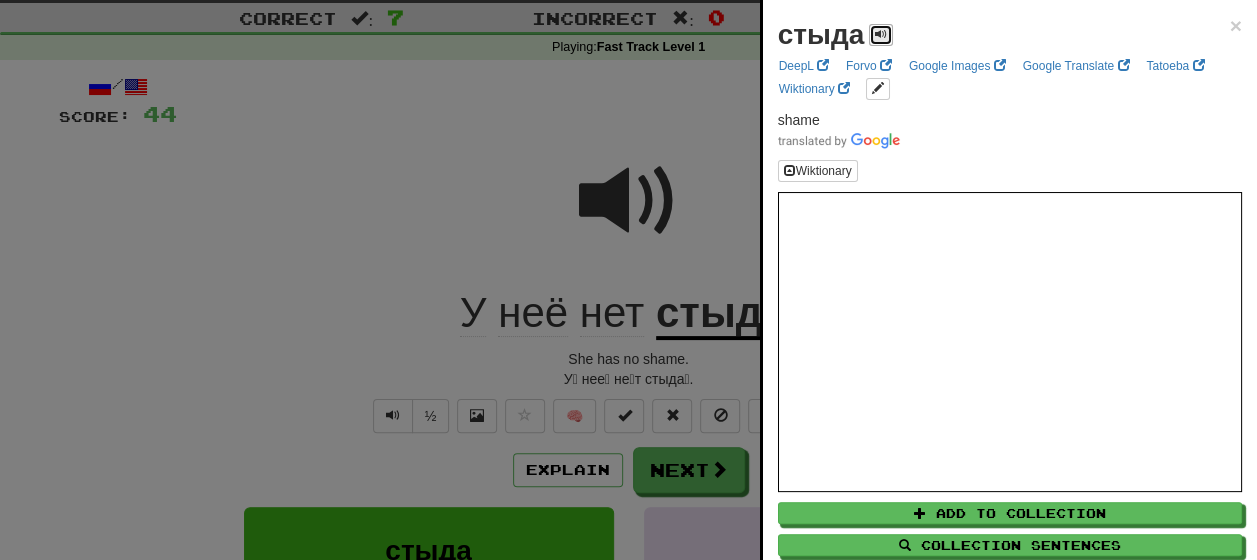 click at bounding box center (881, 35) 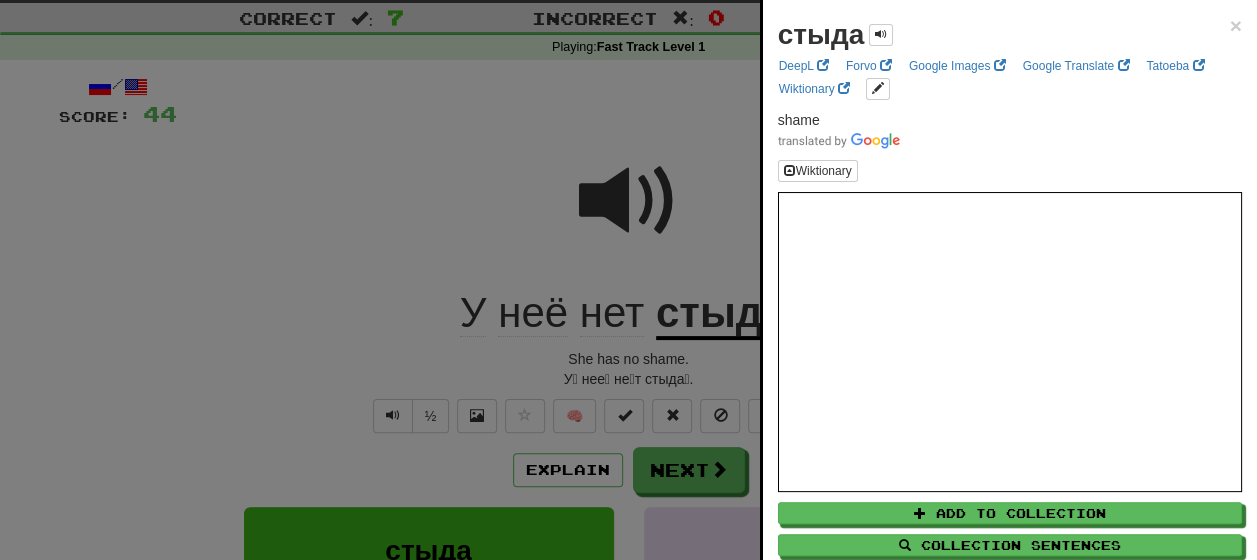 click at bounding box center (628, 280) 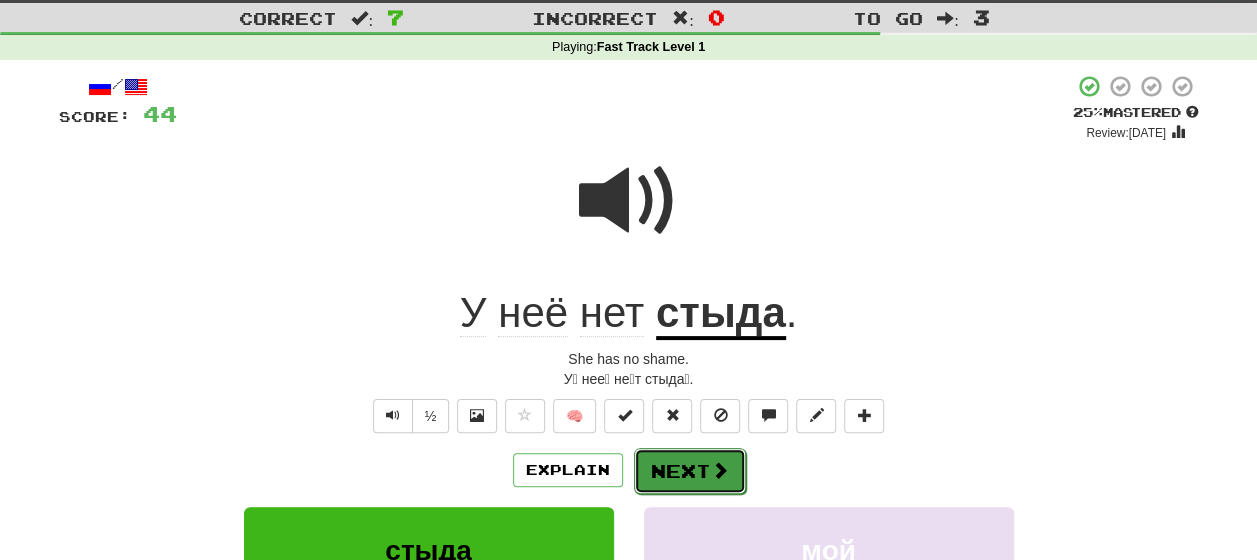 click on "Next" at bounding box center [690, 471] 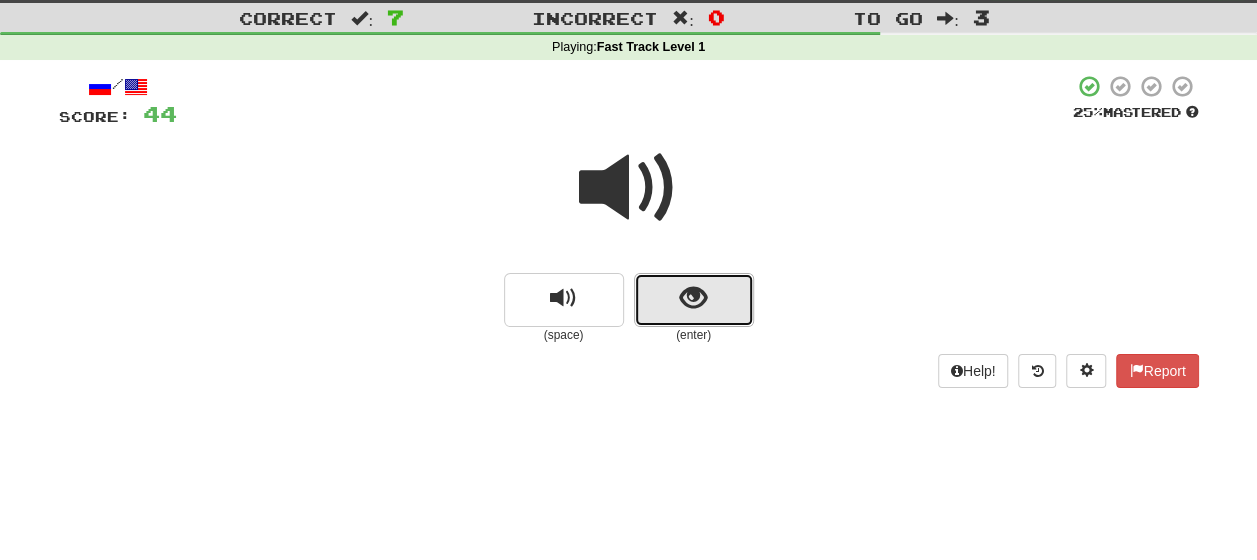 click at bounding box center (693, 298) 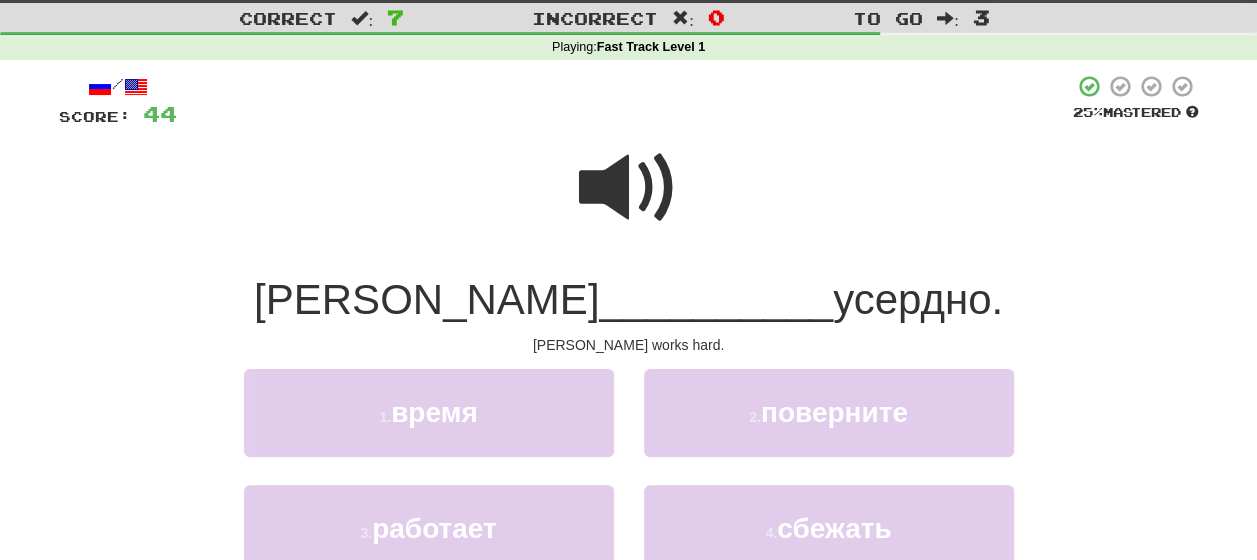click at bounding box center [629, 188] 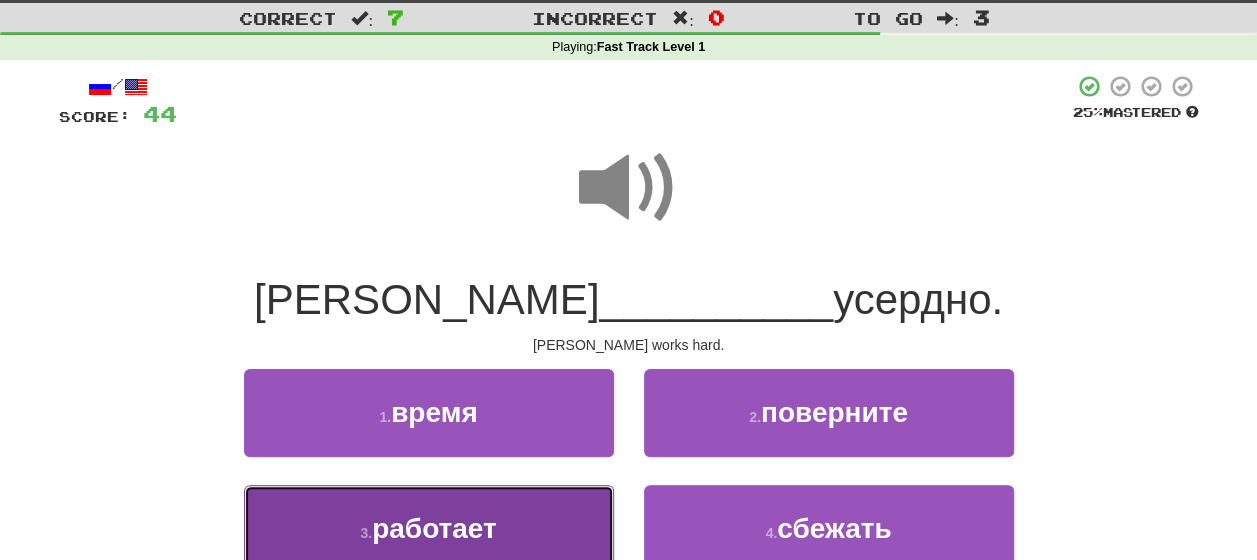 click on "работает" at bounding box center [434, 528] 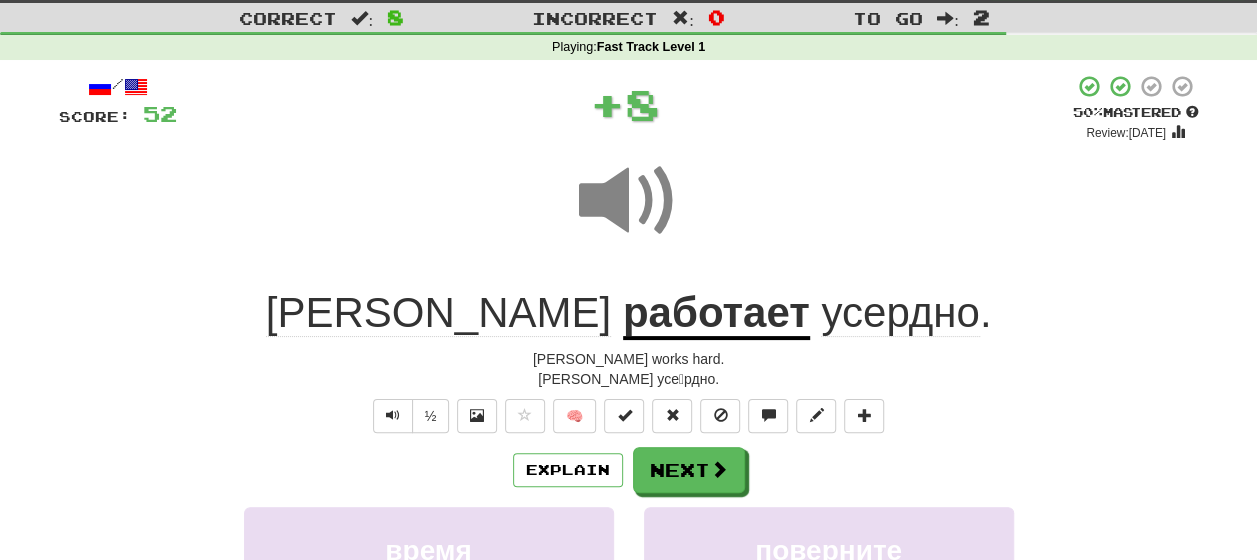 click on "Explain Next" at bounding box center (629, 470) 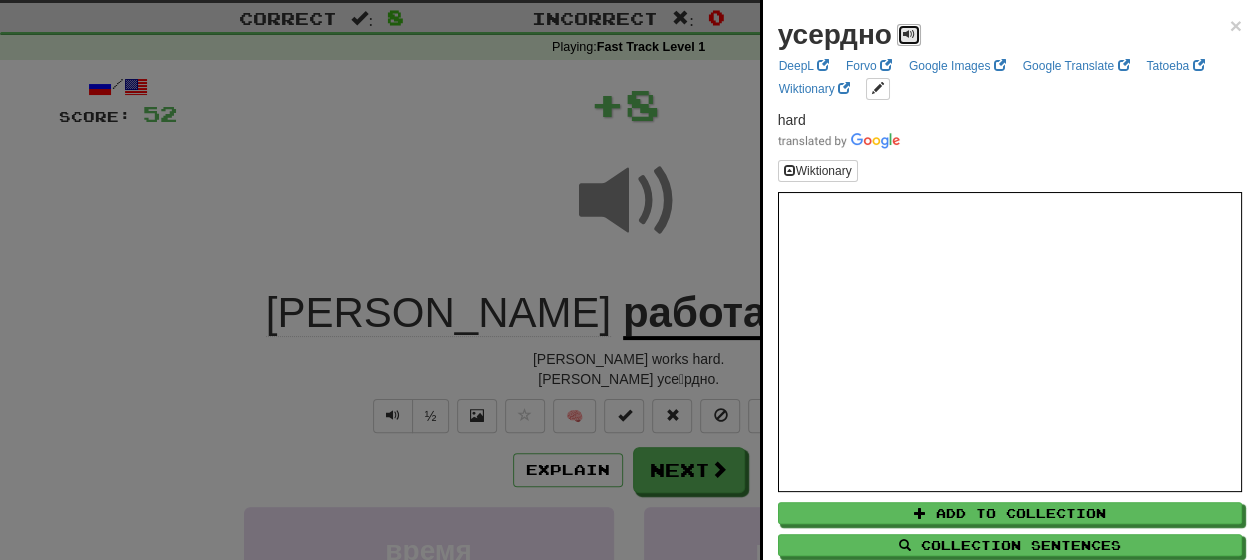click at bounding box center (909, 35) 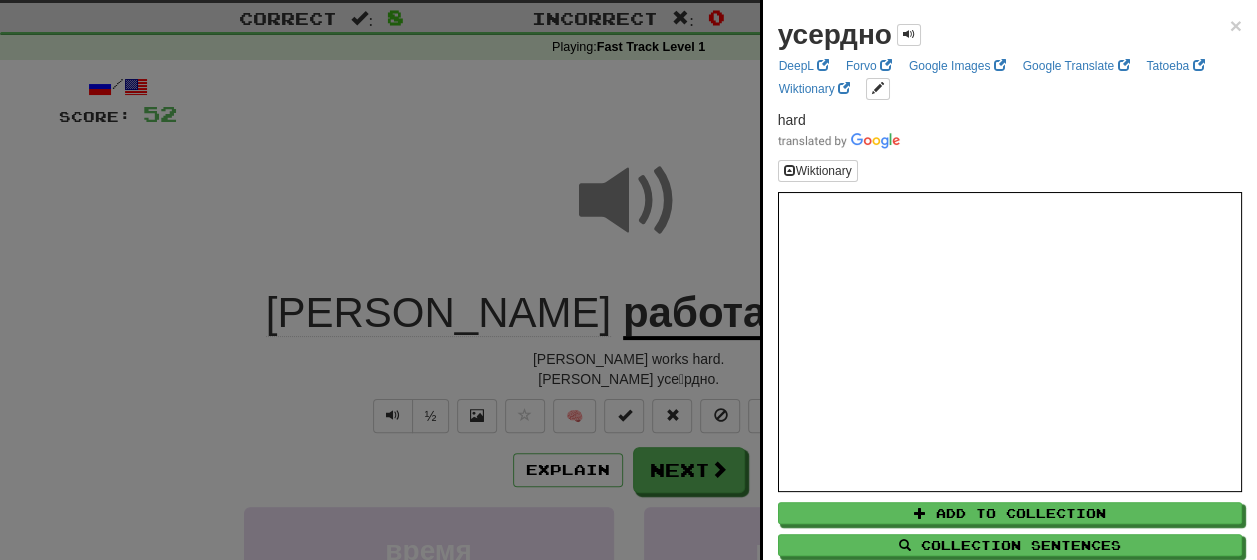 click at bounding box center [628, 280] 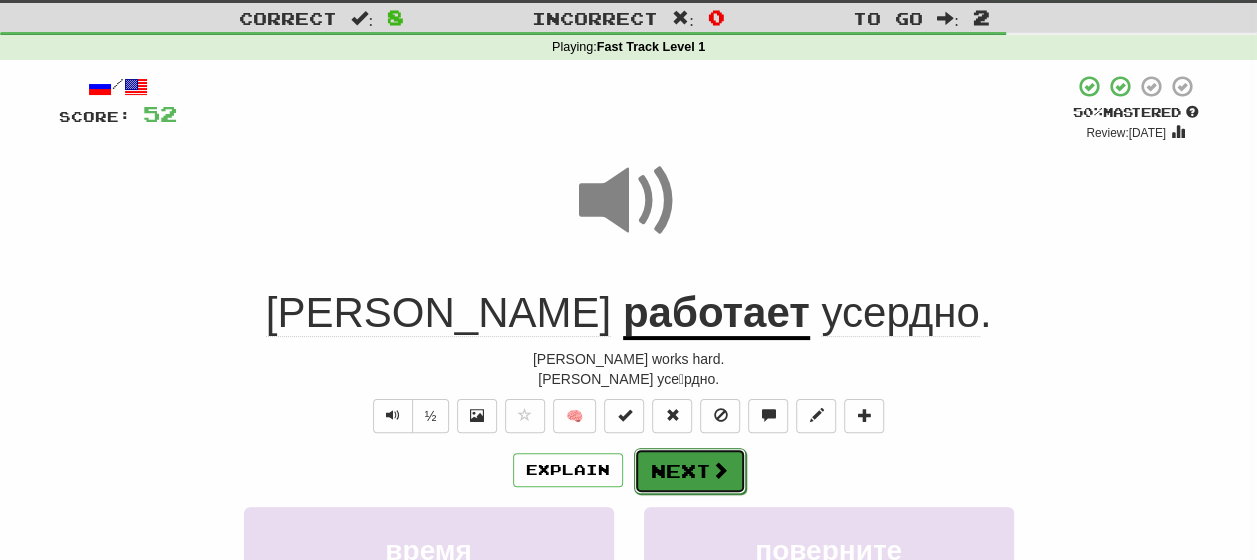 click on "Next" at bounding box center [690, 471] 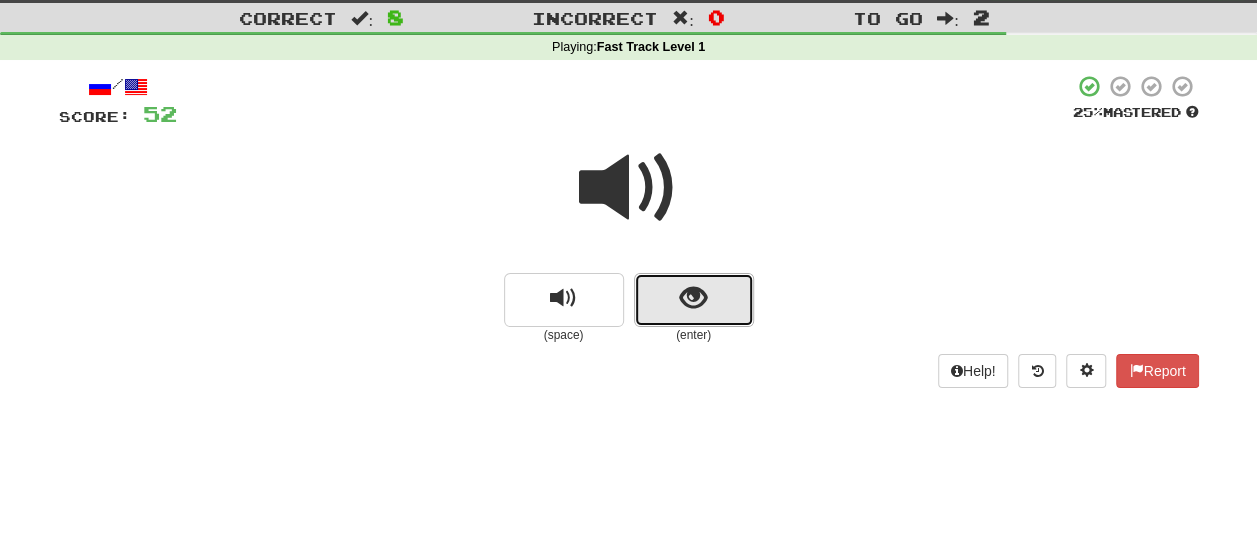 click at bounding box center (694, 300) 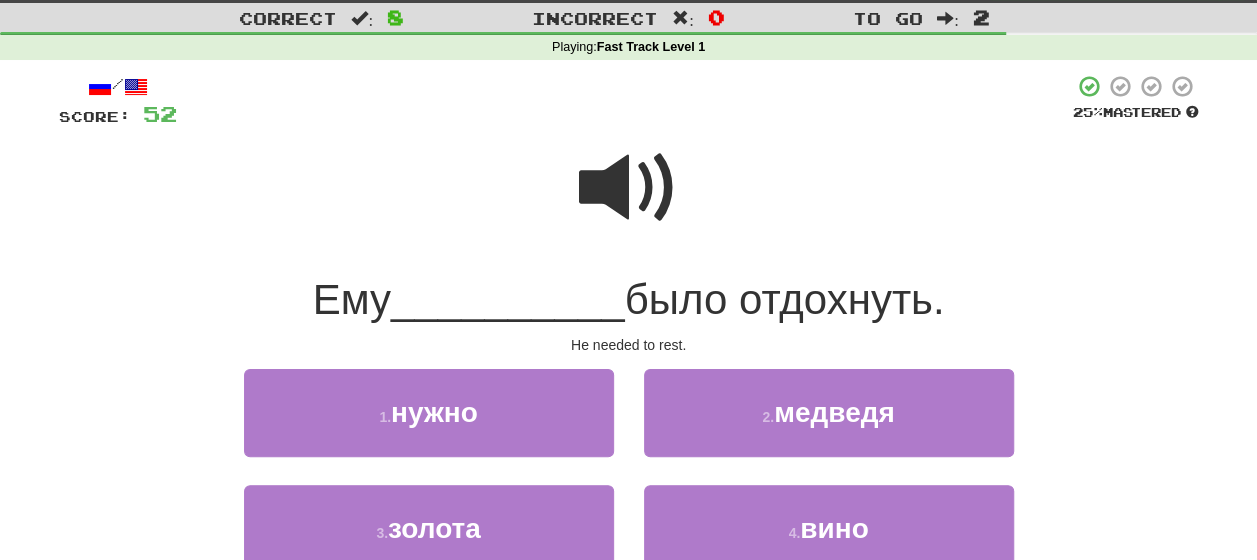 click at bounding box center (629, 188) 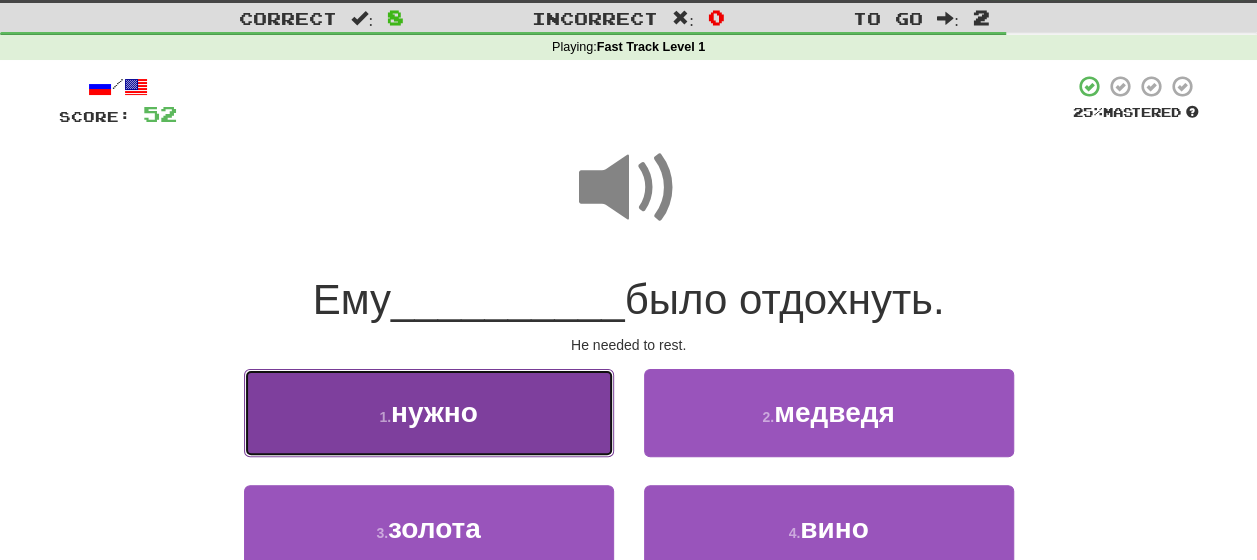 click on "1 .  нужно" at bounding box center (429, 412) 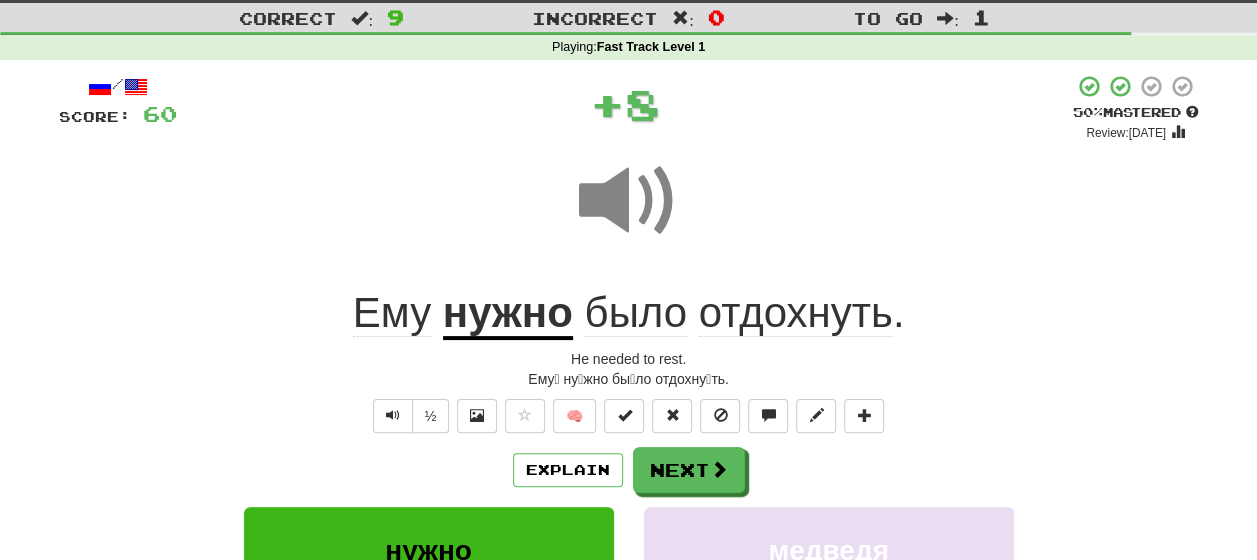 click on "Explain Next" at bounding box center (629, 470) 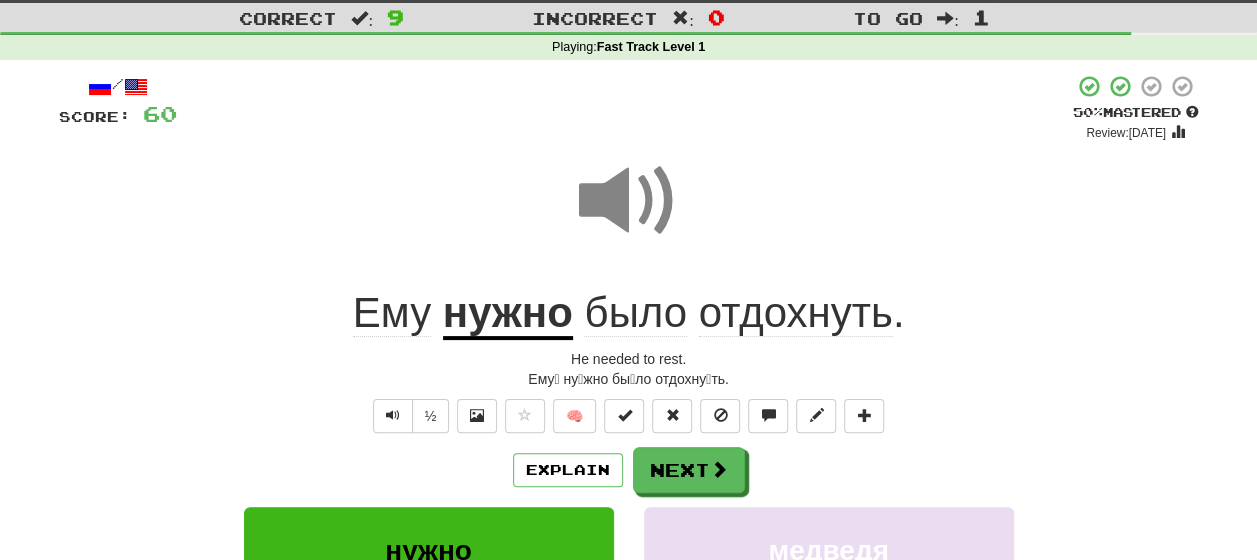 click on "было" at bounding box center (635, 313) 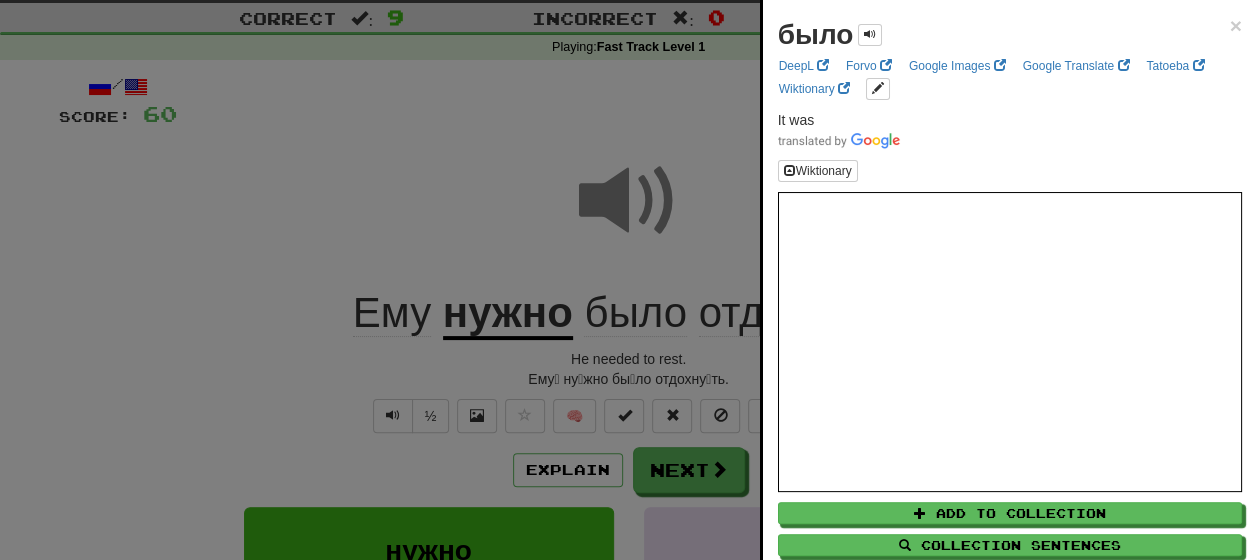 click at bounding box center [628, 280] 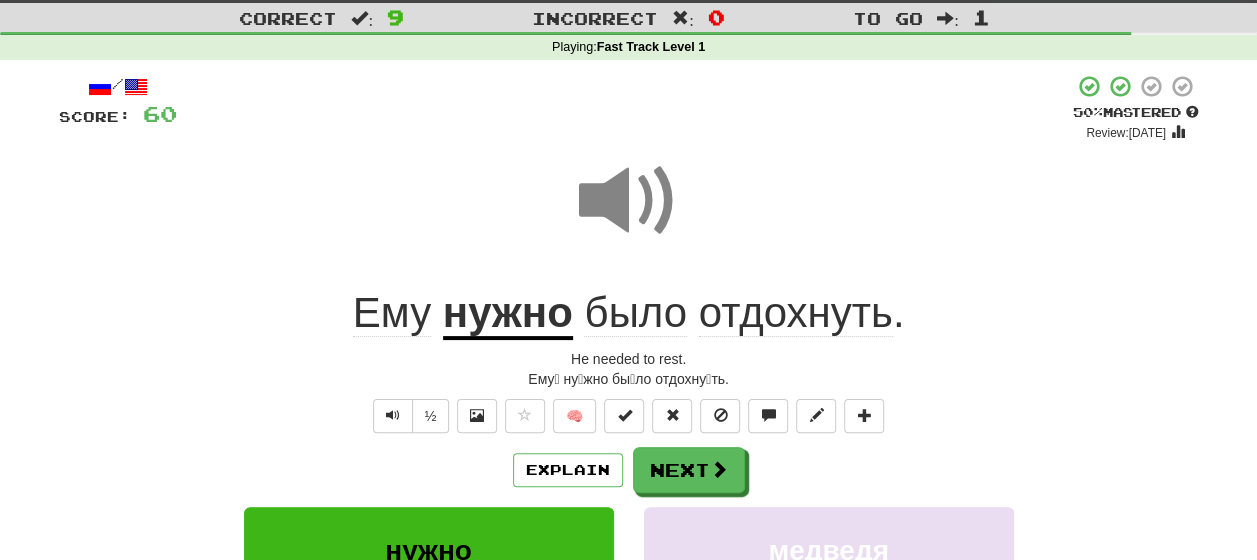 click on "отдохнуть" at bounding box center (796, 313) 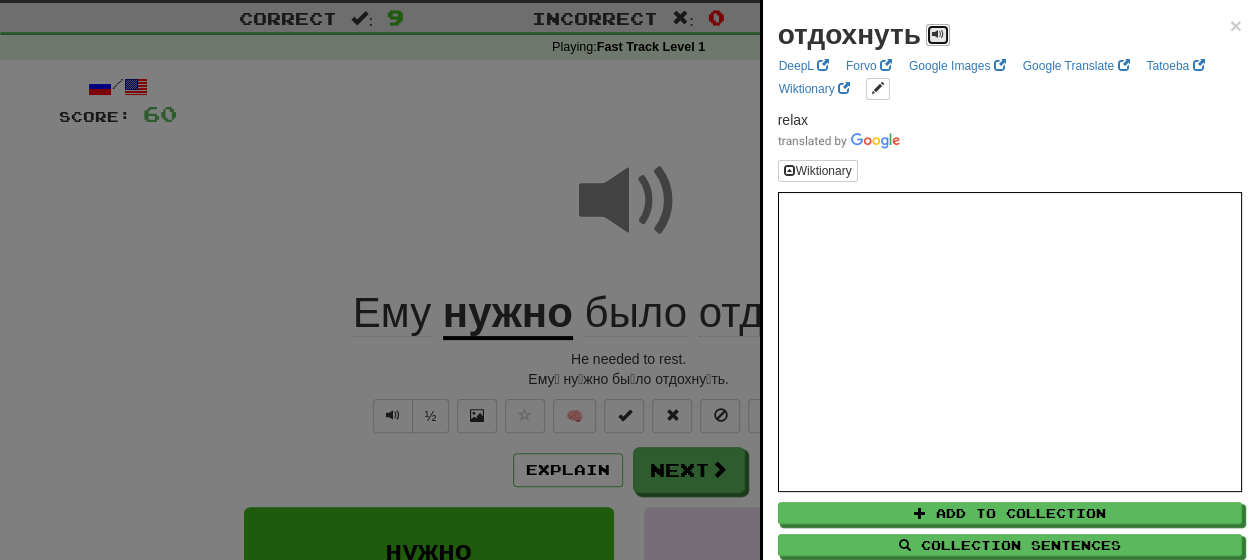 click at bounding box center (938, 34) 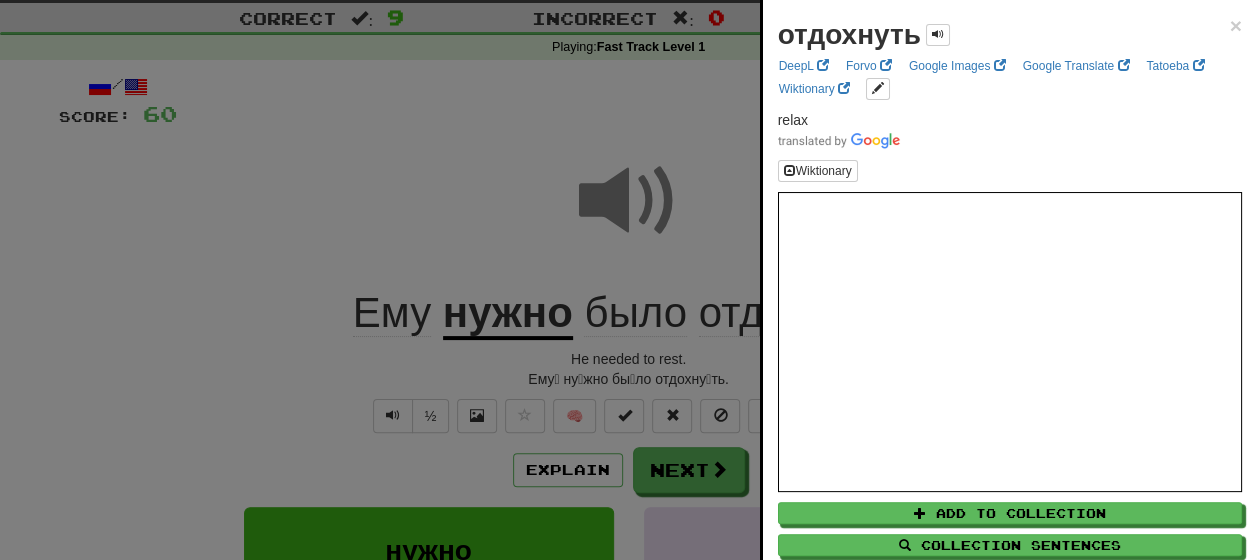 click at bounding box center (628, 280) 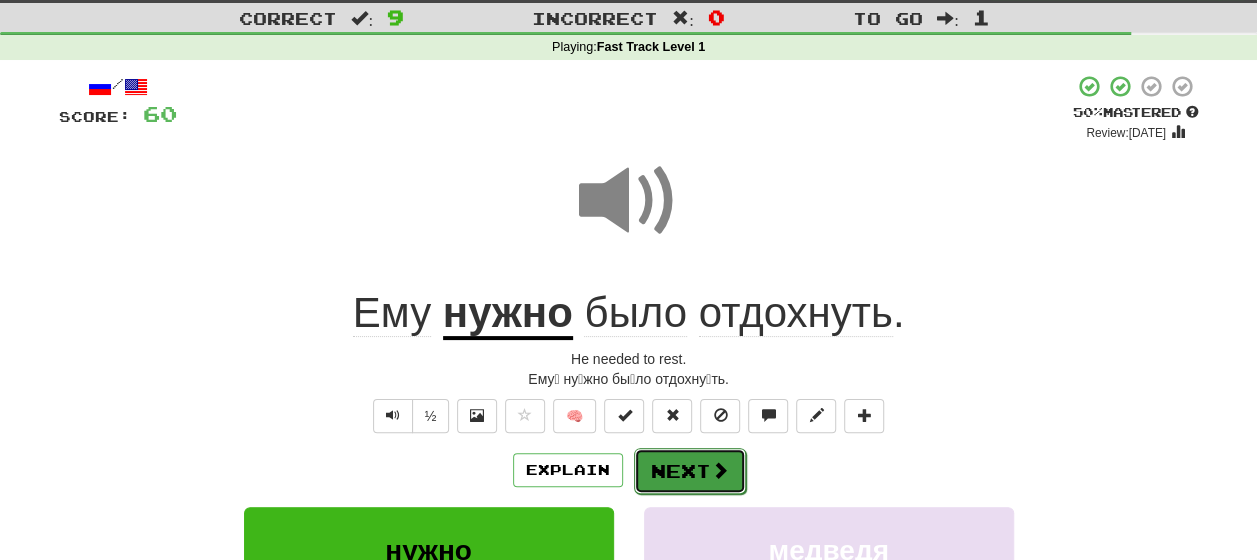 click on "Next" at bounding box center [690, 471] 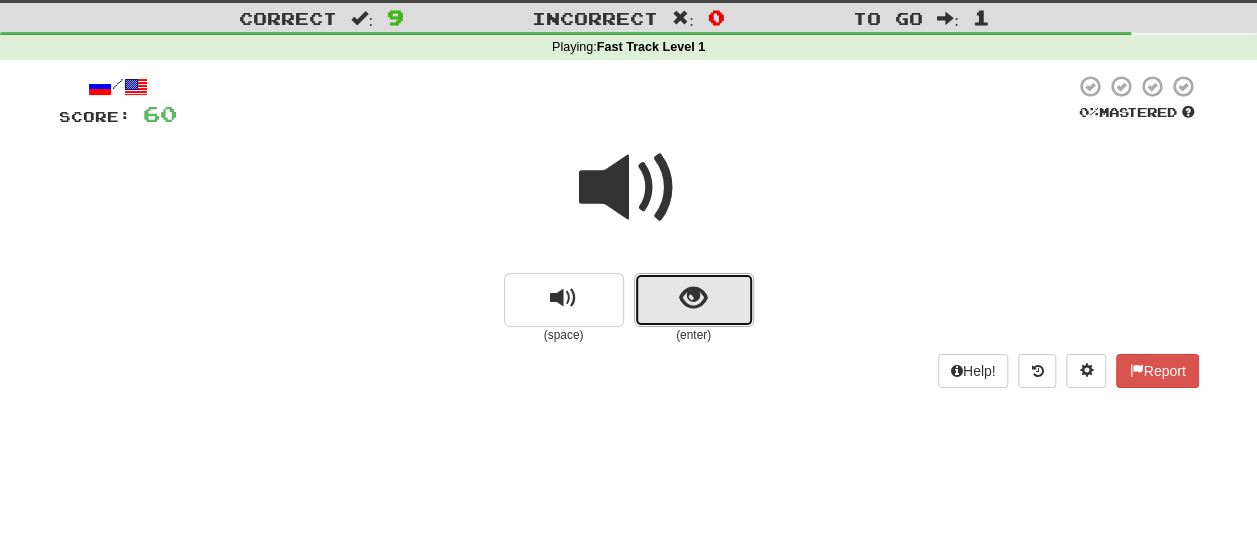 click at bounding box center (694, 300) 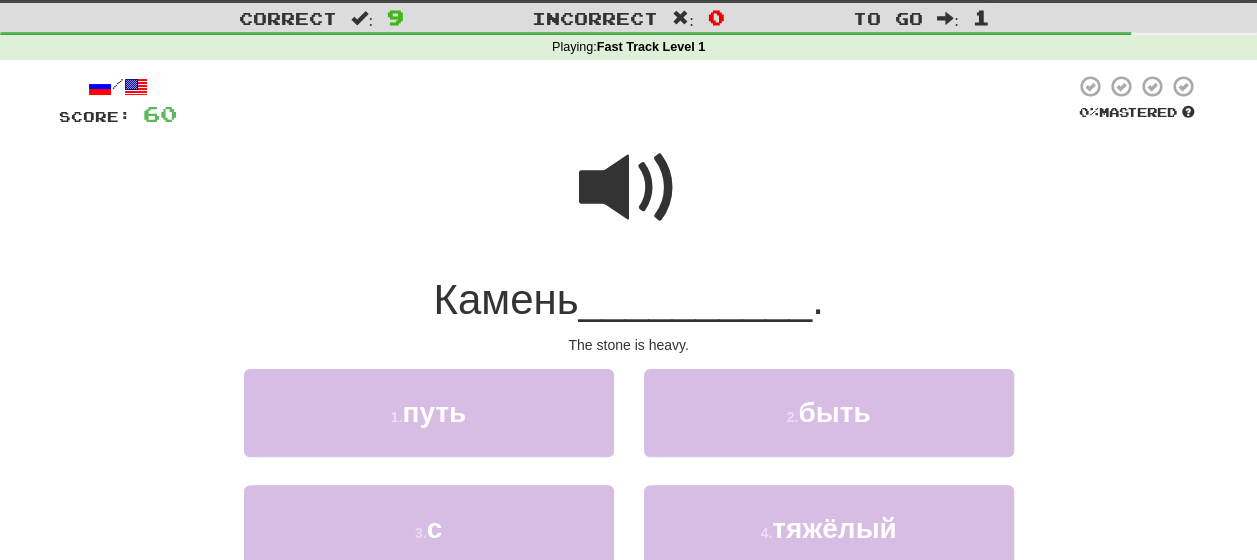 click at bounding box center (629, 188) 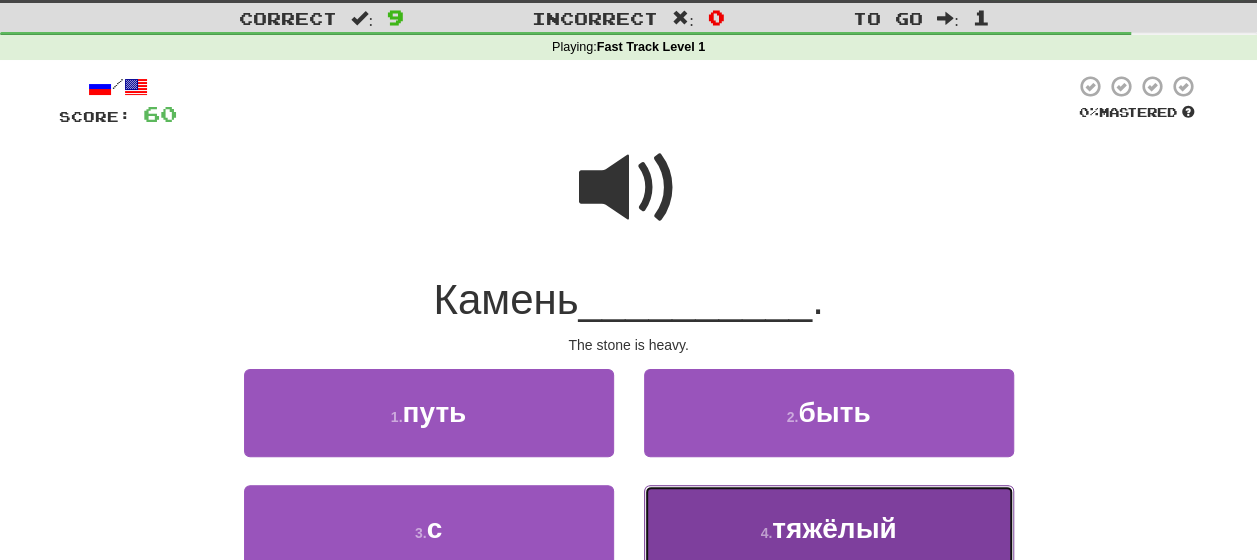 click on "4 ." at bounding box center [766, 533] 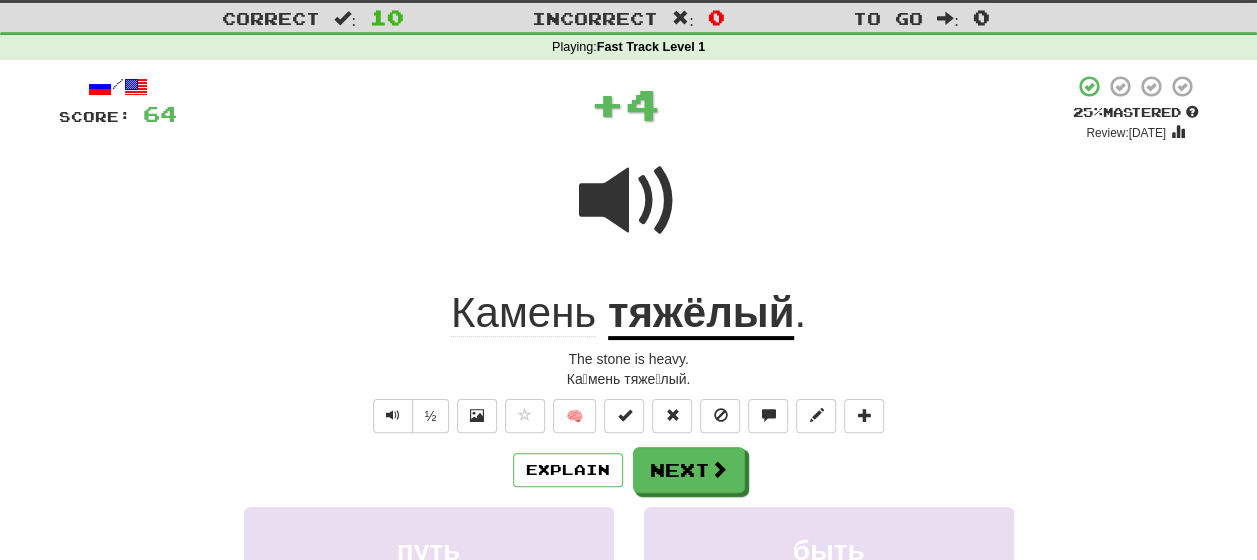 click on "Explain Next" at bounding box center [629, 470] 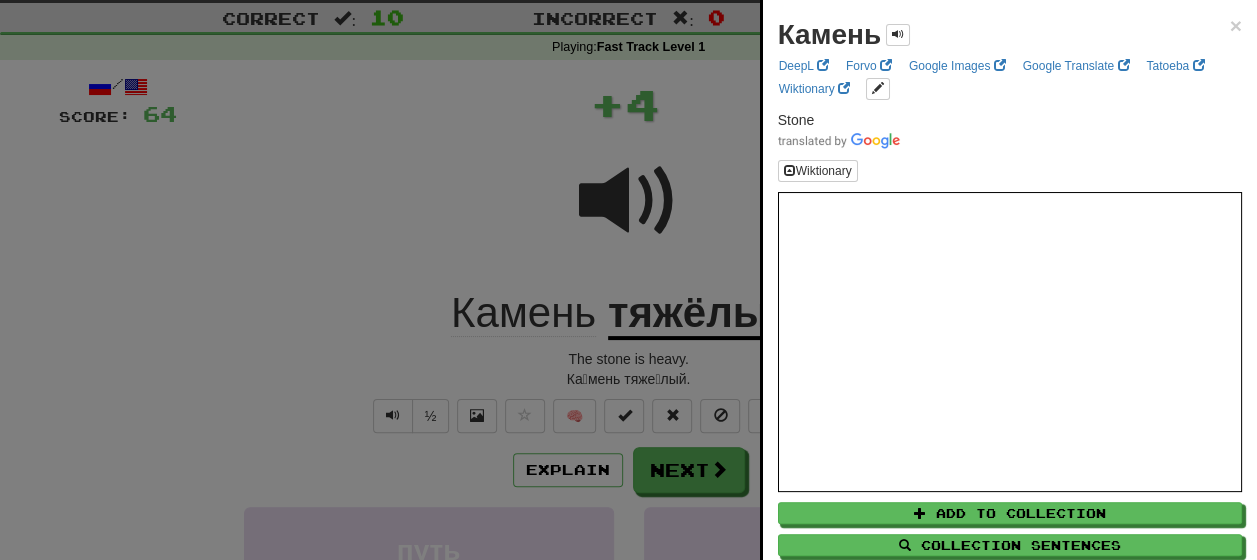 click at bounding box center [628, 280] 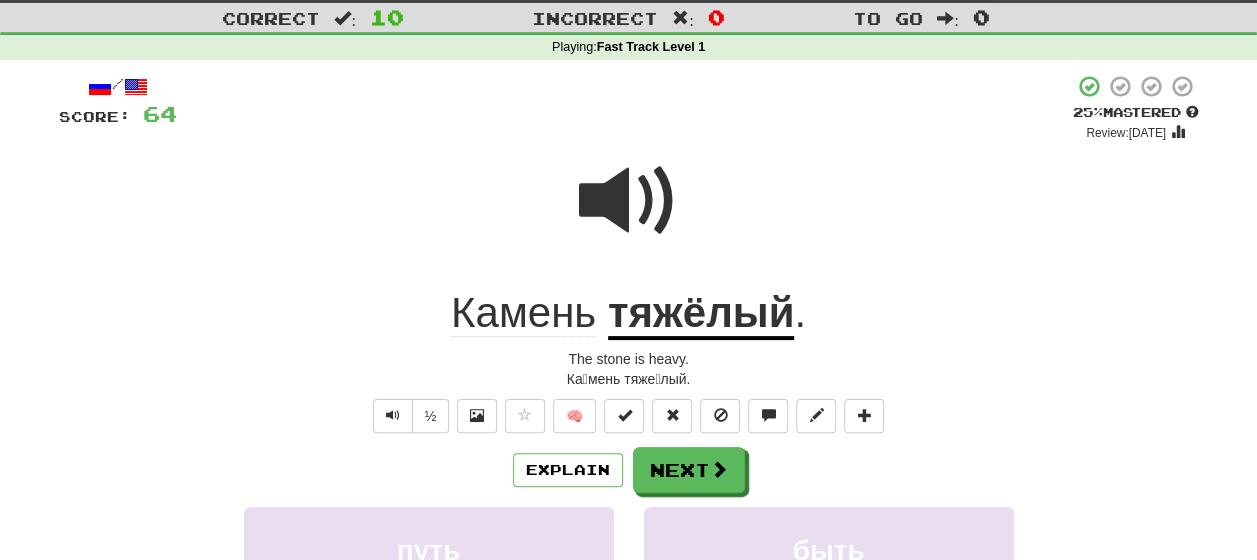 click on "тяжёлый" at bounding box center [701, 314] 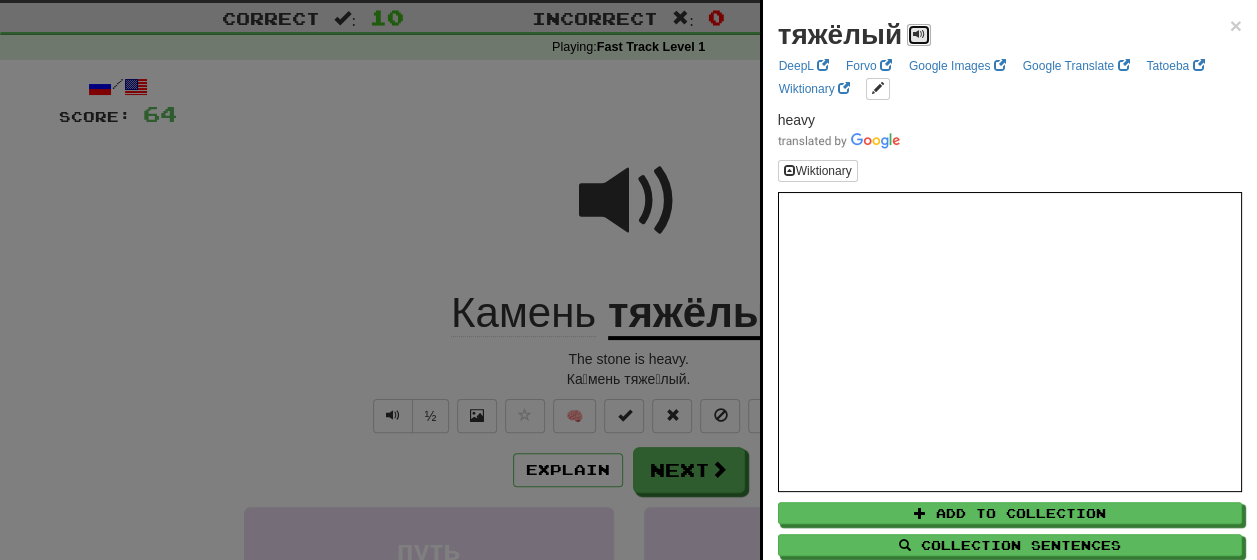 click at bounding box center (919, 34) 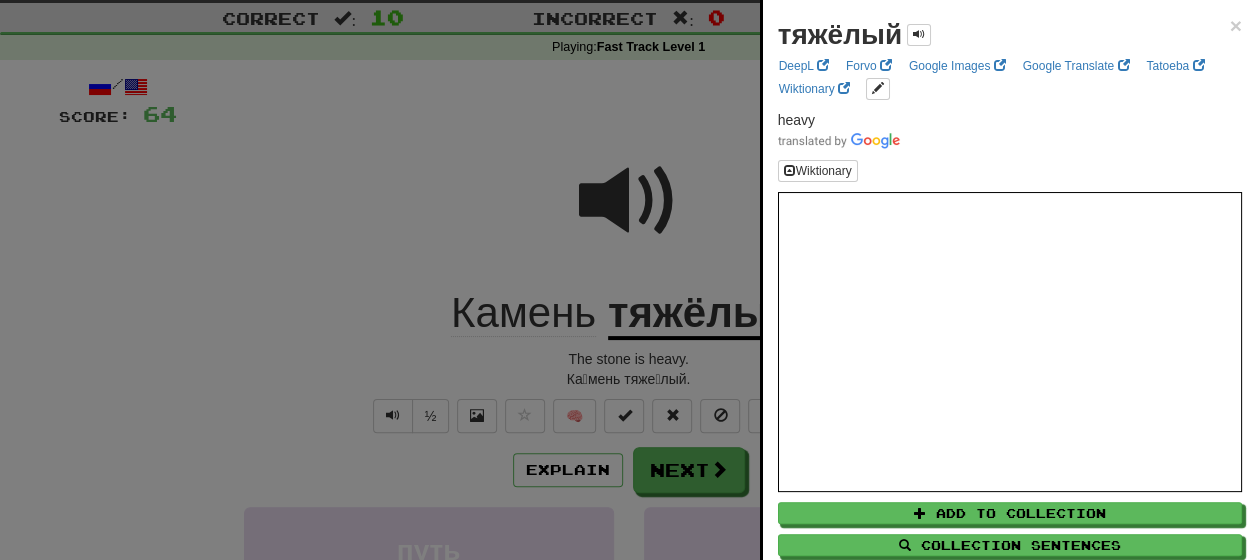 click at bounding box center [628, 280] 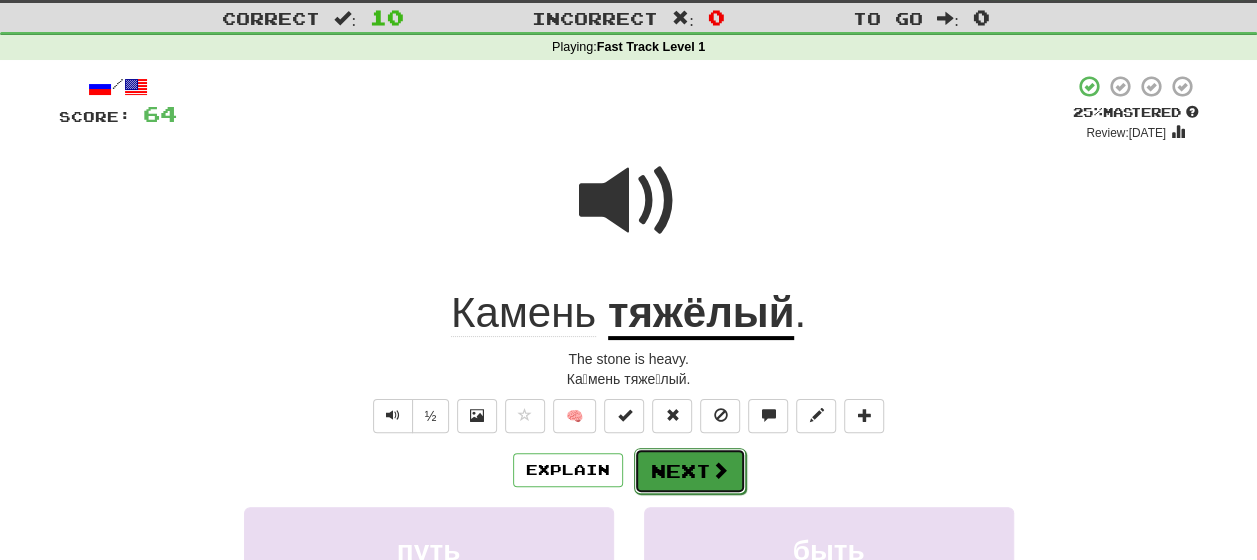 click on "Next" at bounding box center (690, 471) 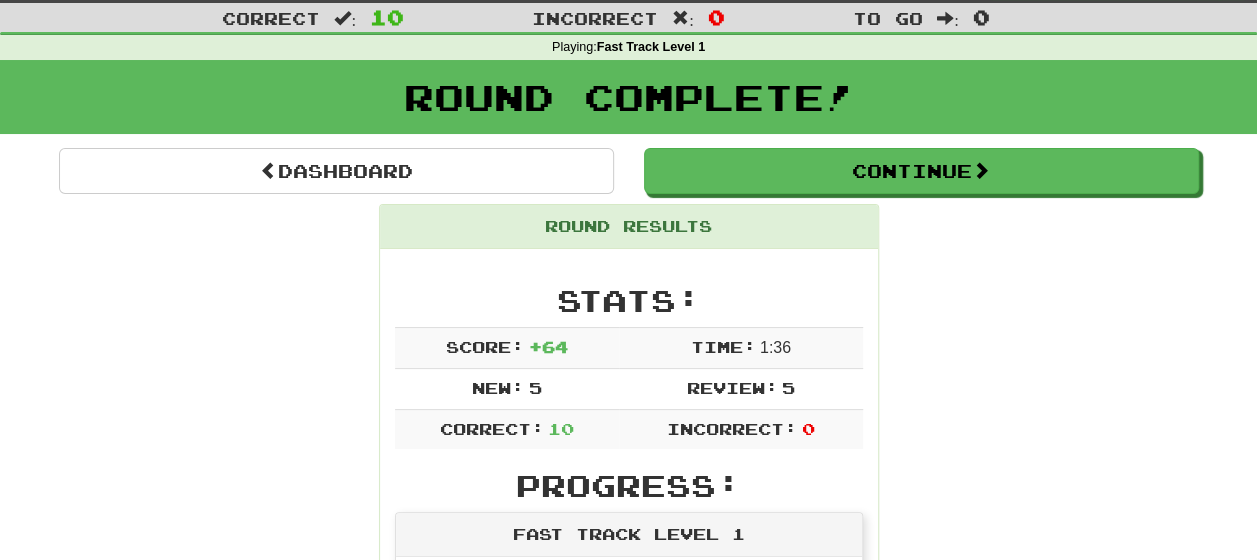 scroll, scrollTop: 0, scrollLeft: 0, axis: both 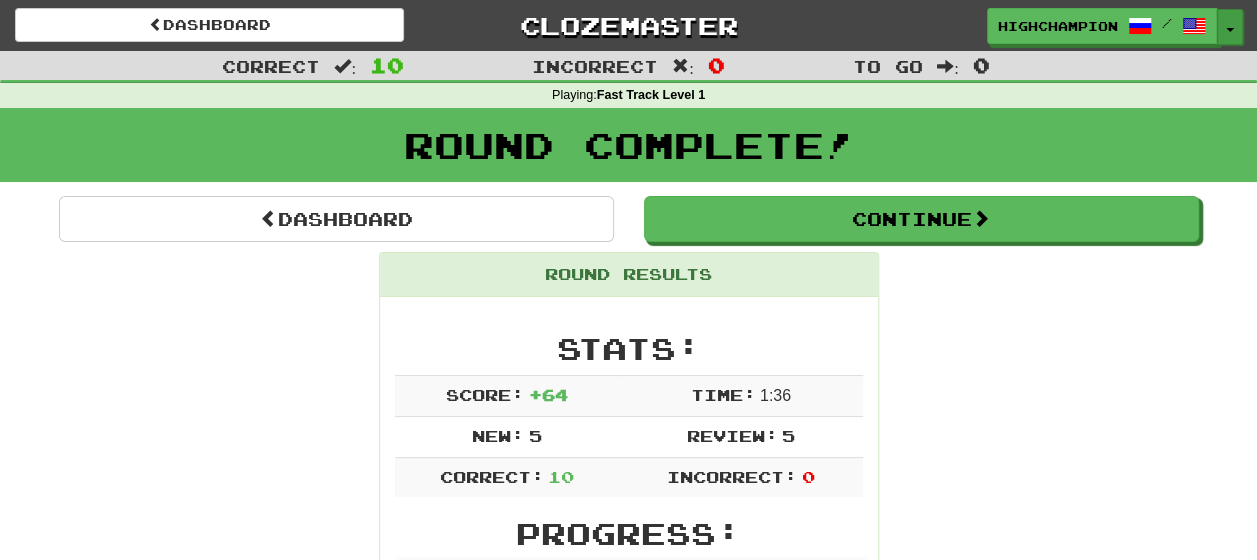 click on "Toggle Dropdown" at bounding box center [1230, 27] 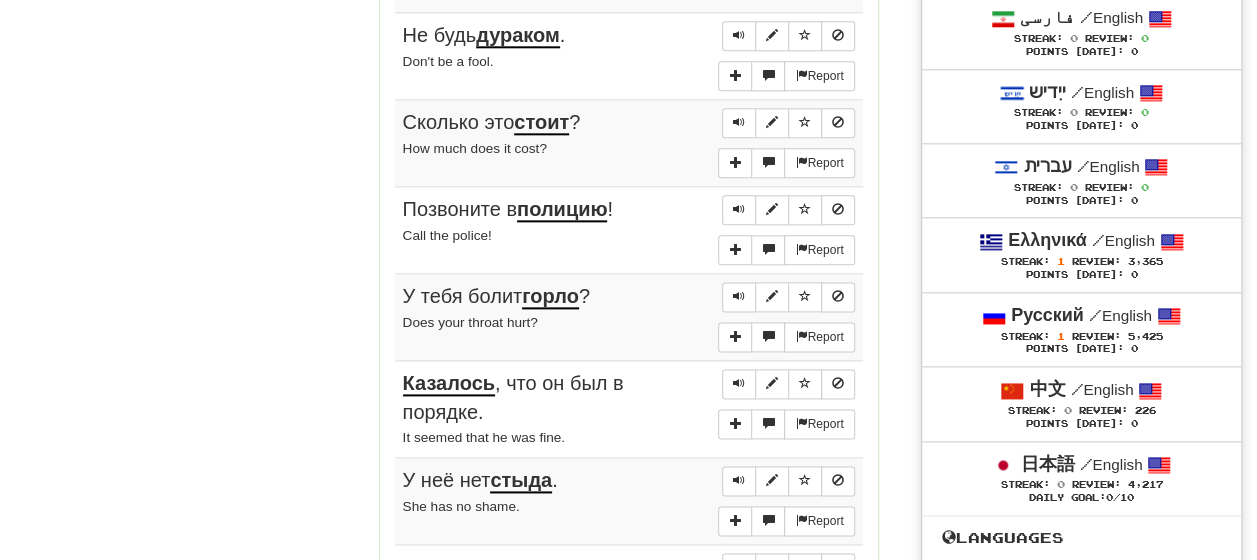 scroll, scrollTop: 1143, scrollLeft: 0, axis: vertical 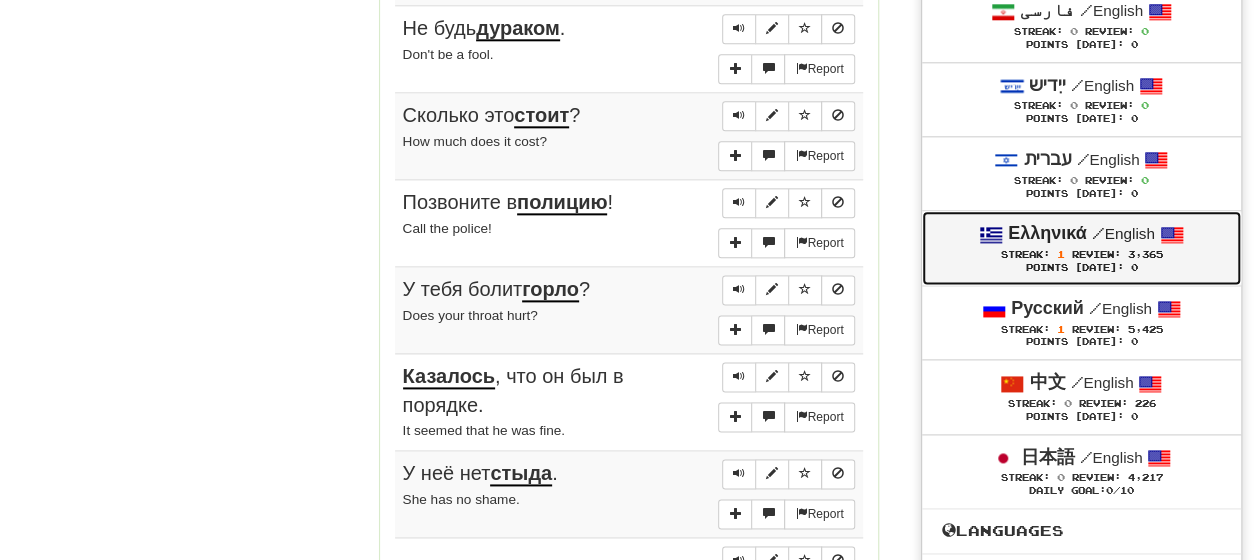 click on "Ελληνικά
/
English" at bounding box center [1081, 234] 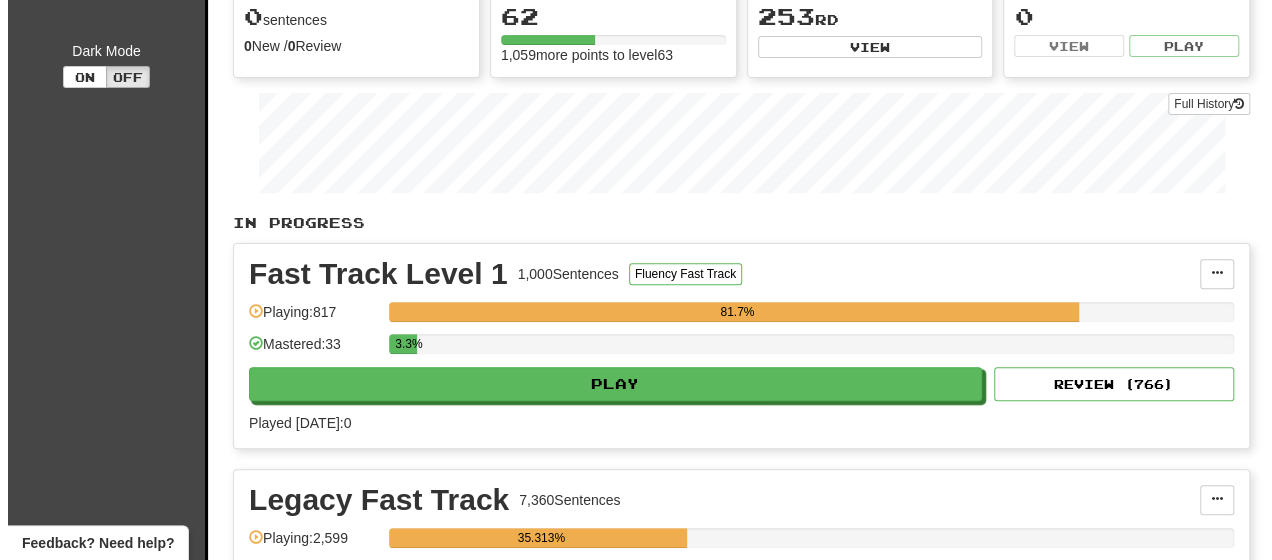 scroll, scrollTop: 300, scrollLeft: 0, axis: vertical 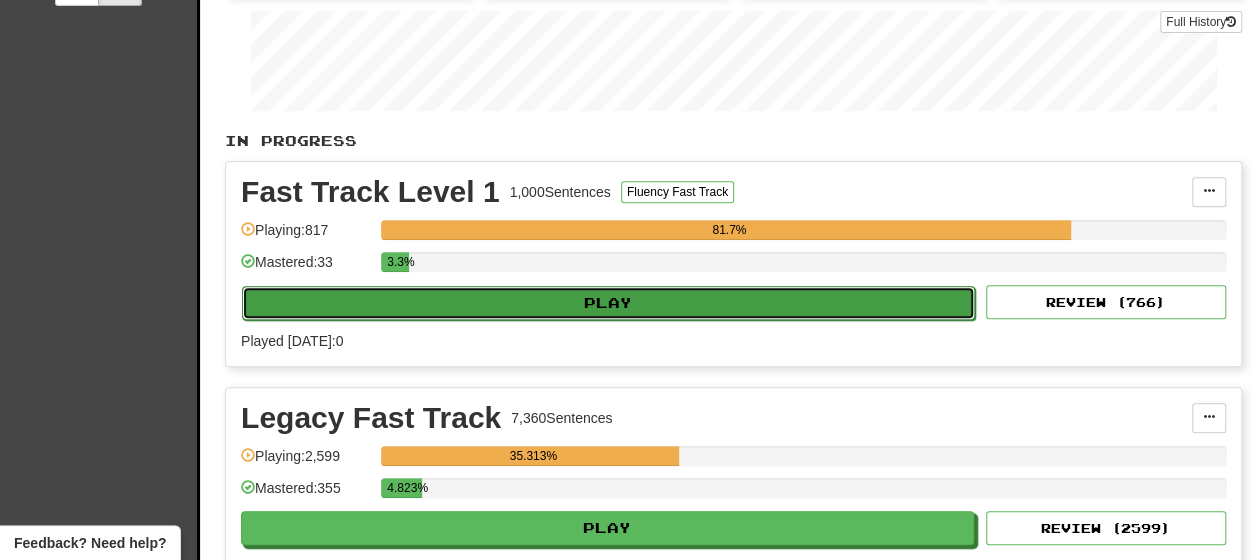 click on "Play" at bounding box center [608, 303] 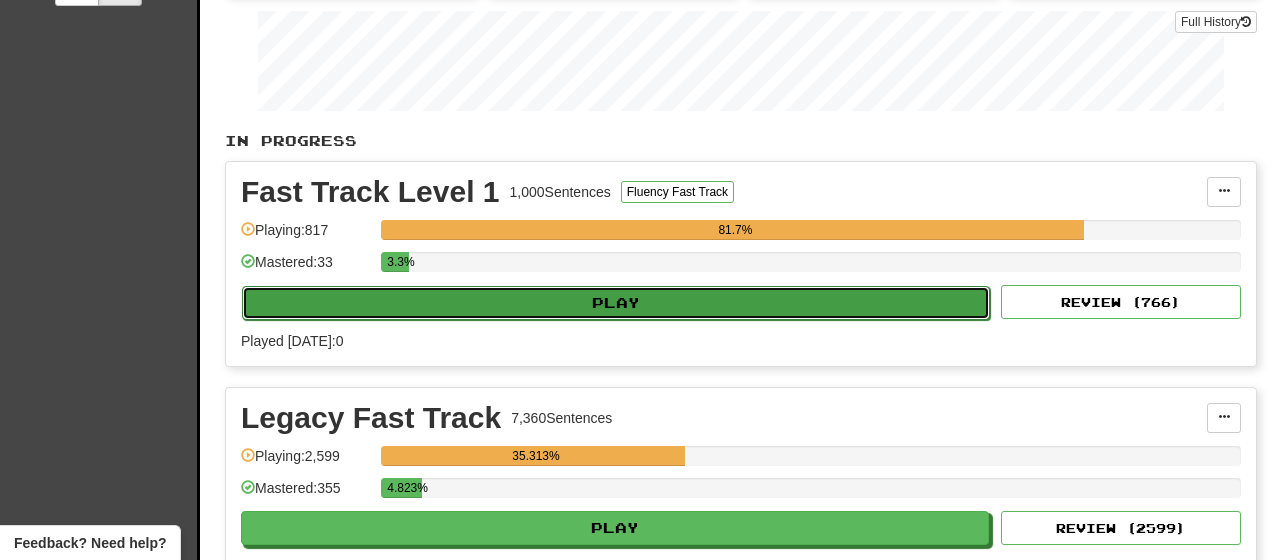 select on "**" 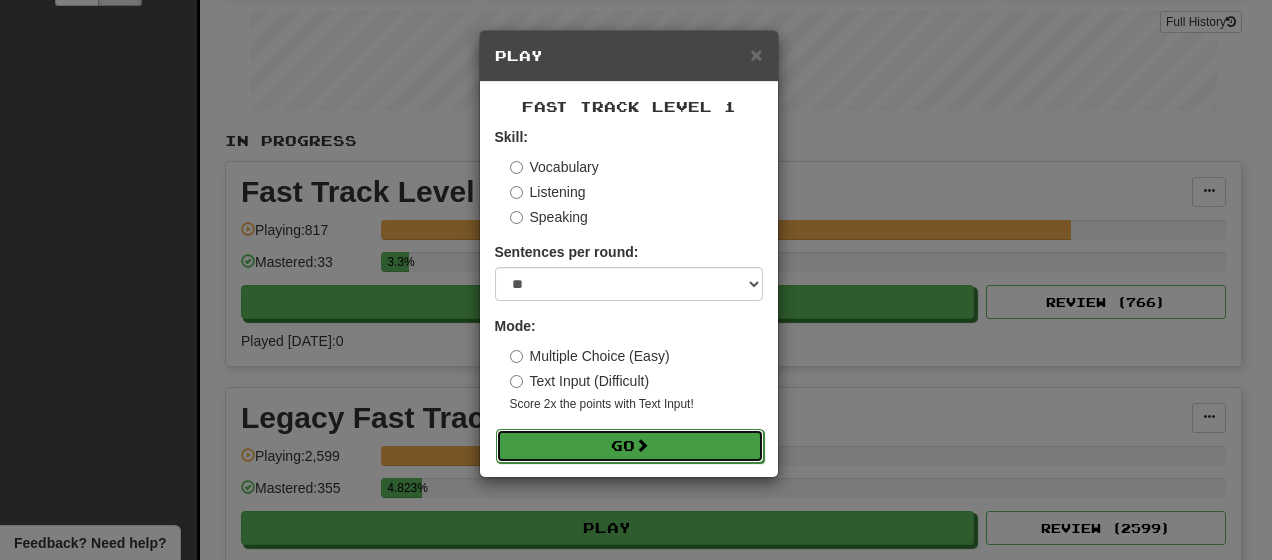 click on "Go" at bounding box center [630, 446] 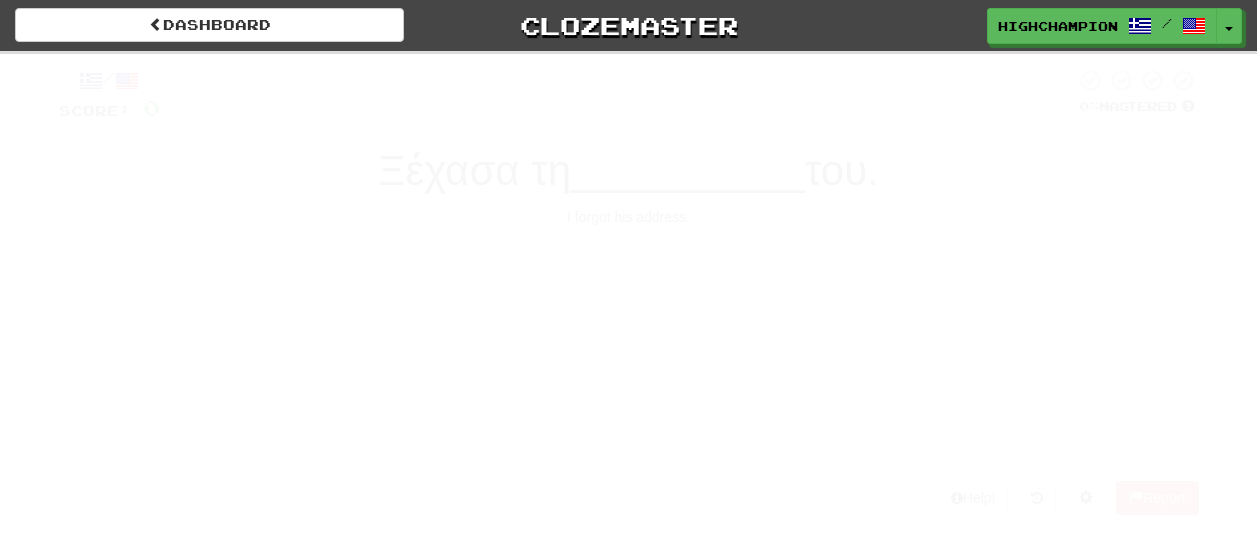 scroll, scrollTop: 0, scrollLeft: 0, axis: both 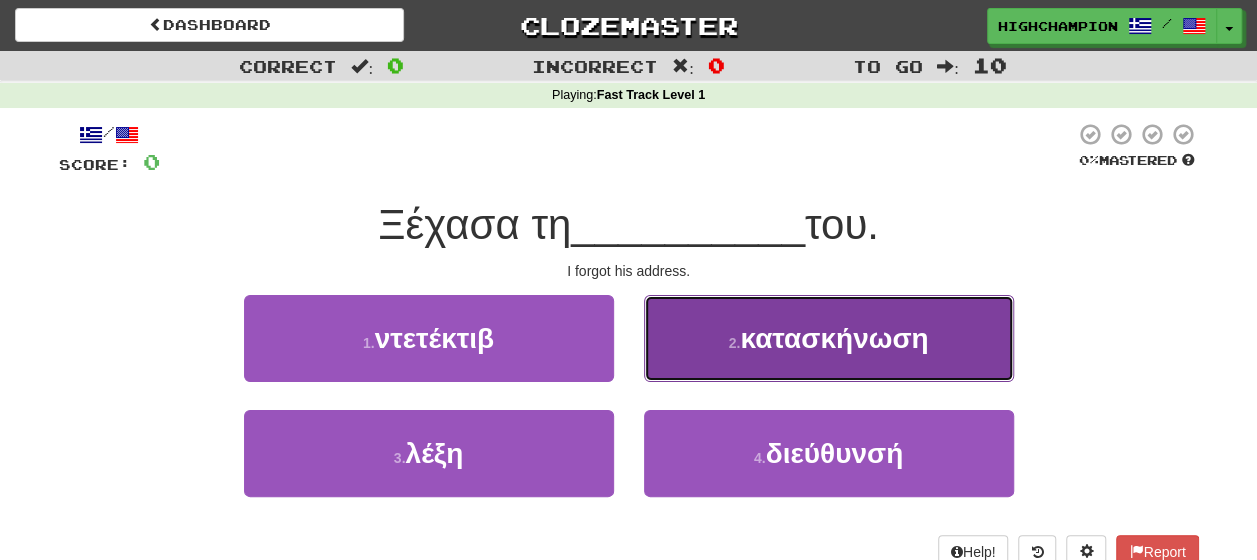 click on "κατασκήνωση" at bounding box center (834, 338) 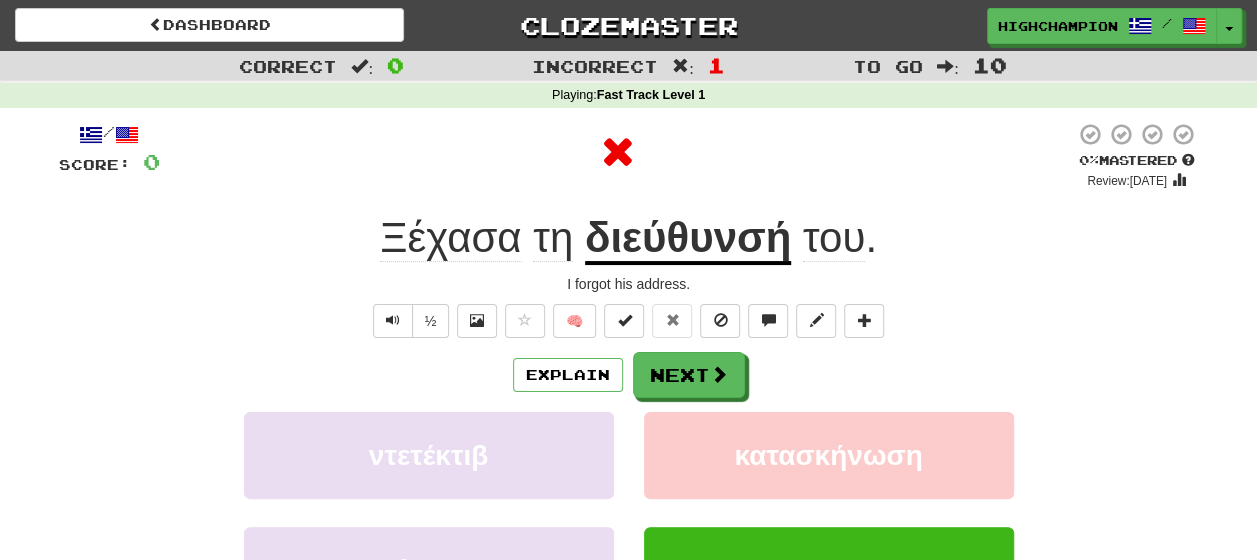 click on "Explain Next" at bounding box center (629, 375) 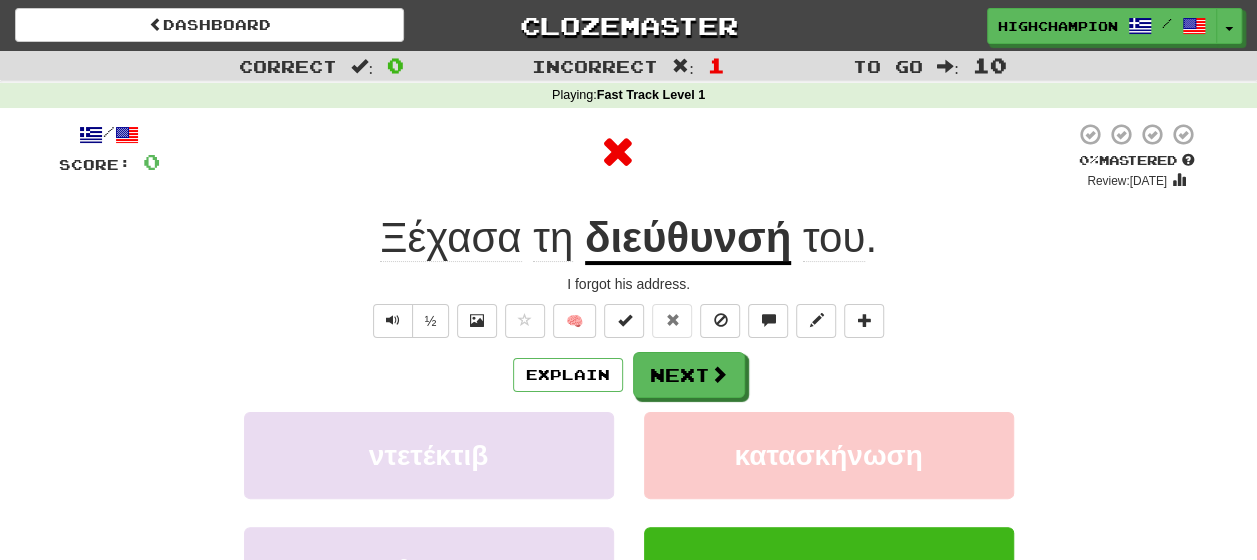 click on "διεύθυνσή" at bounding box center [688, 239] 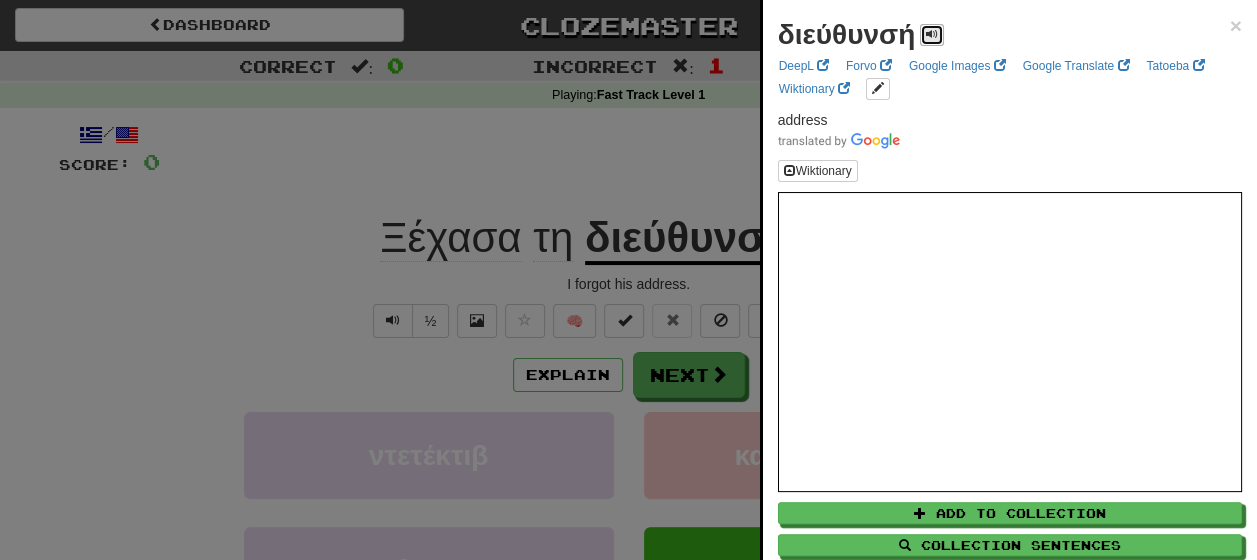 click at bounding box center (932, 34) 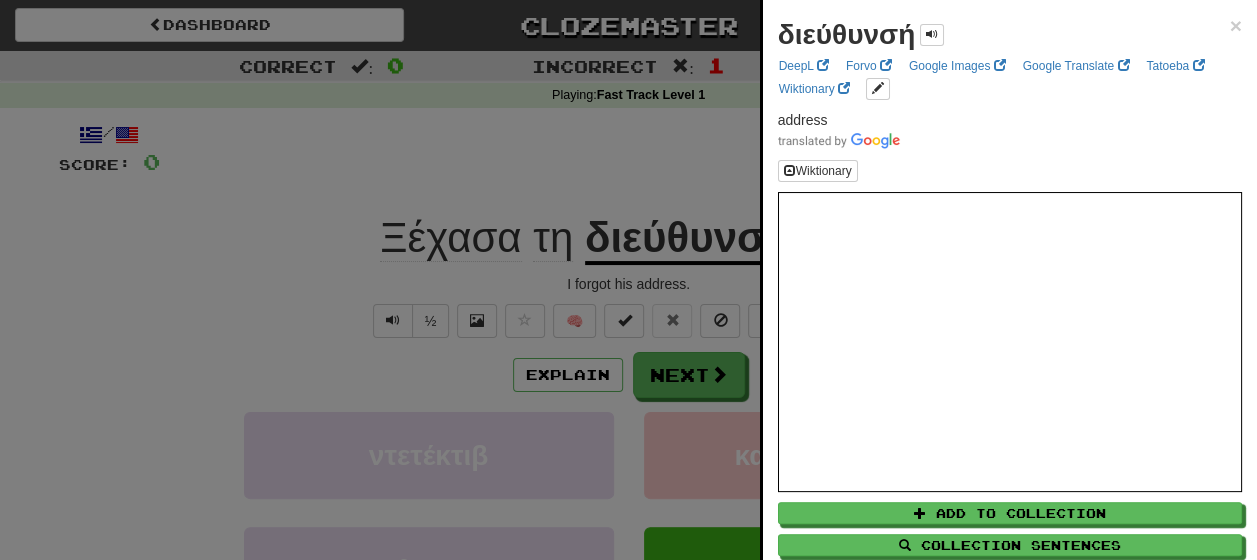 click at bounding box center (628, 280) 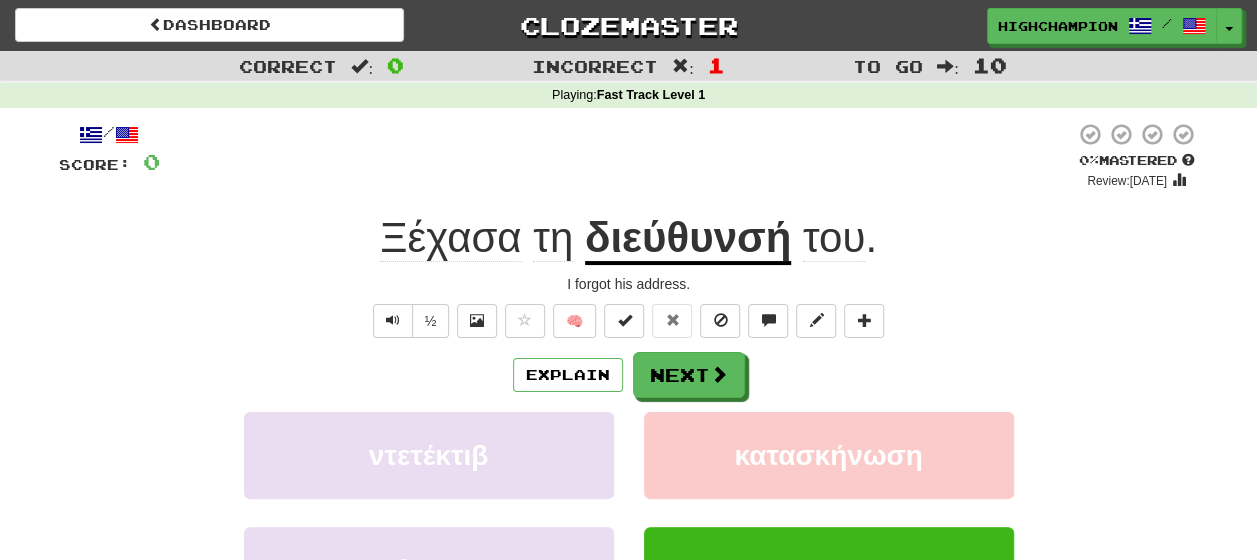 click on "Ξέχασα" 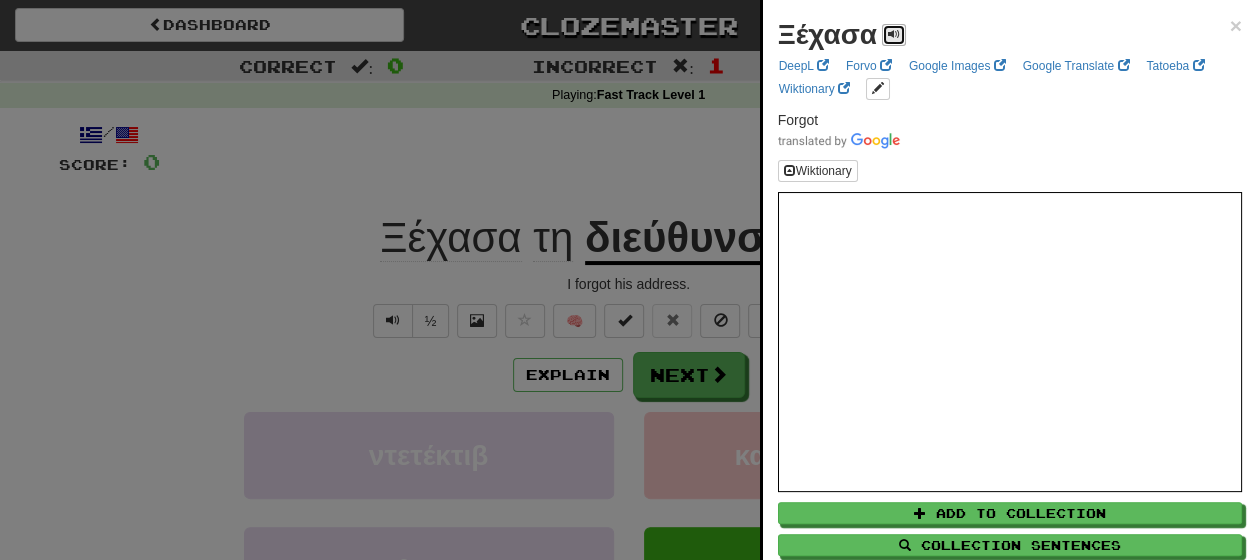 click at bounding box center [894, 34] 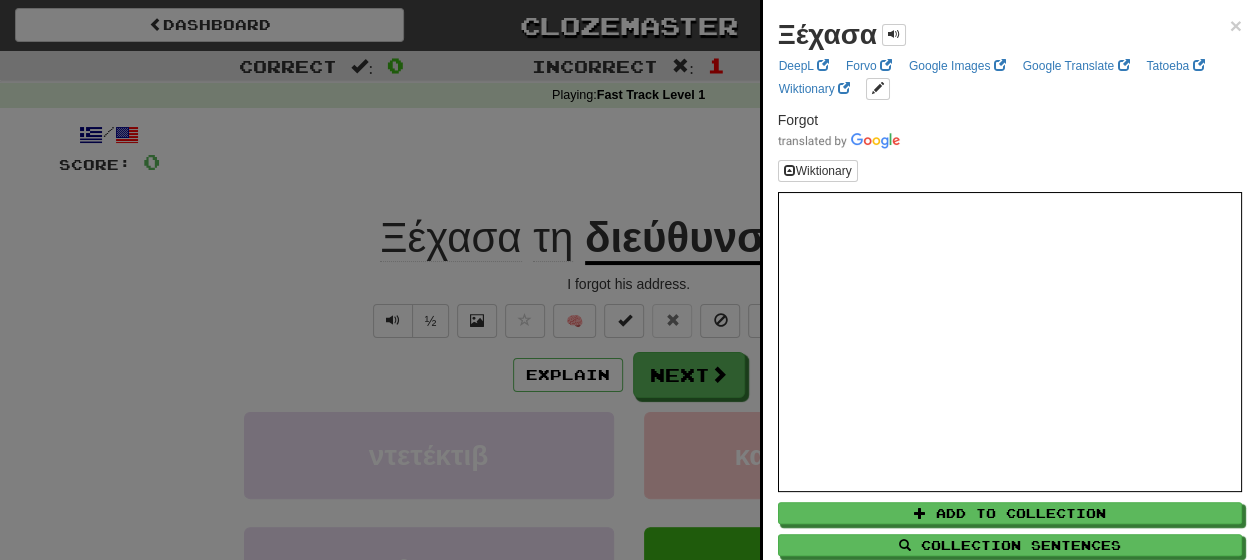 click at bounding box center (628, 280) 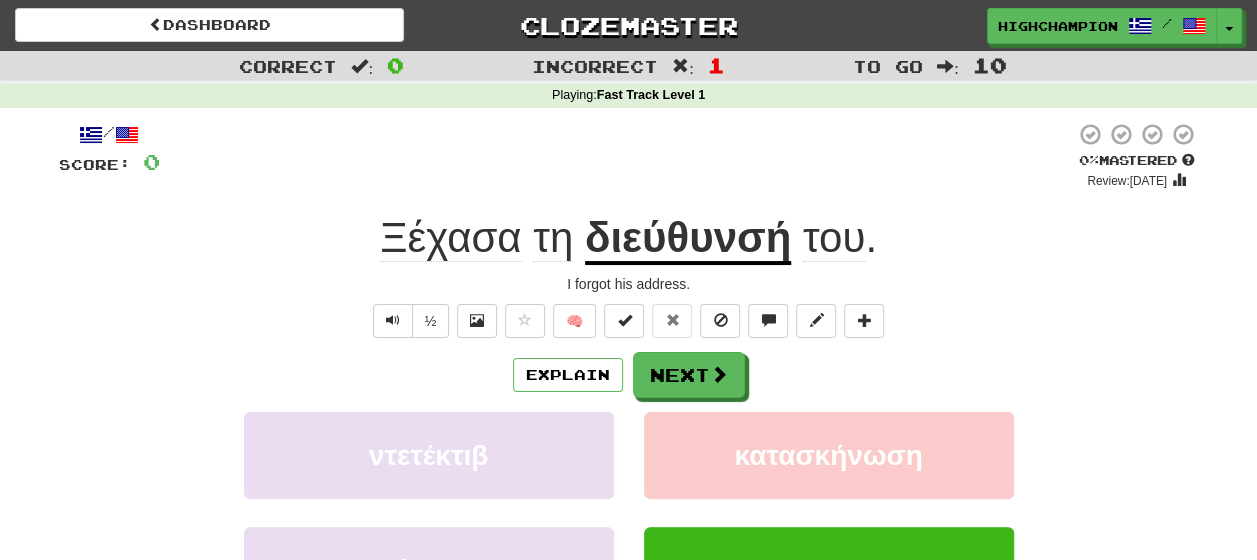 click on "τη" 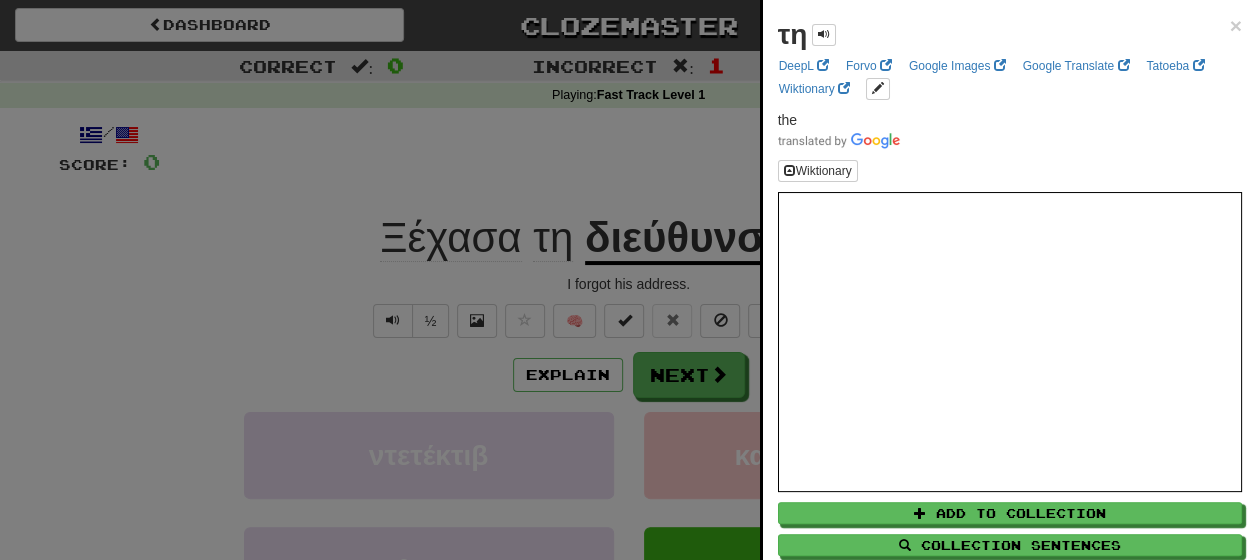 click at bounding box center [628, 280] 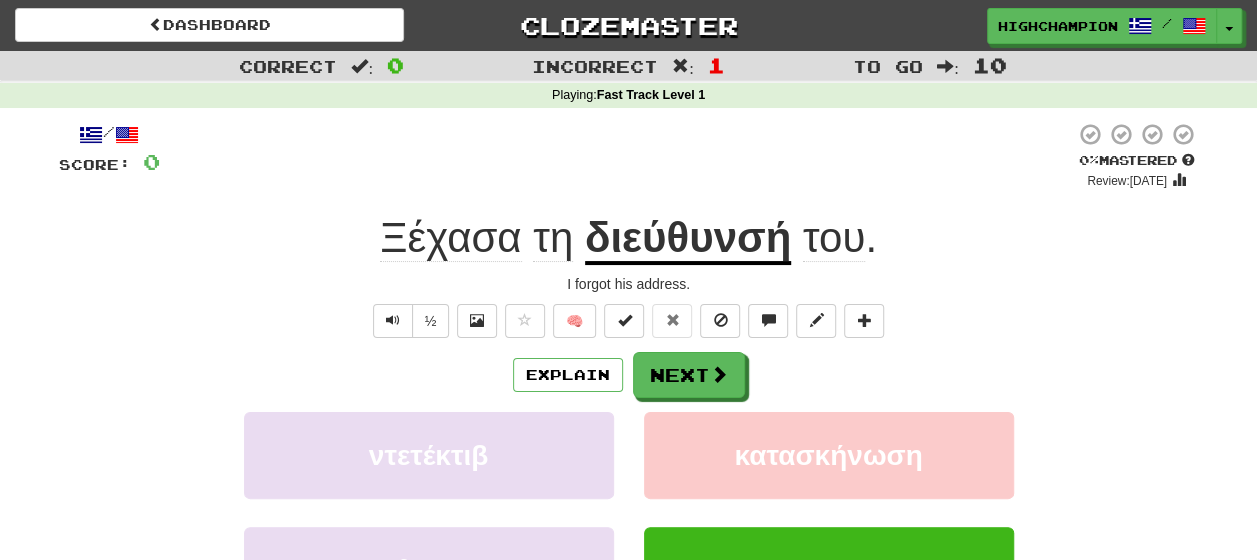 click on "του" at bounding box center (834, 238) 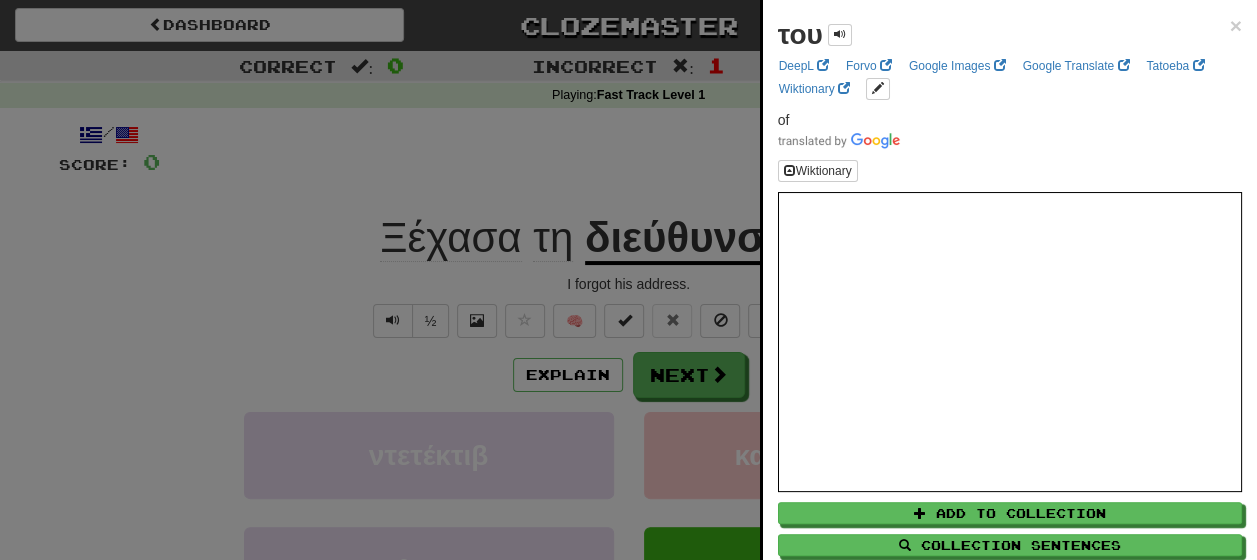 click at bounding box center (628, 280) 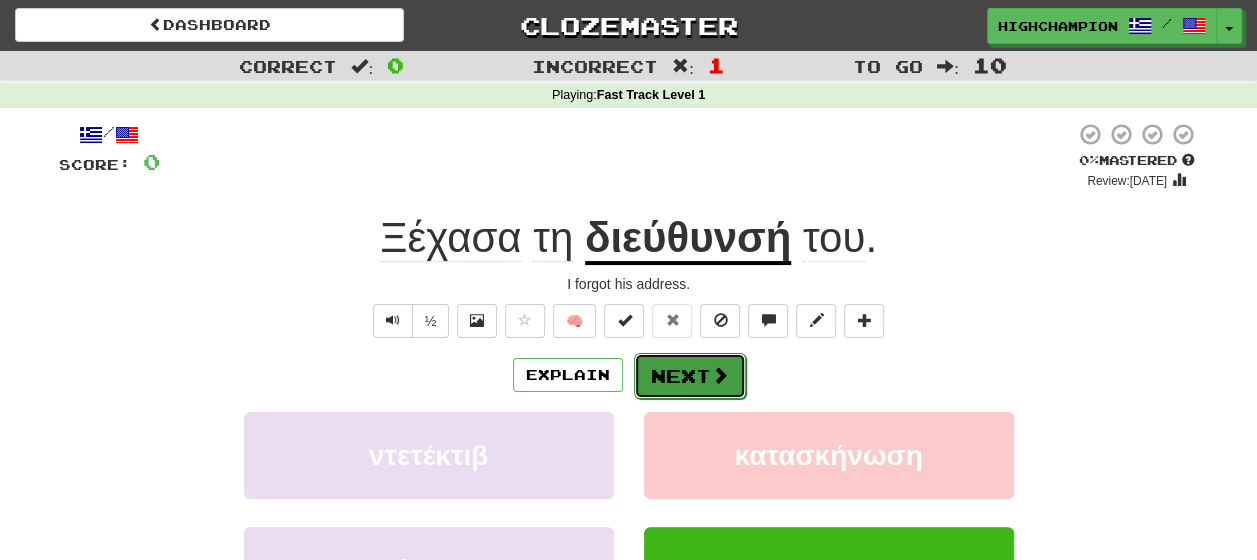 click on "Next" at bounding box center [690, 376] 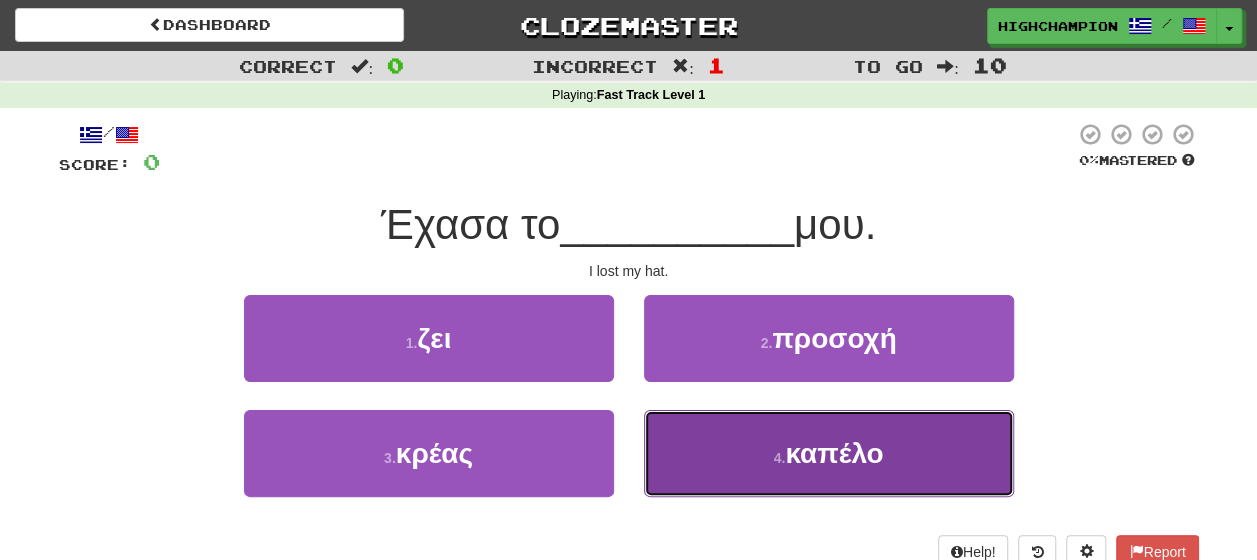 click on "καπέλο" at bounding box center (834, 453) 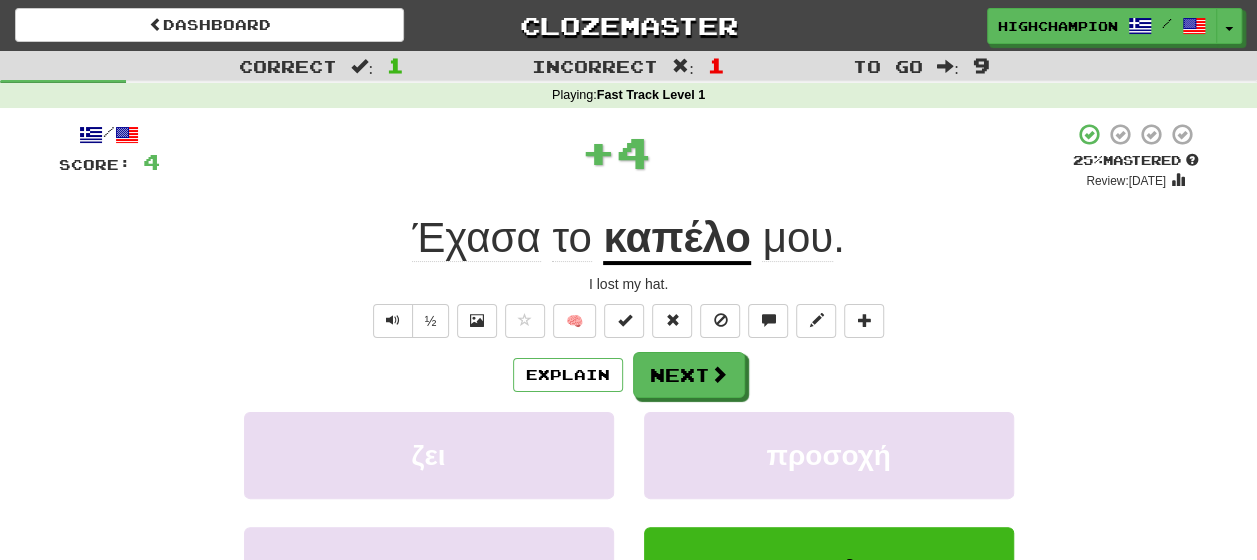 click on "Explain Next" at bounding box center [629, 375] 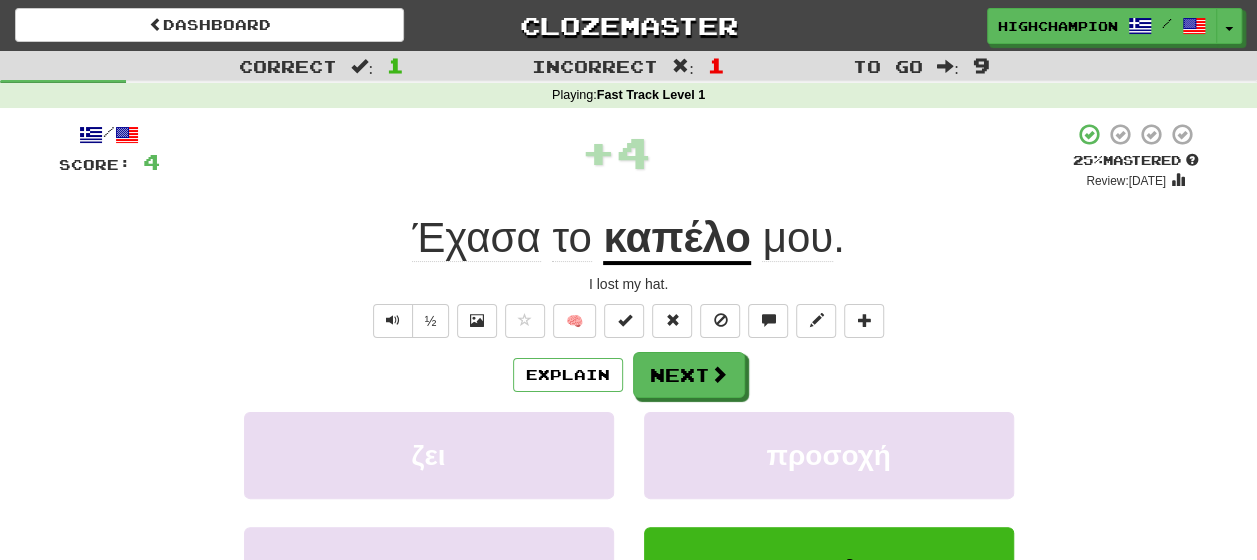 click on "Έχασα" 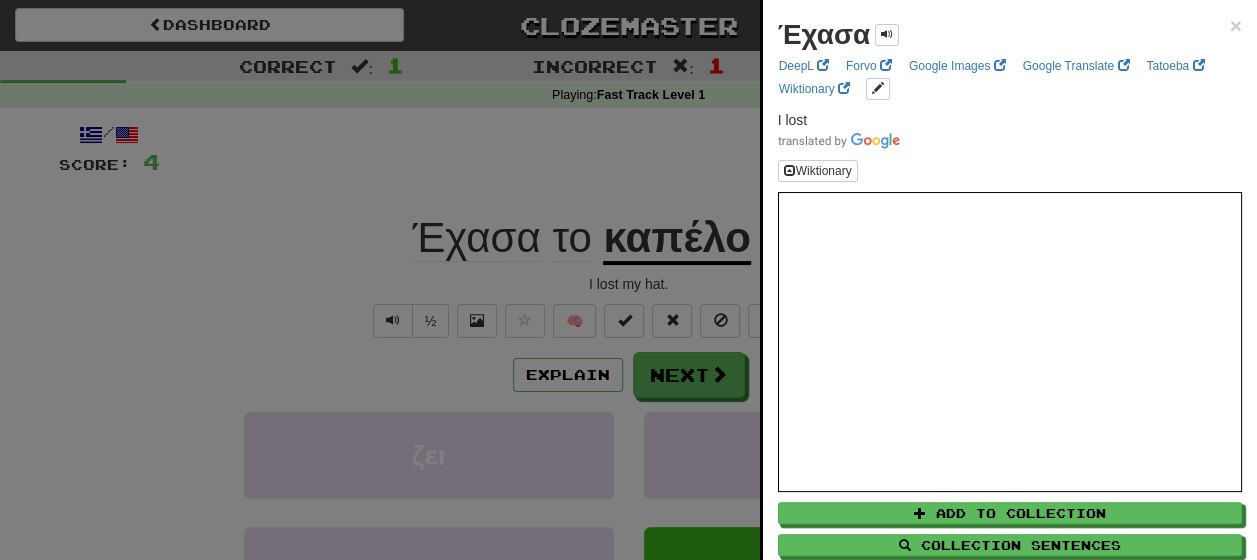 click at bounding box center [628, 280] 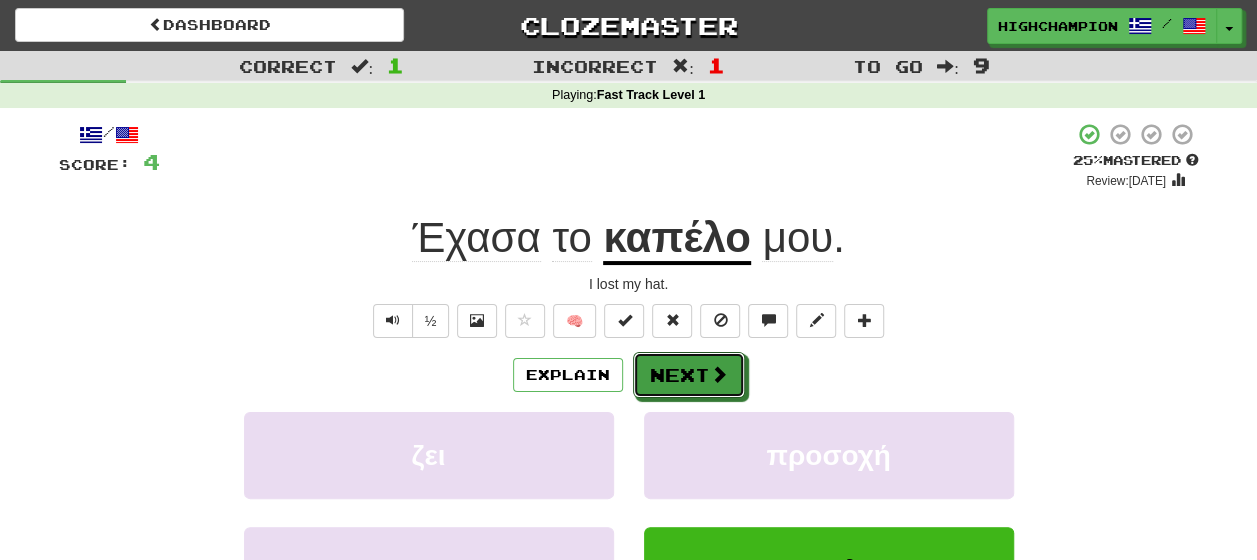 click on "Next" at bounding box center [689, 375] 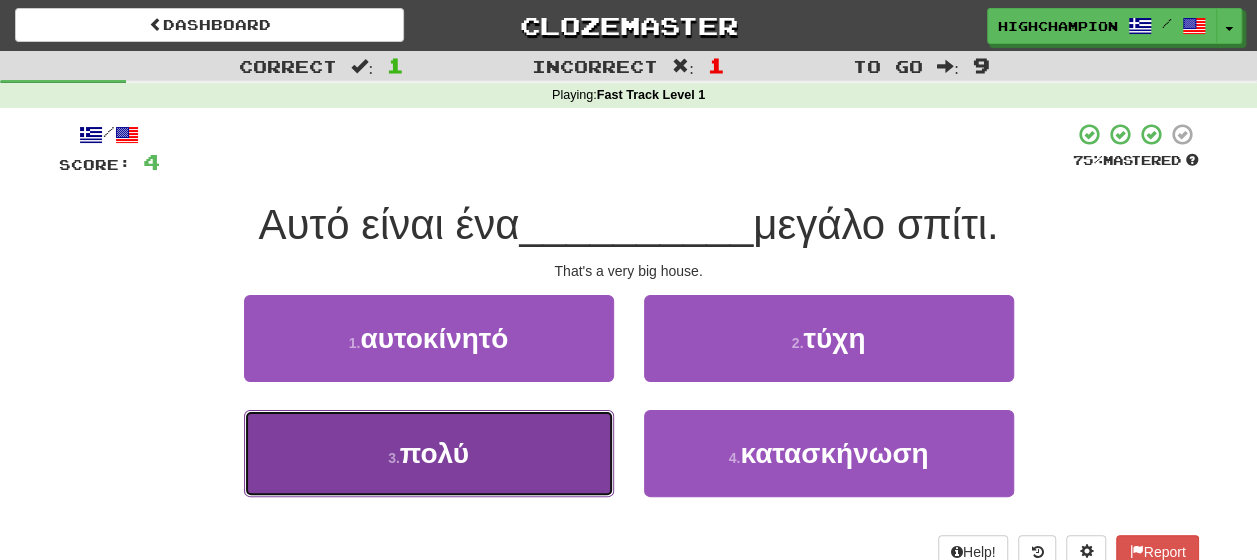 click on "3 .  πολύ" at bounding box center (429, 453) 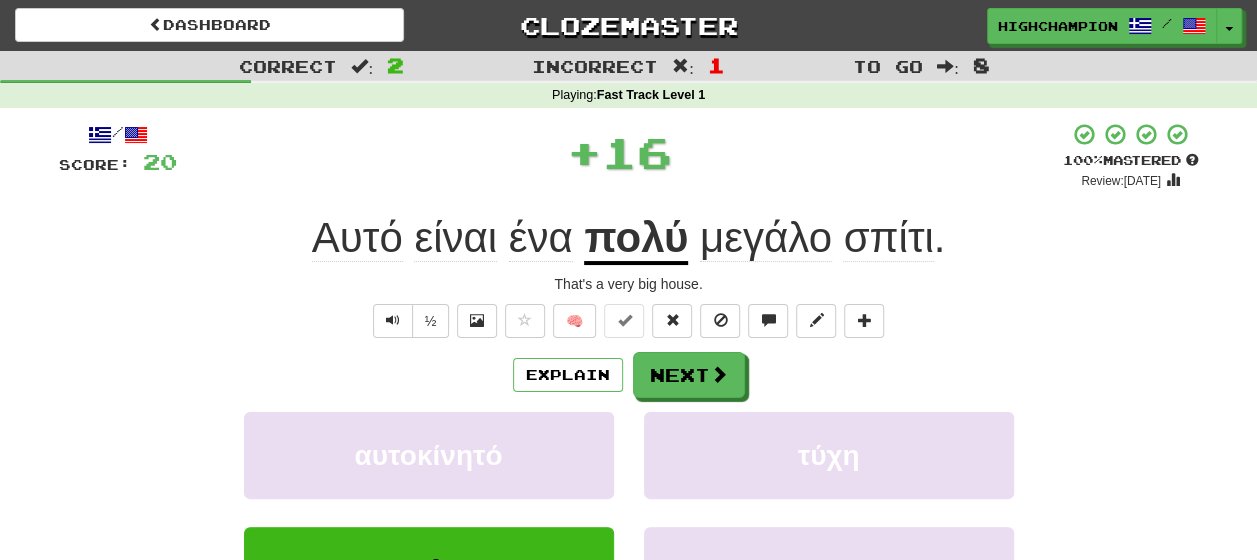 click on "Explain Next" at bounding box center (629, 375) 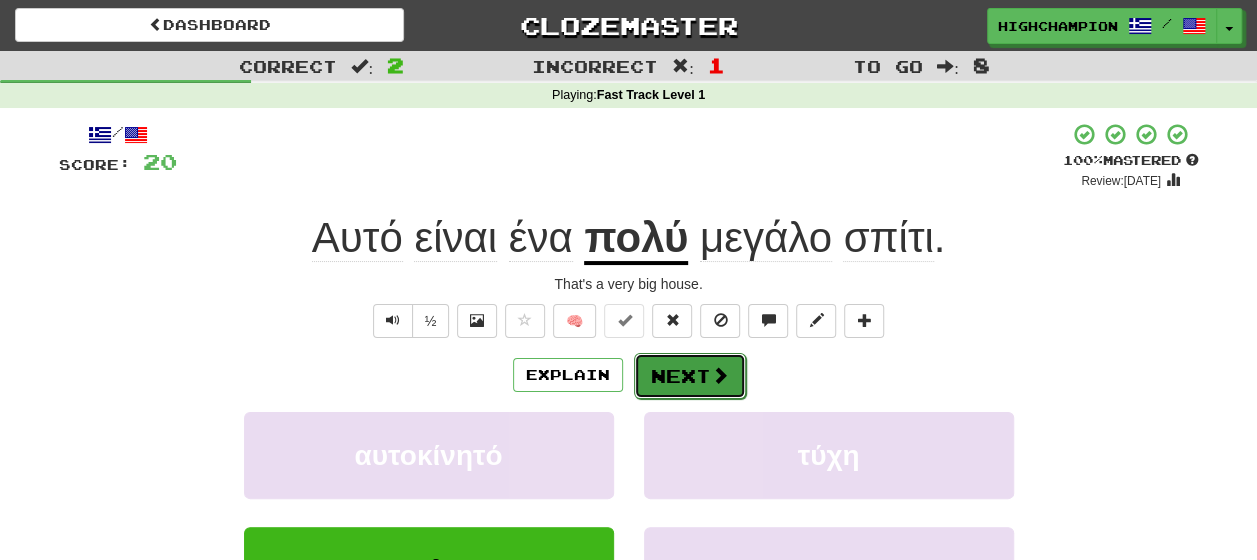 click at bounding box center [720, 375] 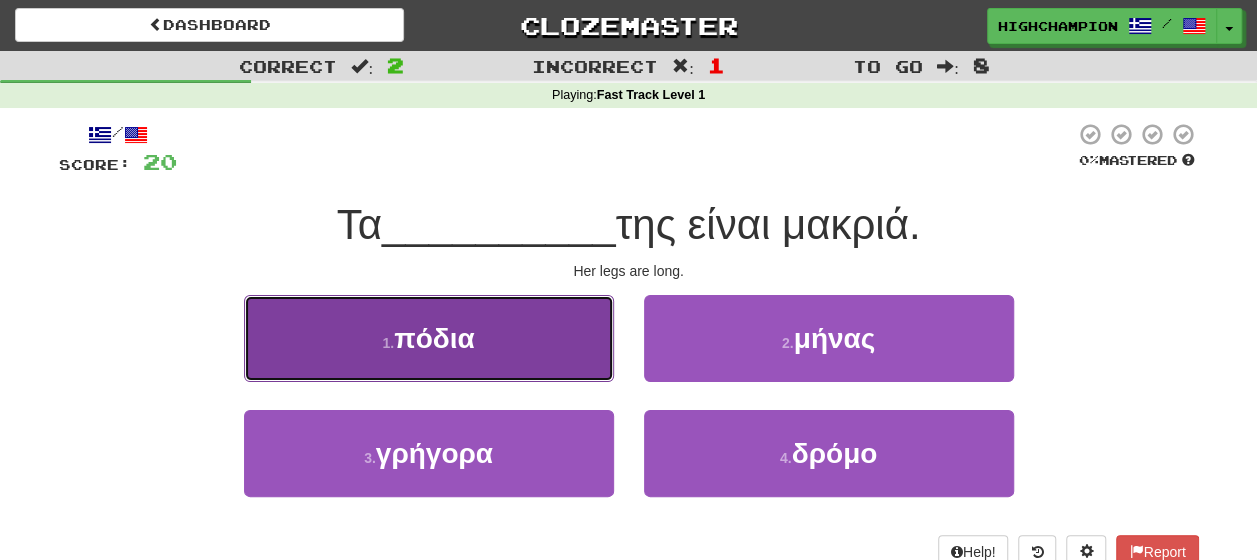 click on "1 .  πόδια" at bounding box center [429, 338] 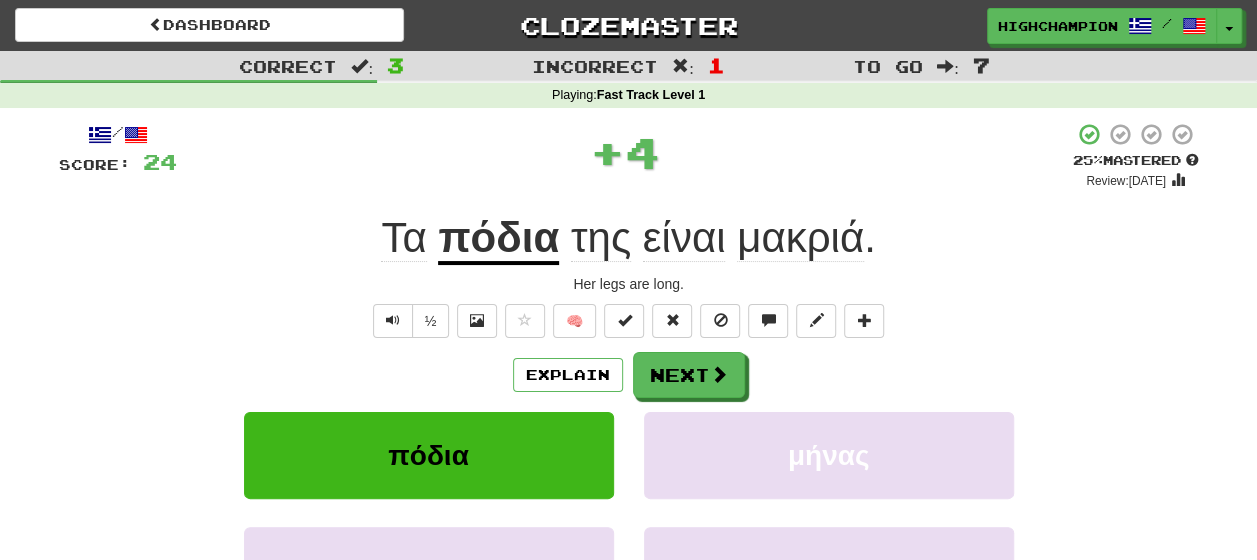 click on "Explain Next" at bounding box center (629, 375) 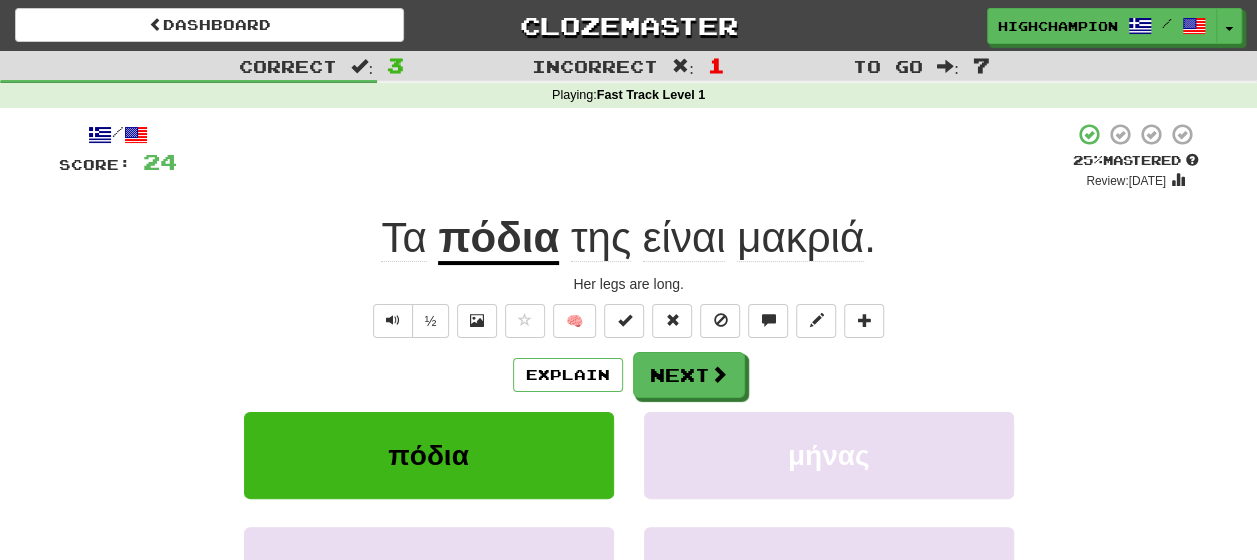 click on "μακριά" at bounding box center [800, 238] 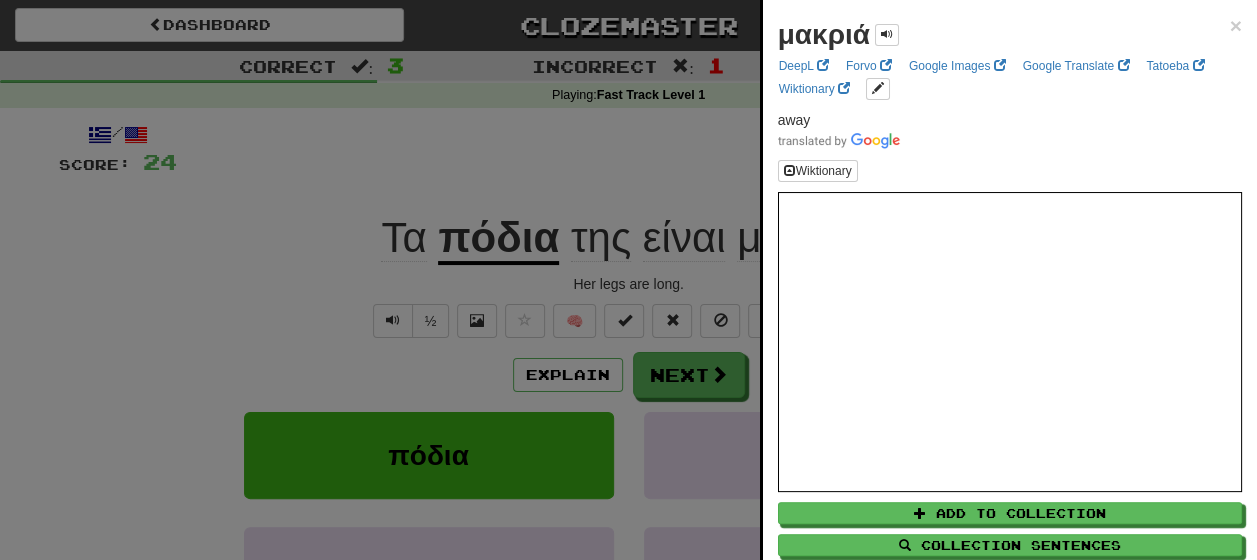 click at bounding box center (628, 280) 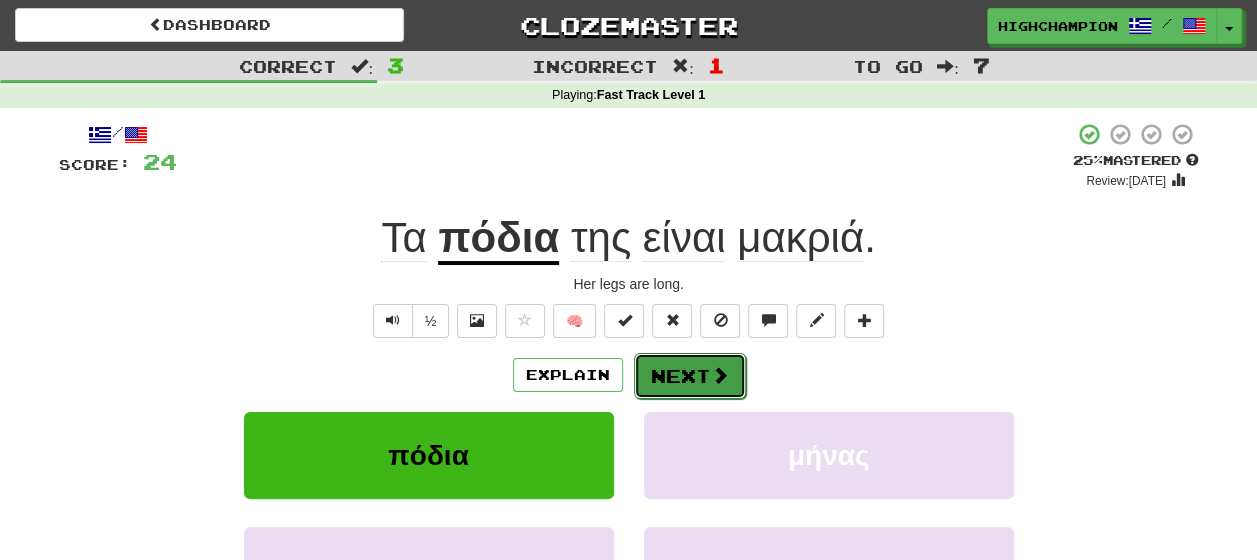 click on "Next" at bounding box center [690, 376] 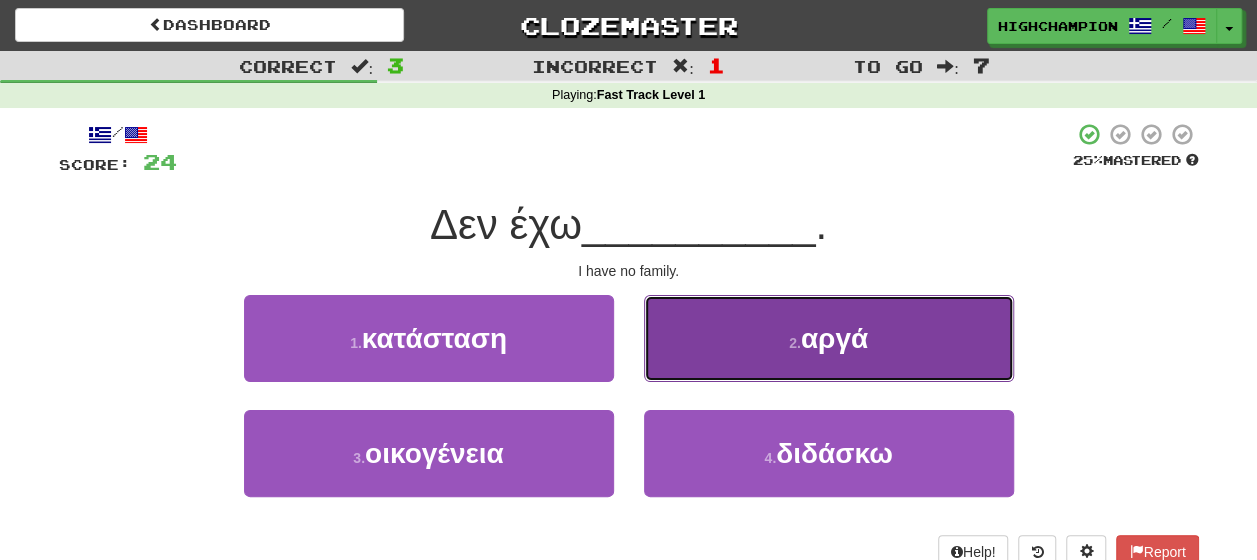 click on "2 .  αργά" at bounding box center (829, 338) 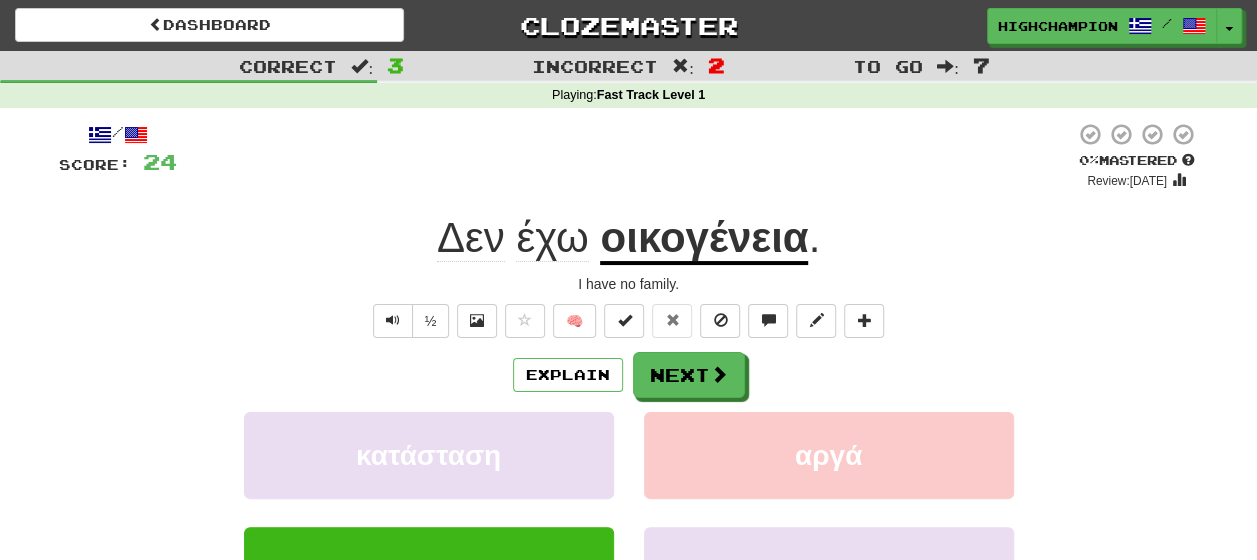 click on "οικογένεια" at bounding box center [704, 239] 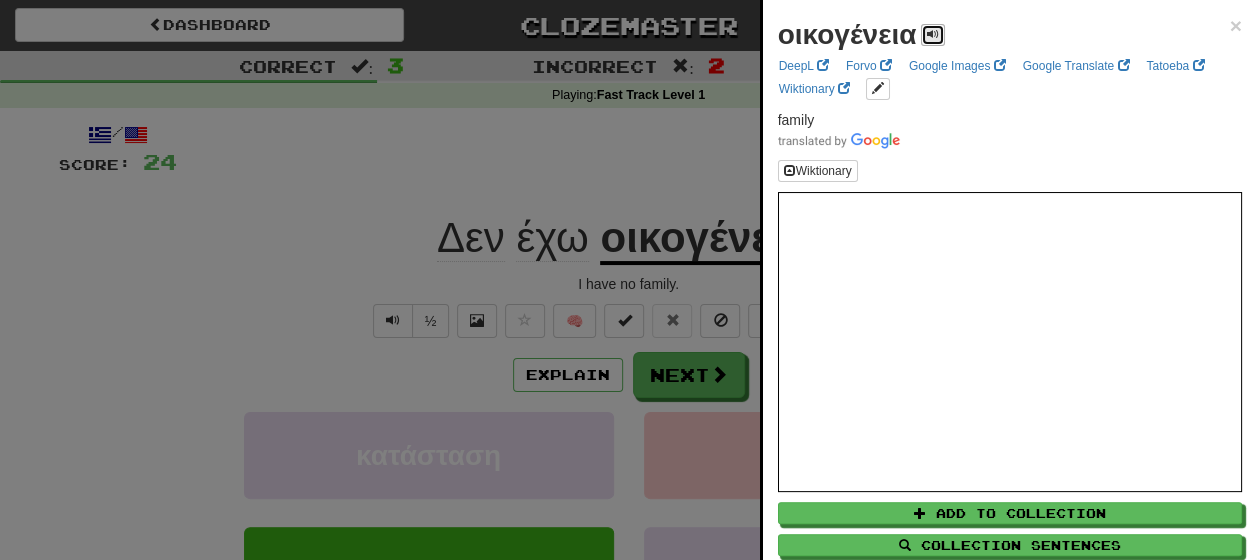 click at bounding box center [933, 34] 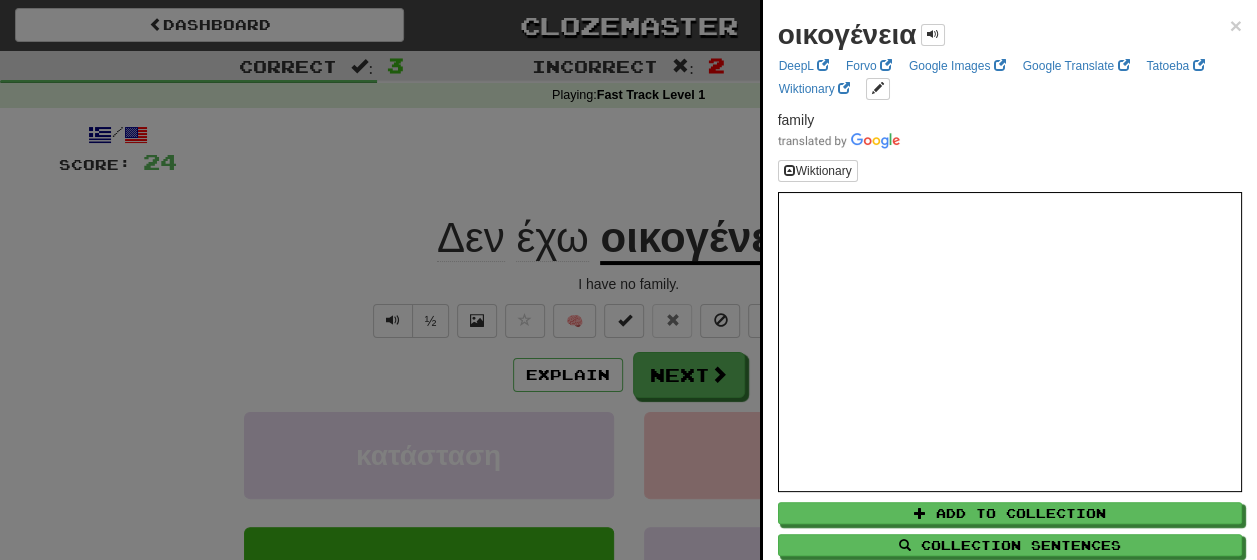 click at bounding box center (628, 280) 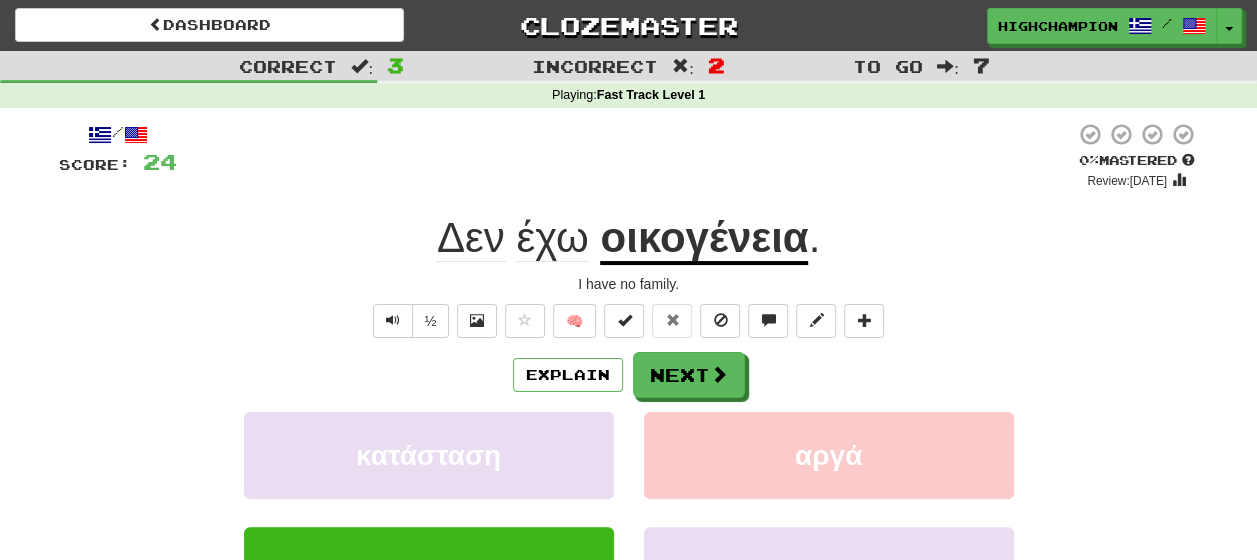 click on "Explain Next" at bounding box center (629, 375) 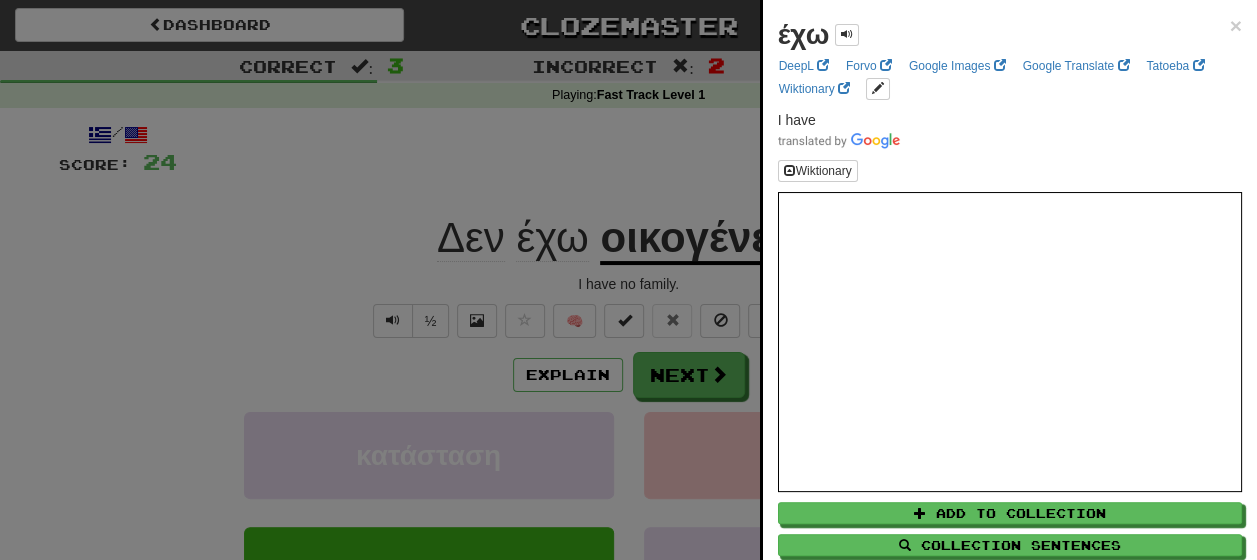 click at bounding box center [628, 280] 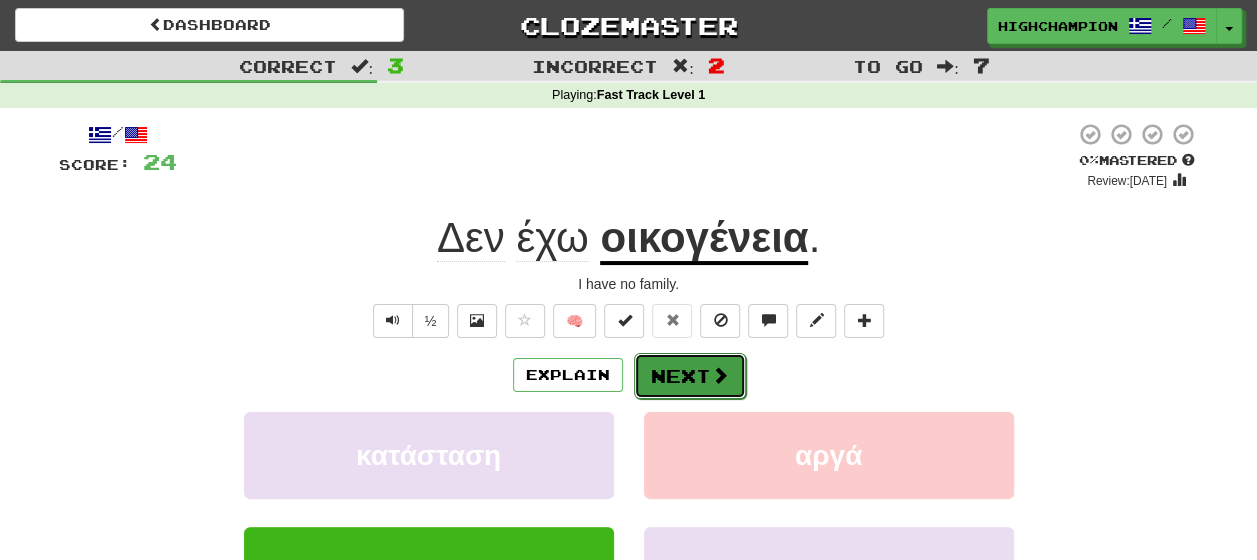 click on "Next" at bounding box center [690, 376] 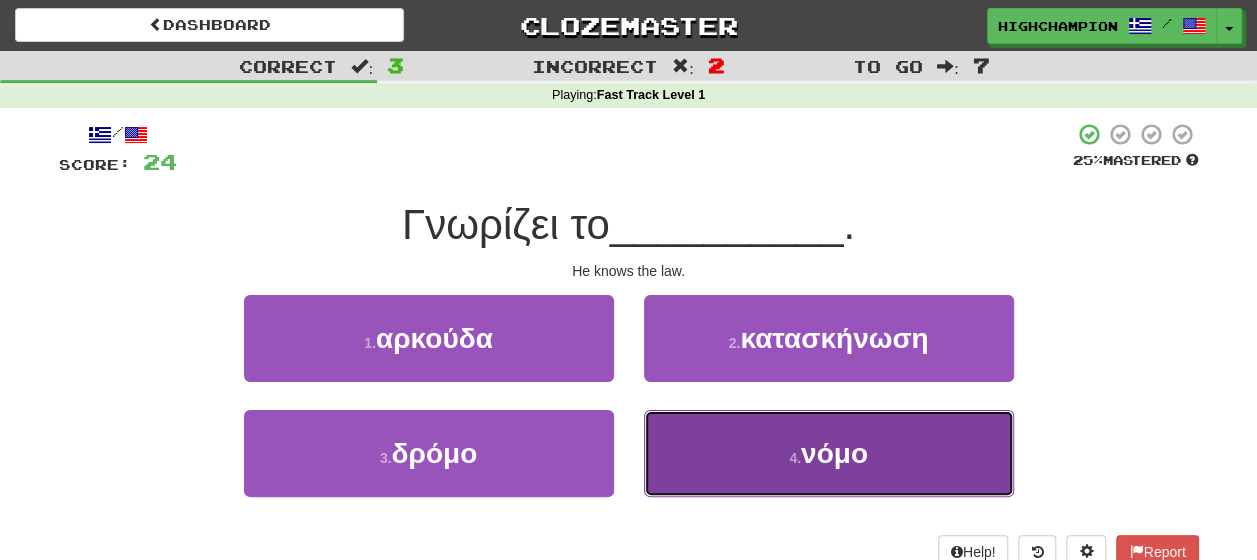 click on "4 .  νόμο" at bounding box center (829, 453) 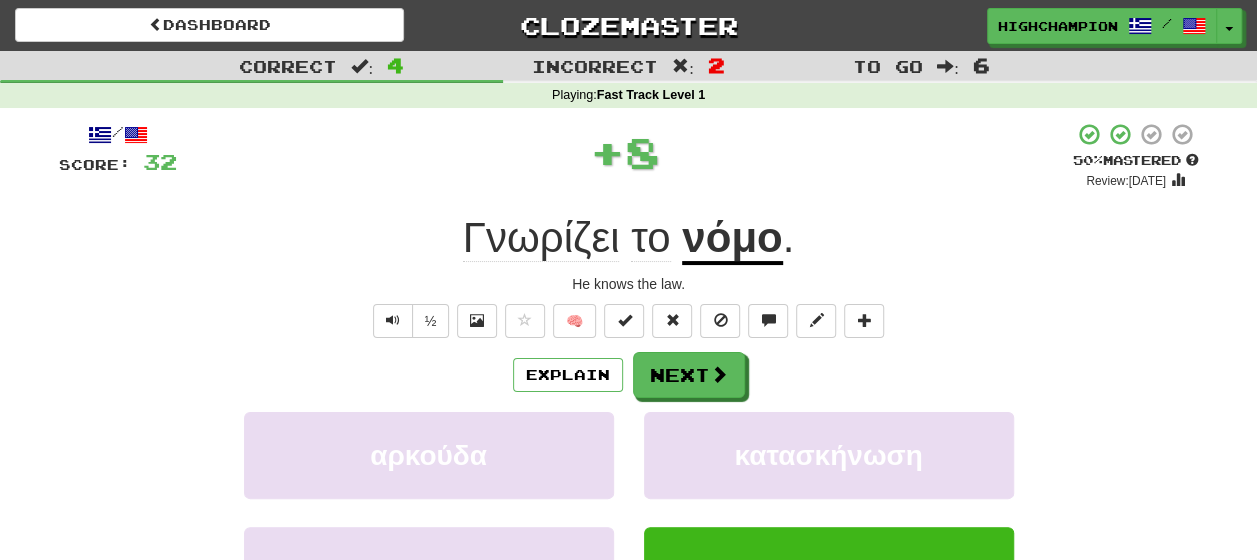 click on "Explain Next" at bounding box center [629, 375] 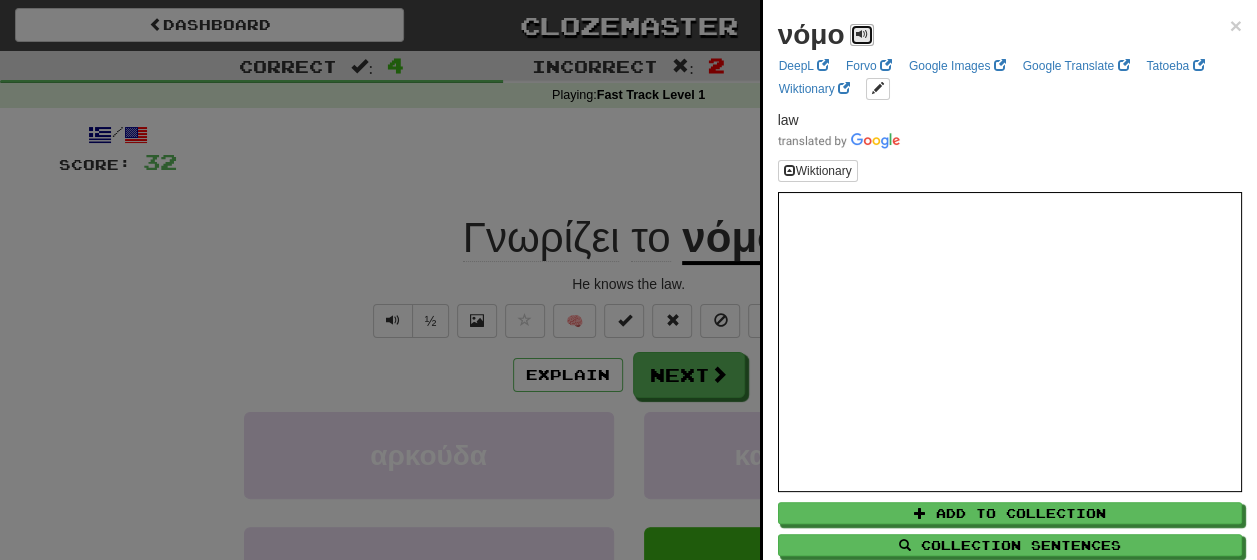 click at bounding box center [862, 34] 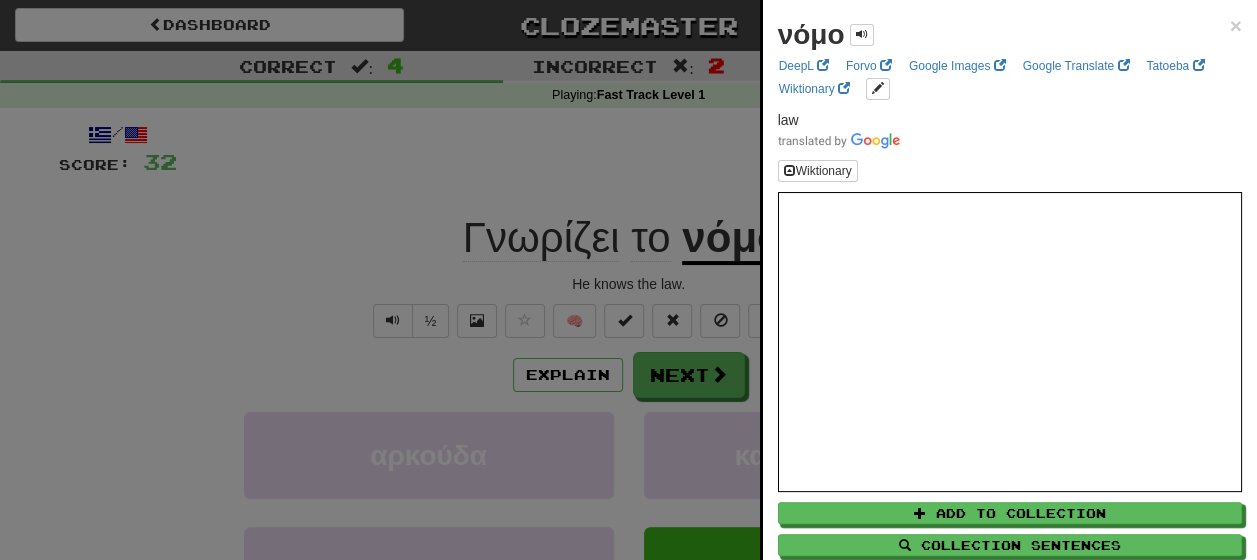 click at bounding box center (628, 280) 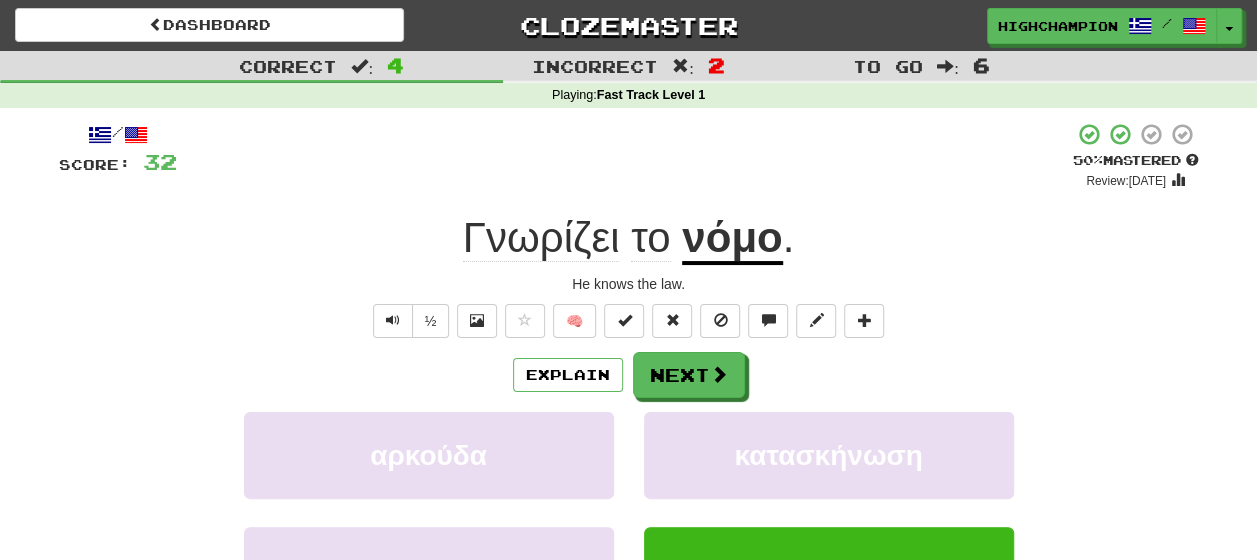 click on "Γνωρίζει" 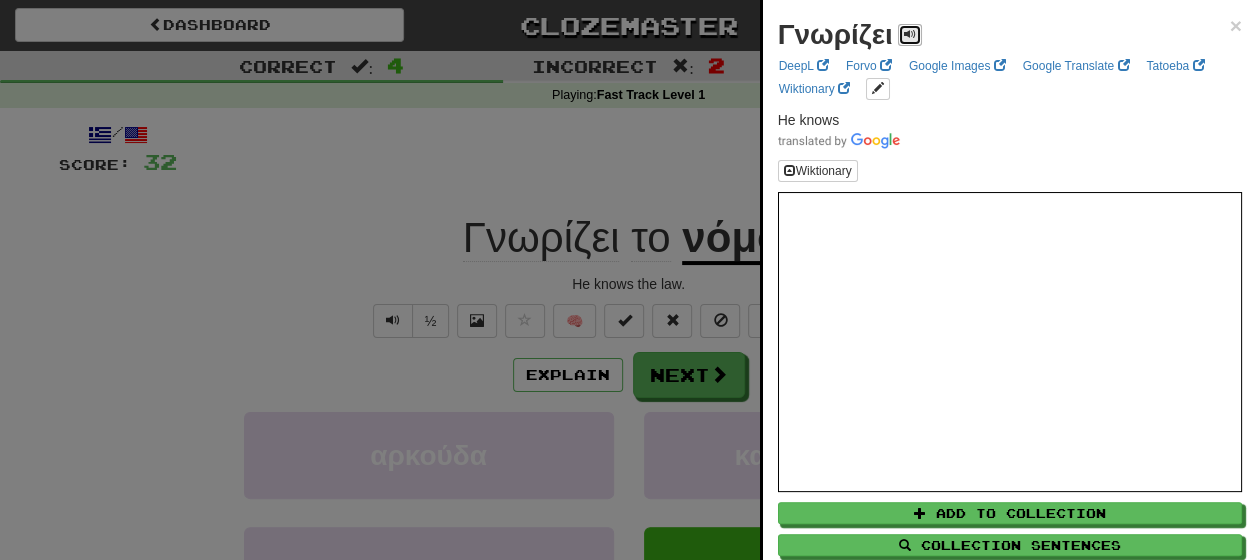click at bounding box center (910, 34) 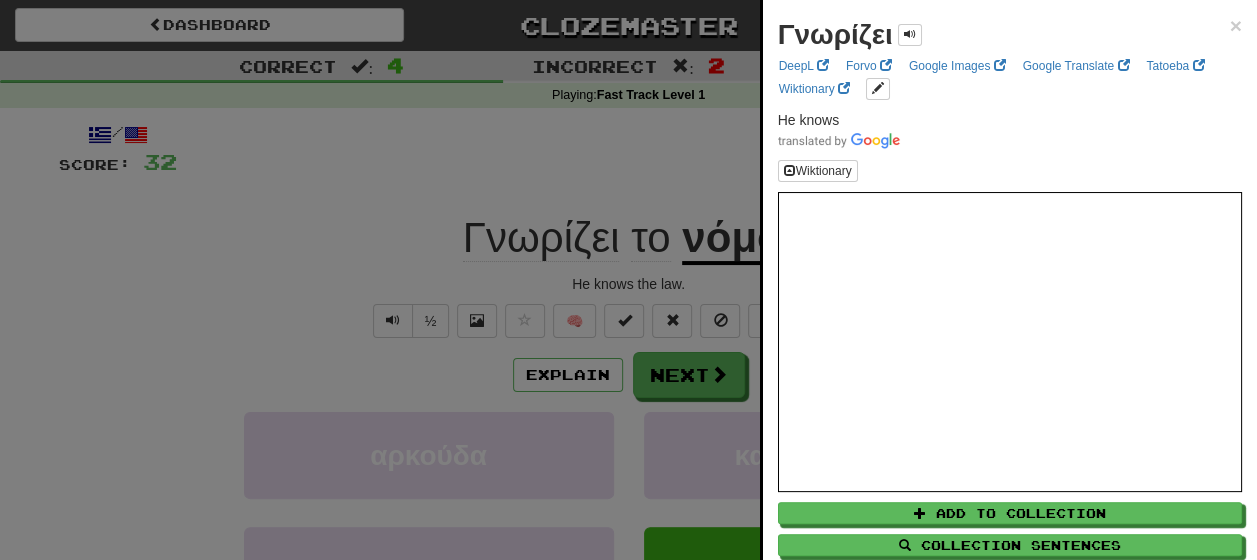 click at bounding box center [628, 280] 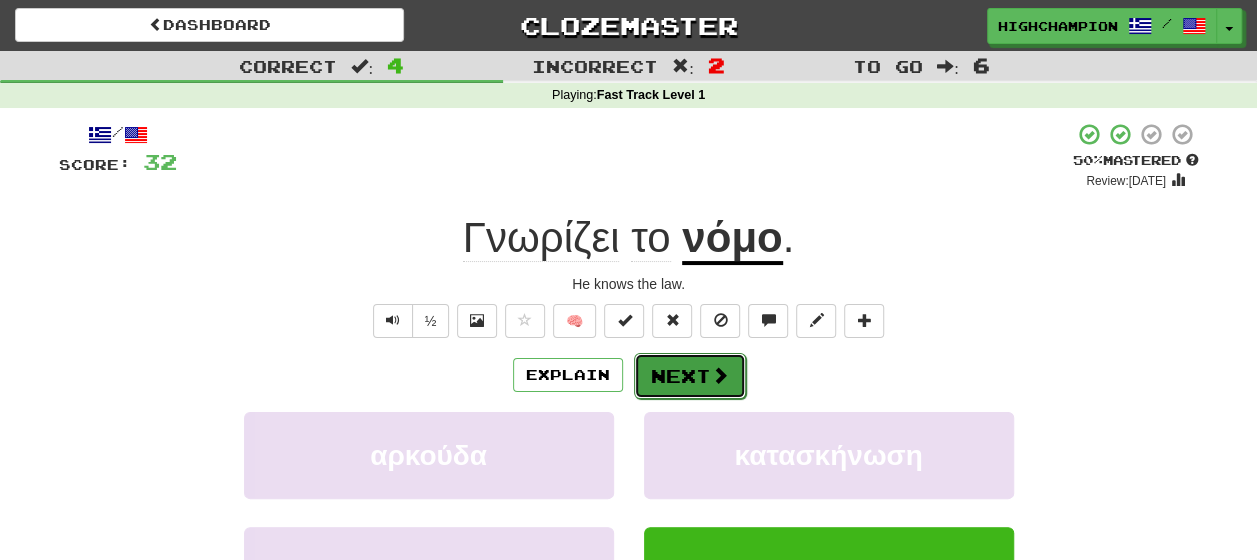 click on "Next" at bounding box center (690, 376) 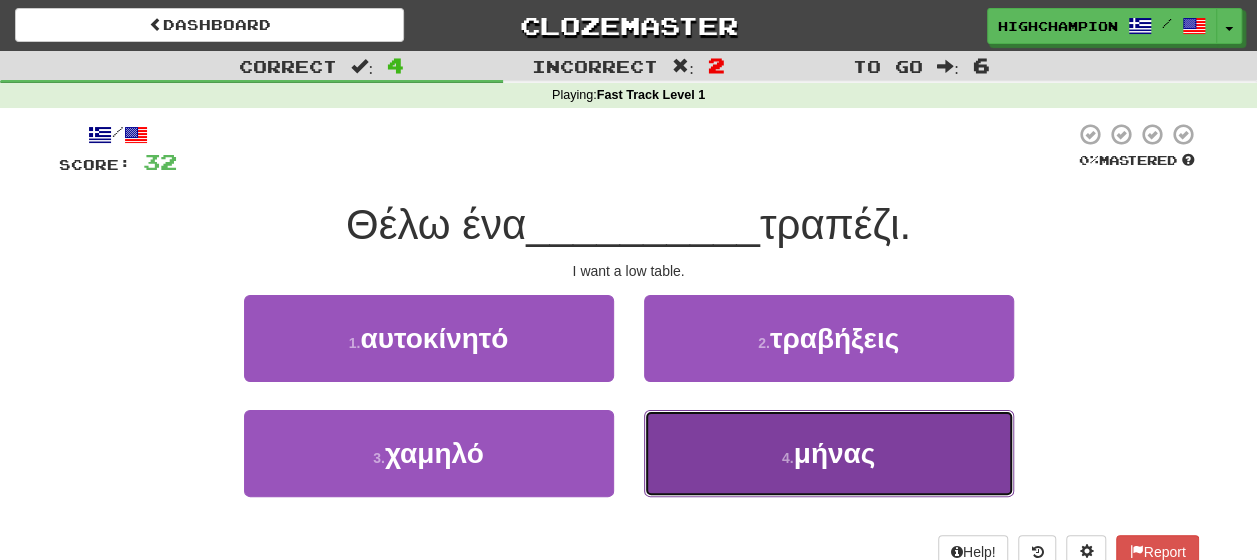 click on "μήνας" at bounding box center (835, 453) 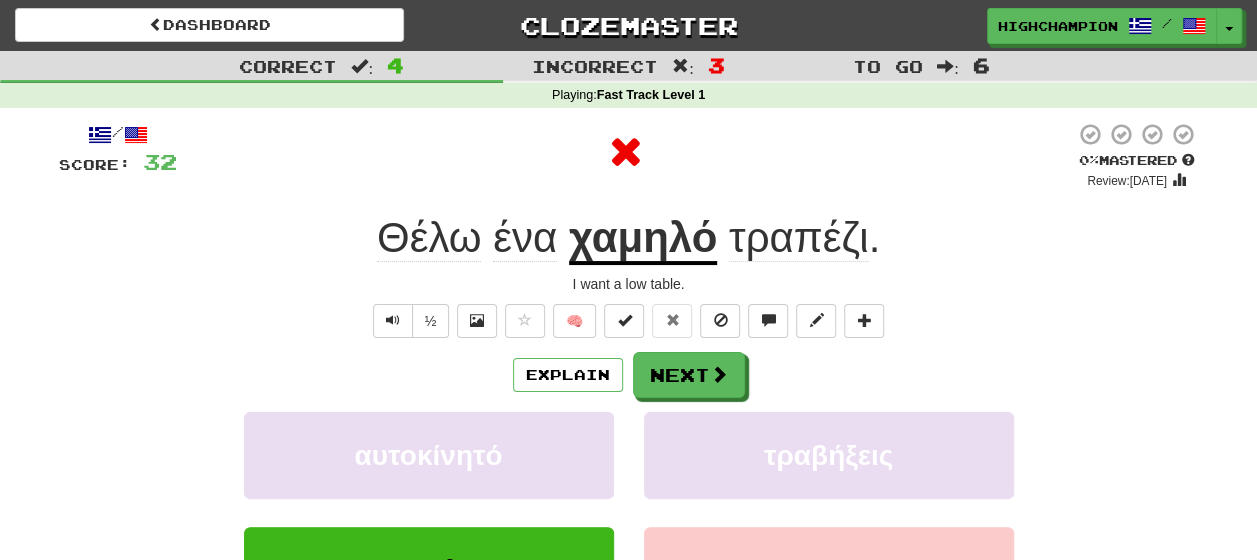 click on "Explain Next" at bounding box center (629, 375) 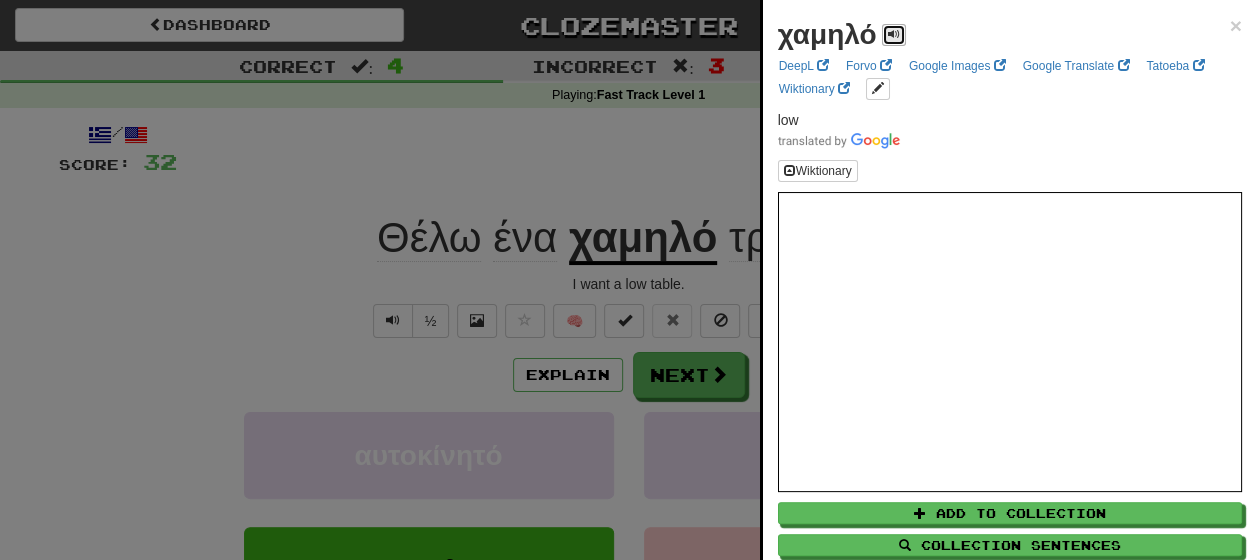click at bounding box center (894, 34) 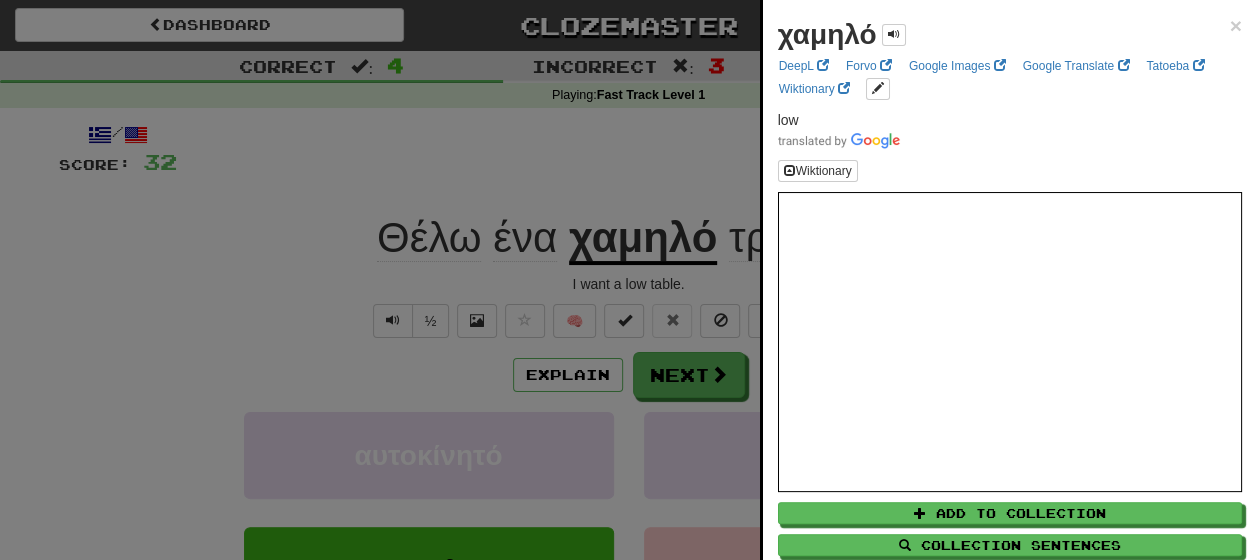 click at bounding box center (628, 280) 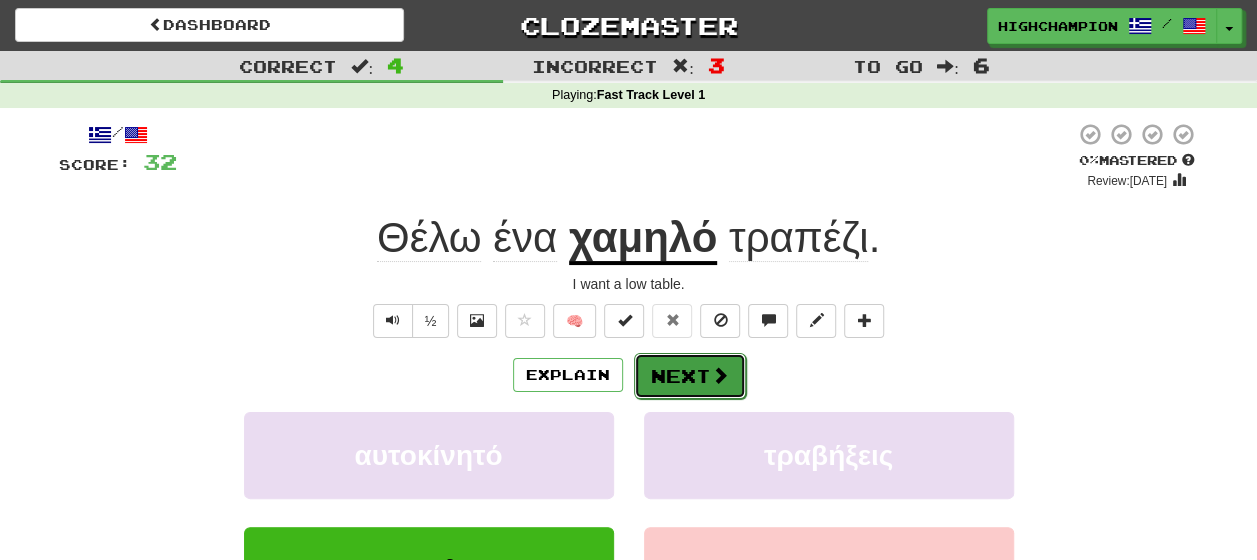 click at bounding box center (720, 375) 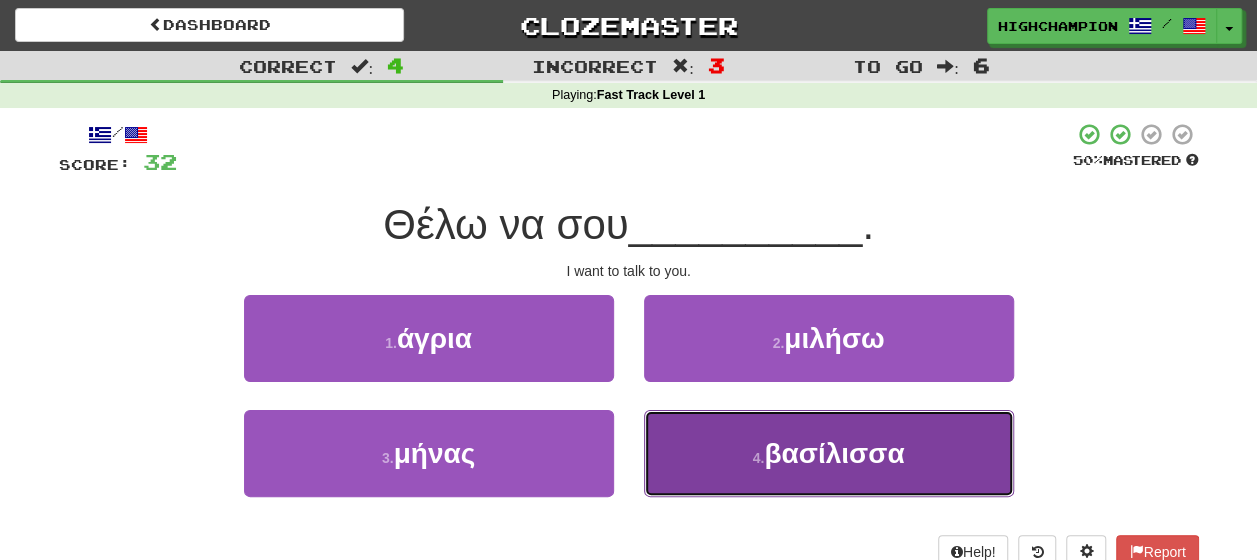 click on "βασίλισσα" at bounding box center [834, 453] 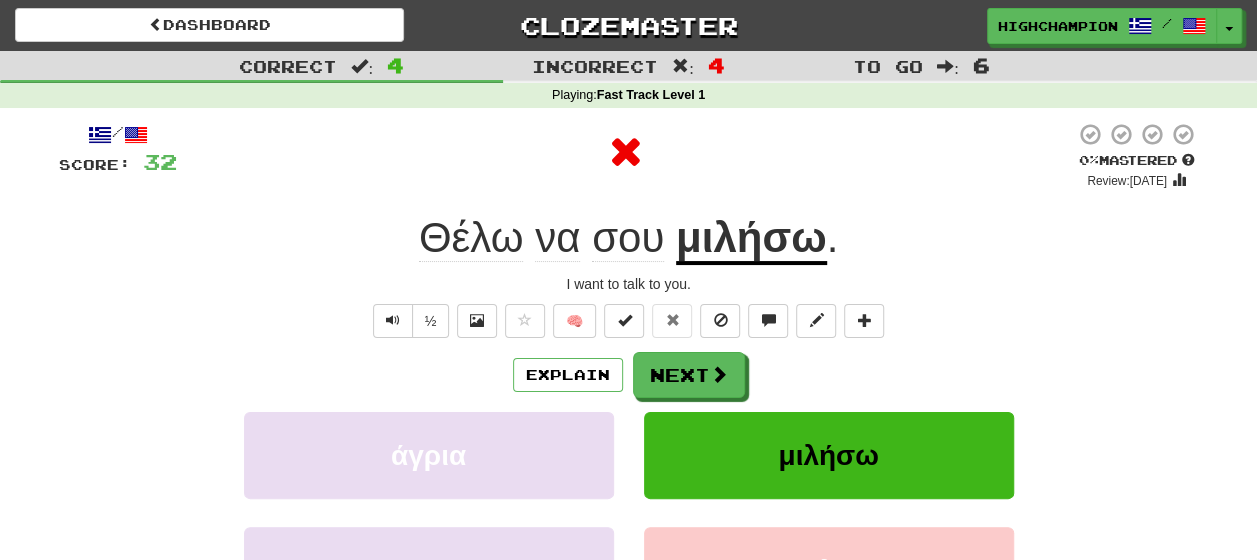 click on "Explain Next" at bounding box center (629, 375) 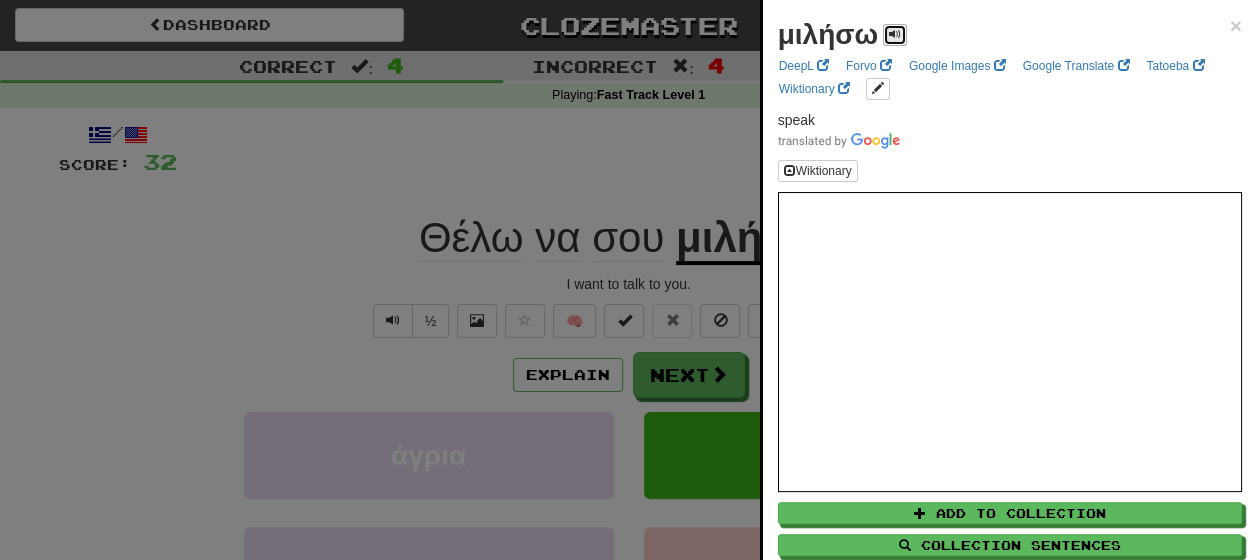 click at bounding box center [895, 34] 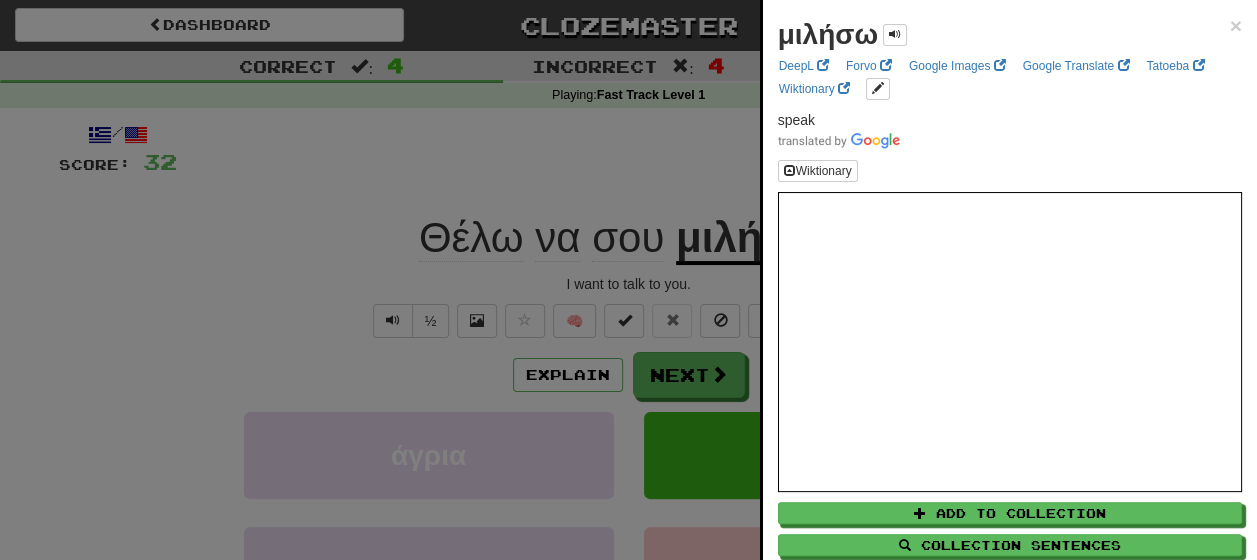 click at bounding box center [628, 280] 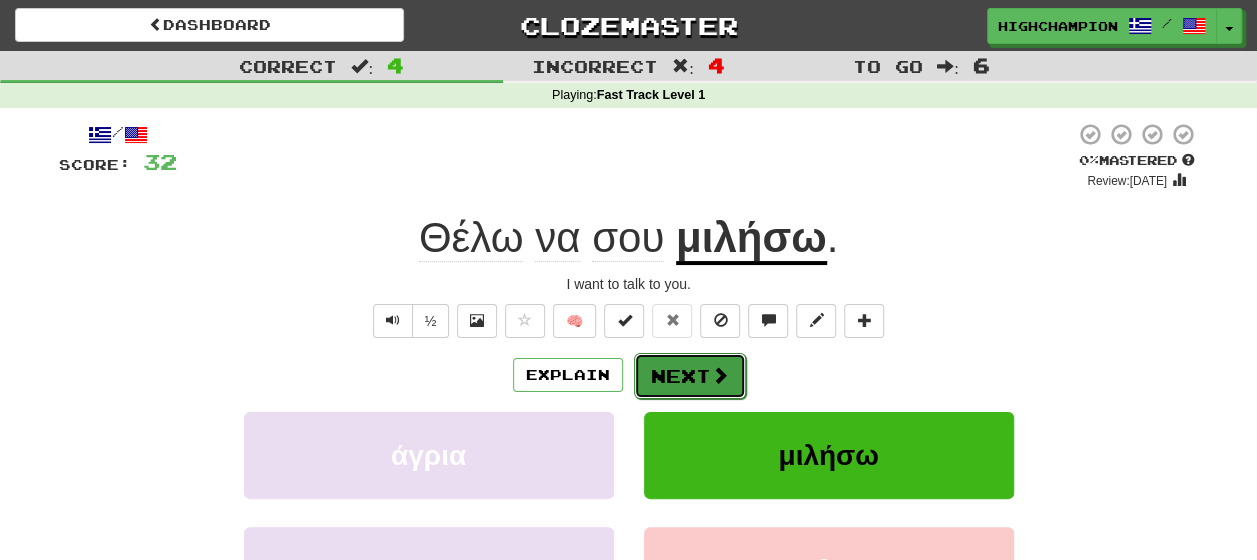 click on "Next" at bounding box center (690, 376) 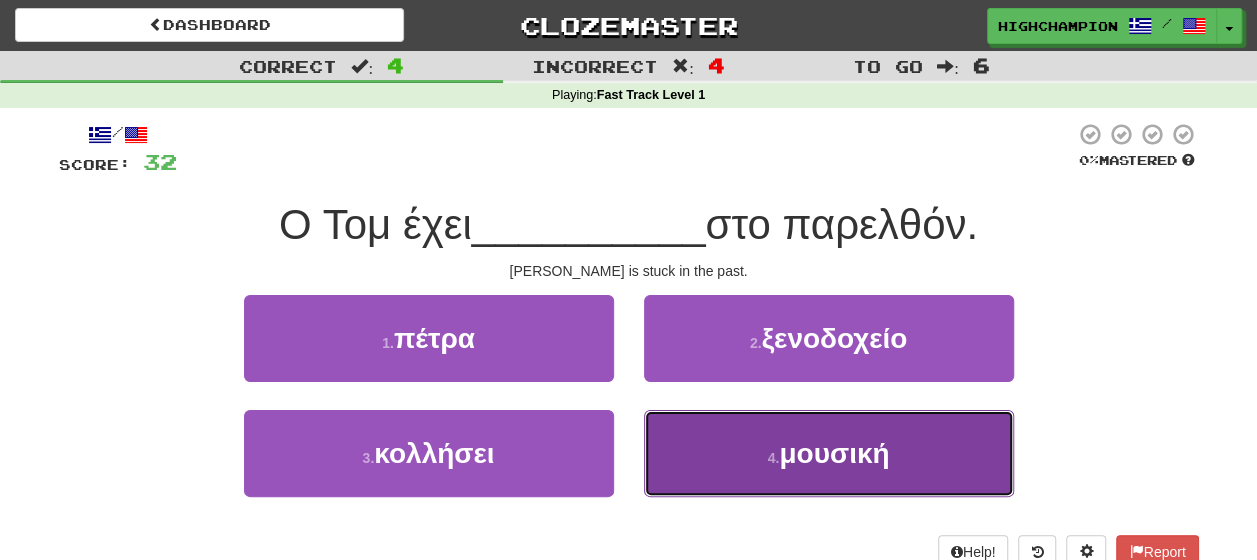 click on "4 .  μουσική" at bounding box center [829, 453] 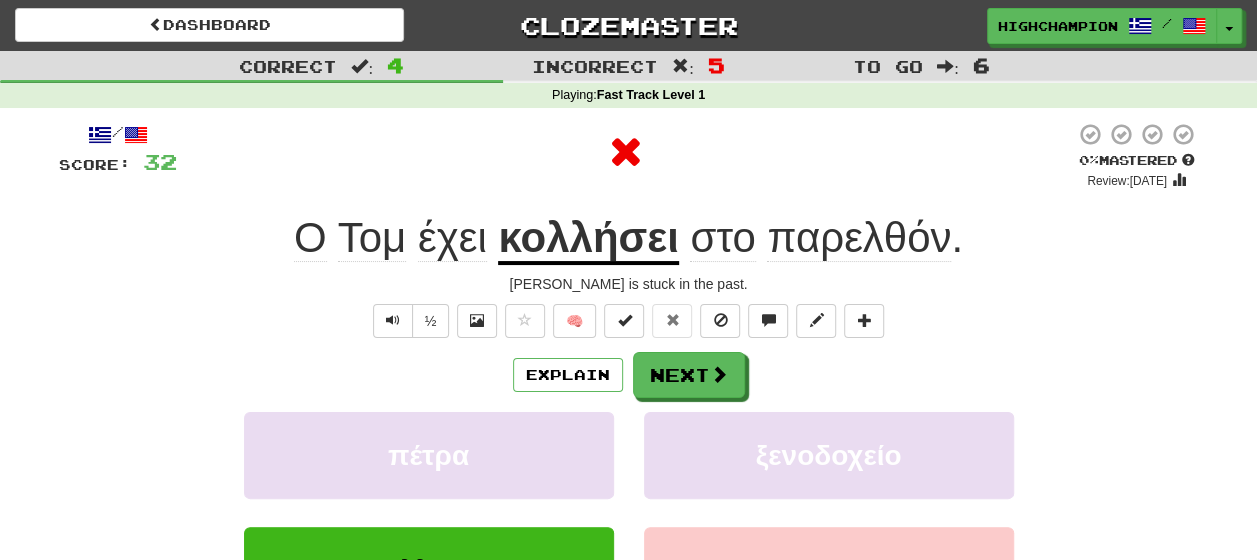 click on "Explain Next" at bounding box center (629, 375) 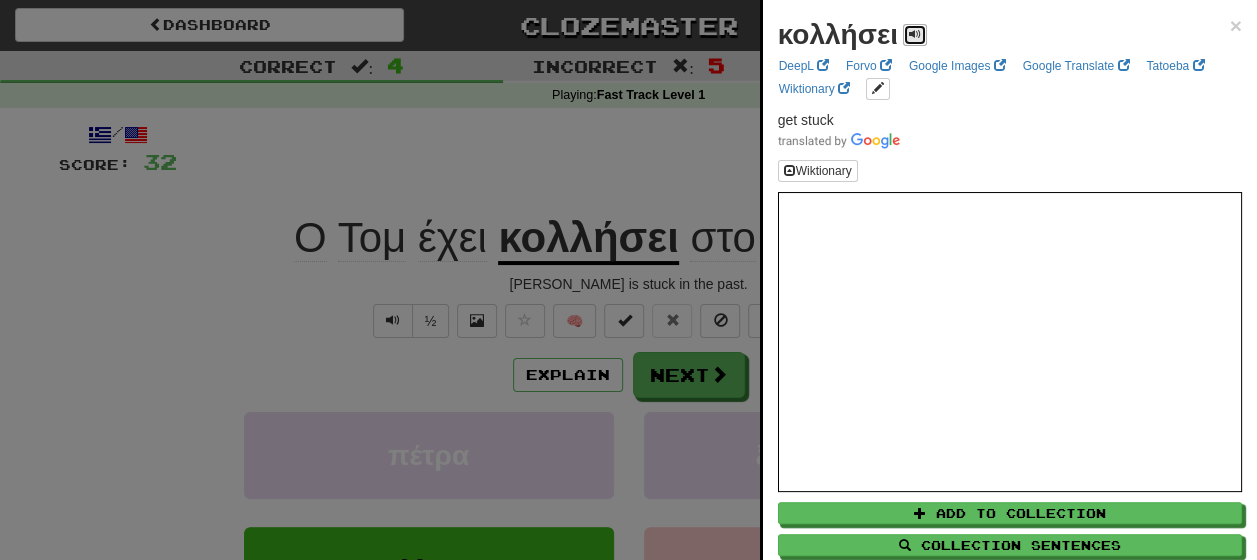 click at bounding box center (915, 34) 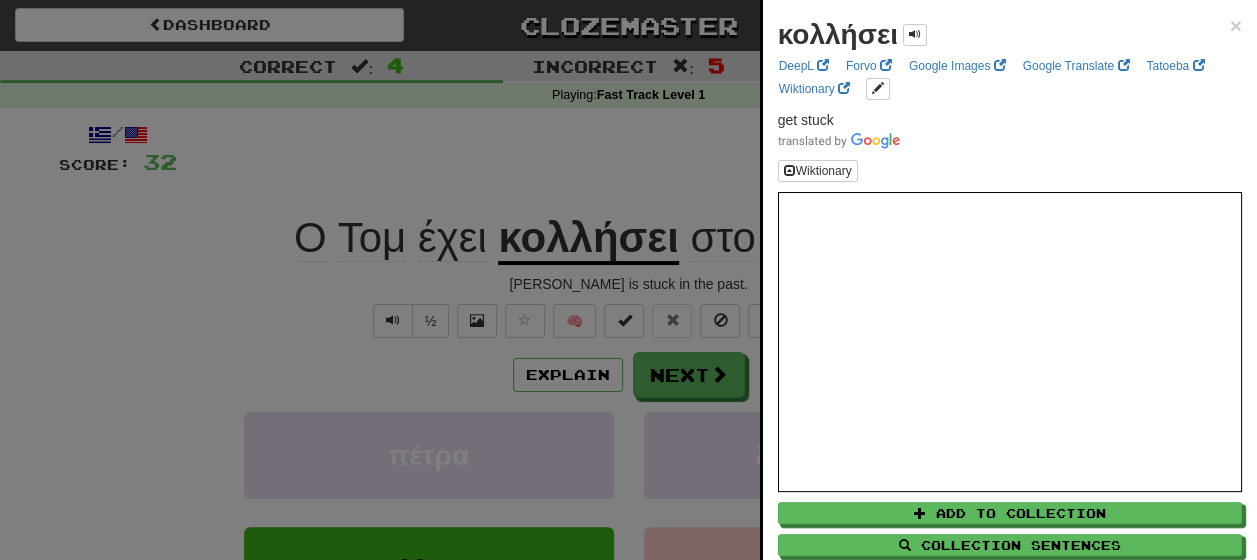 click at bounding box center [628, 280] 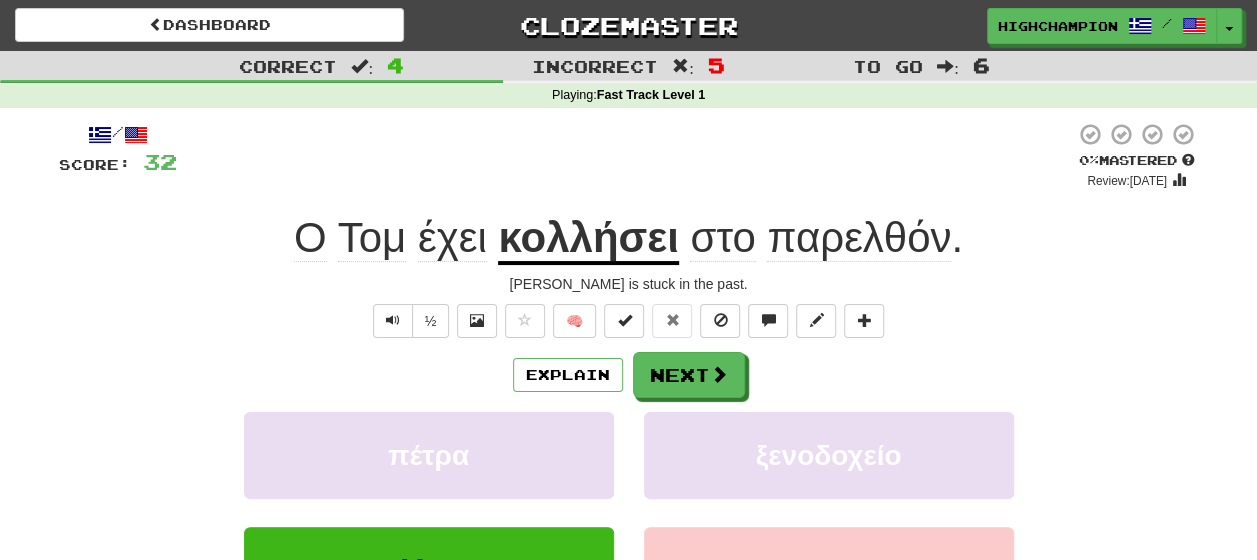 click on "έχει" 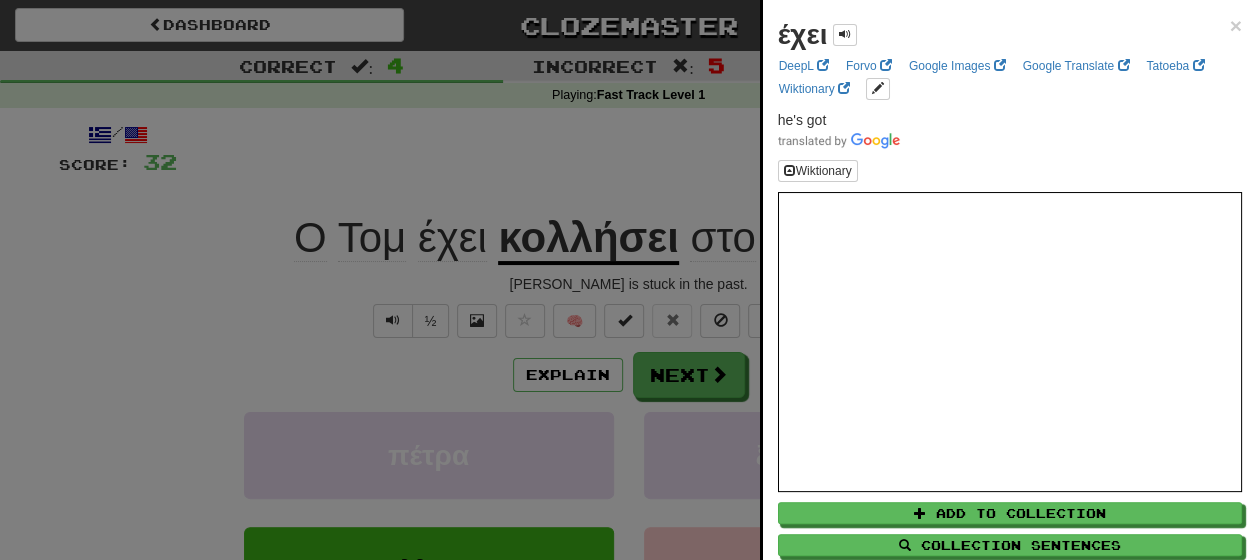 click at bounding box center [628, 280] 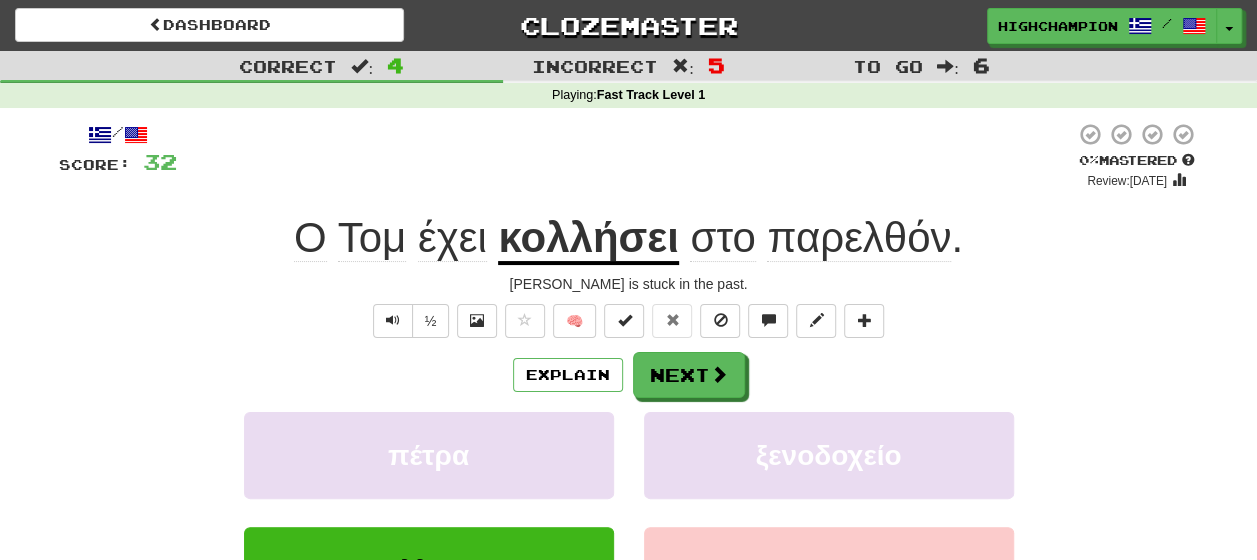 click on "στο   παρελθόν ." at bounding box center (821, 238) 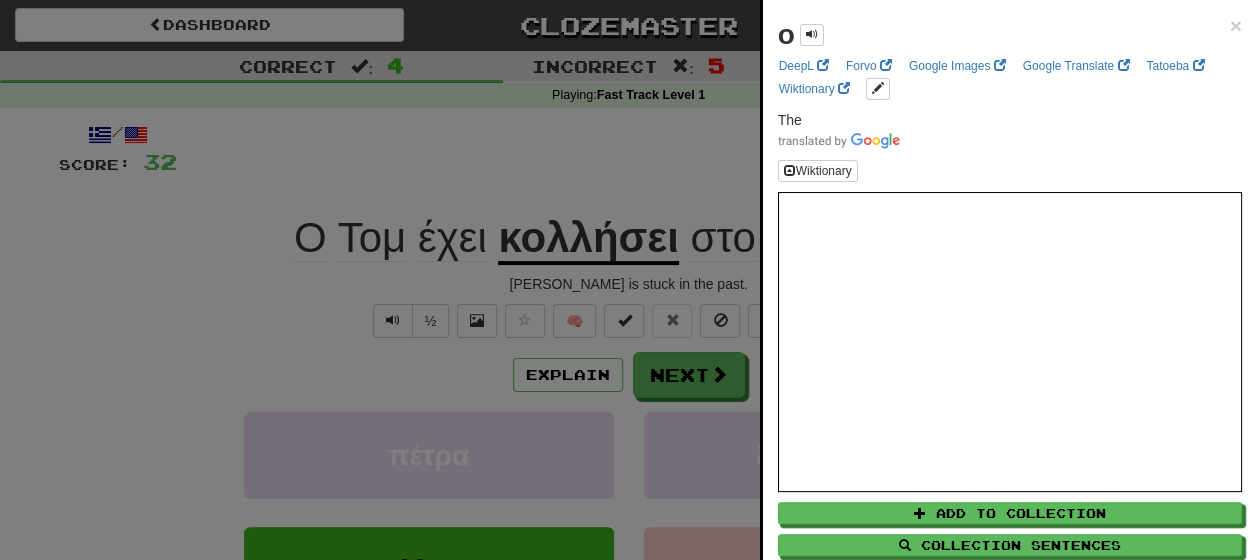 click at bounding box center (628, 280) 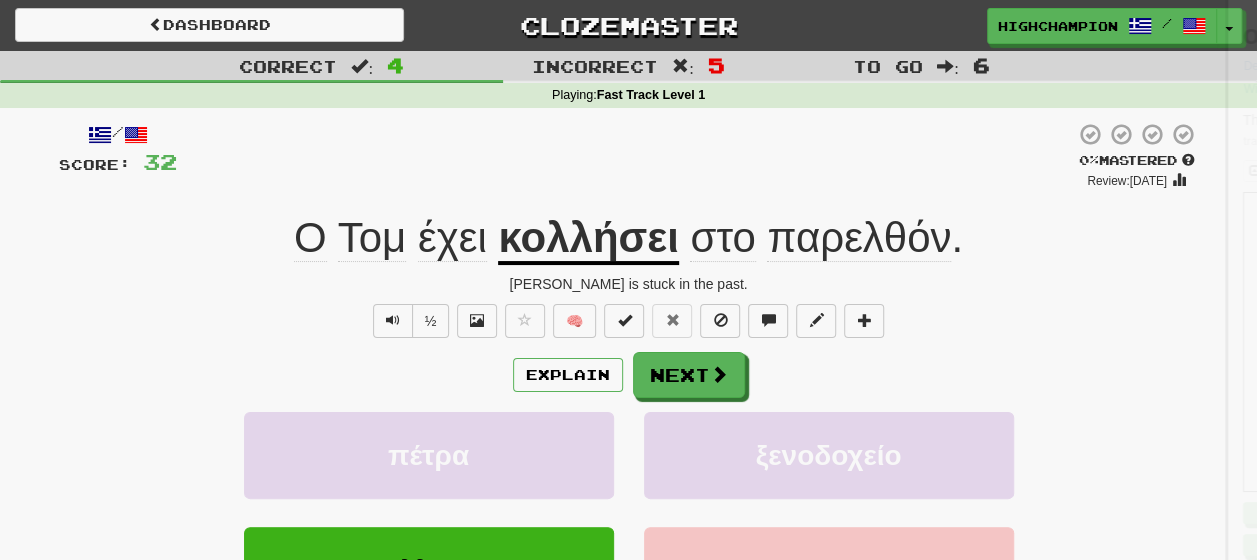 click on "στο" at bounding box center (722, 238) 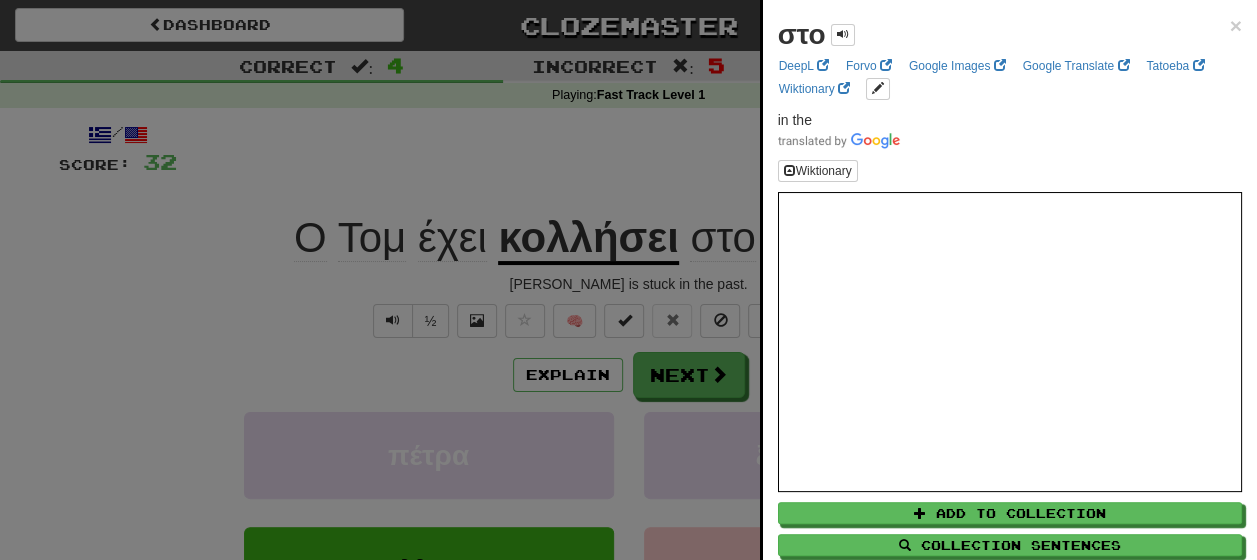 click at bounding box center [628, 280] 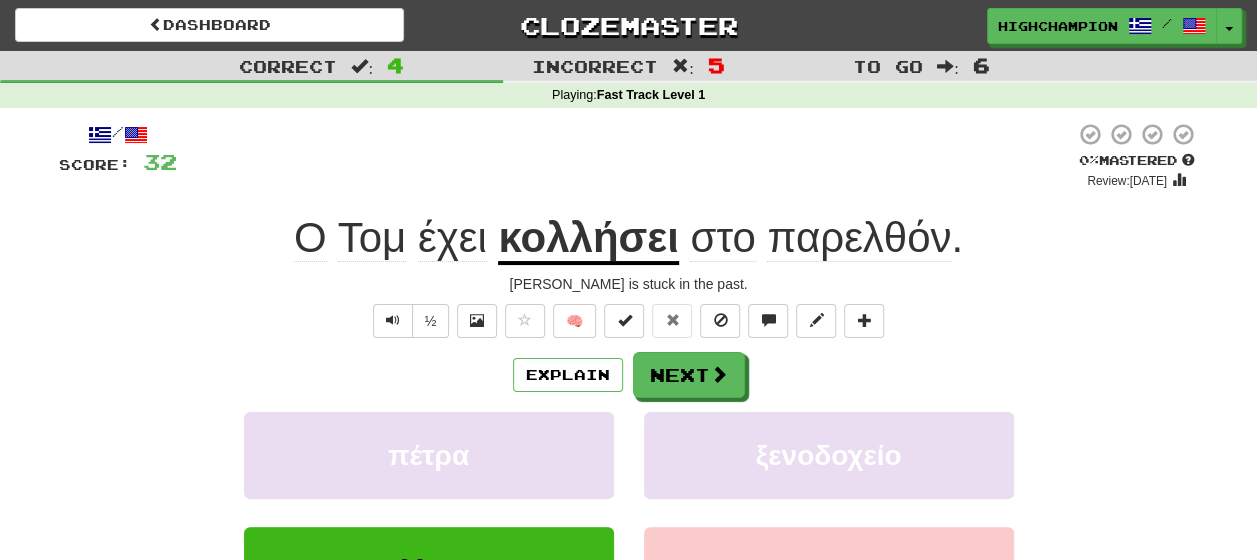 click on "παρελθόν" at bounding box center [859, 238] 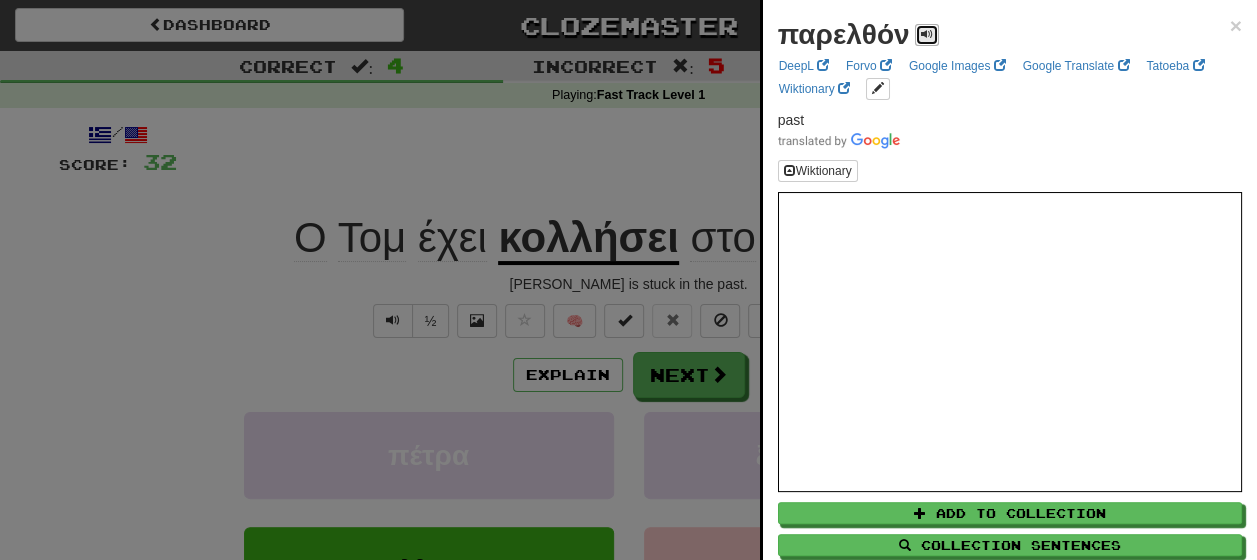 click at bounding box center (927, 34) 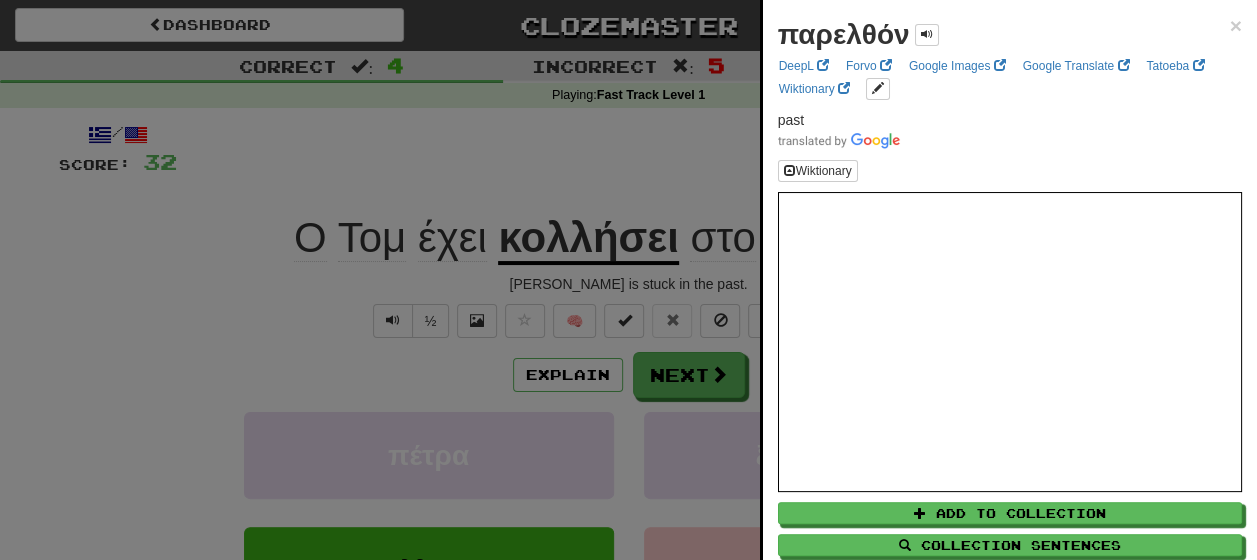 click at bounding box center (628, 280) 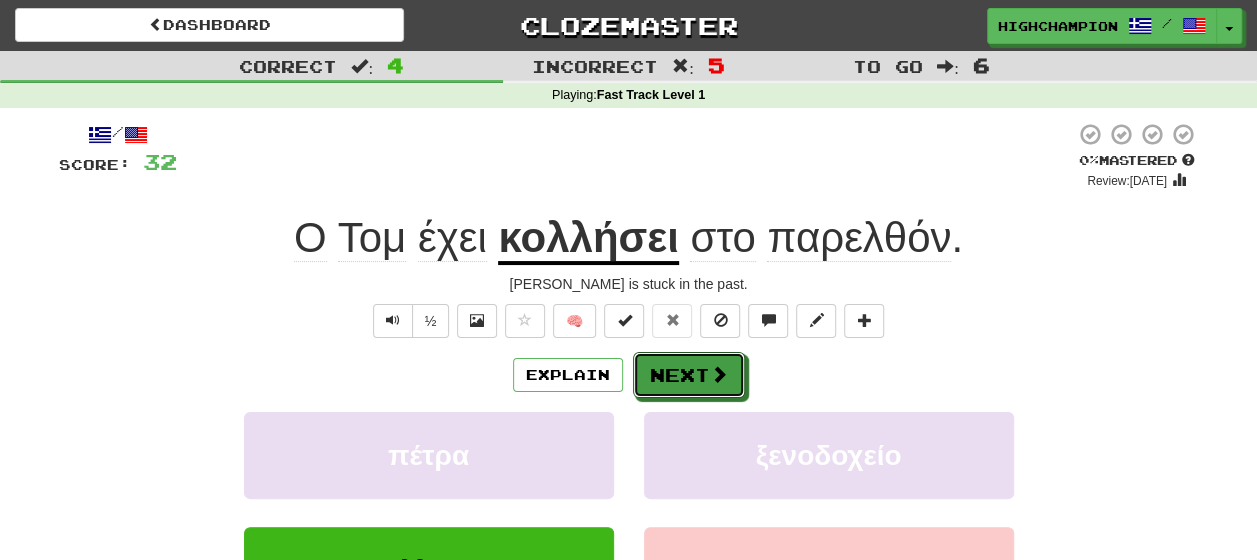 click on "Next" at bounding box center (689, 375) 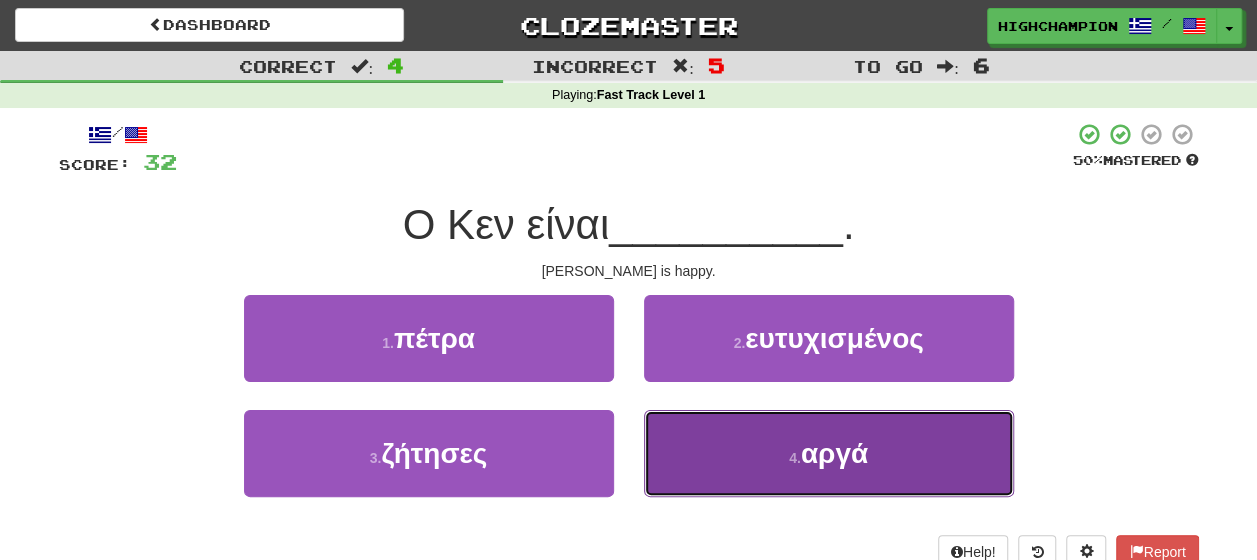 click on "4 .  αργά" at bounding box center [829, 453] 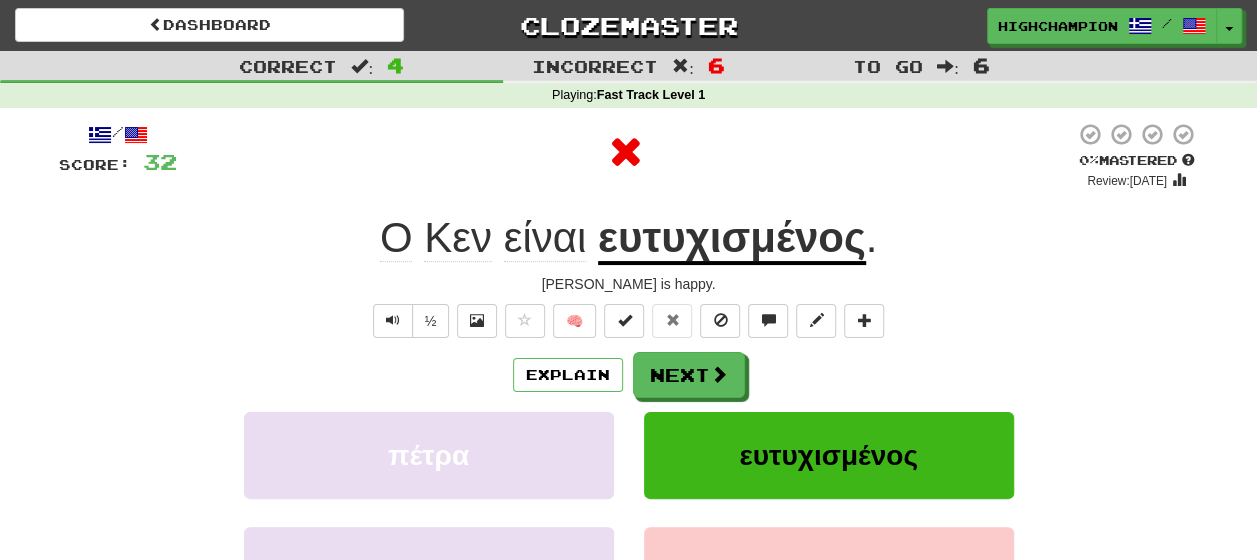 click on "Explain Next" at bounding box center (629, 375) 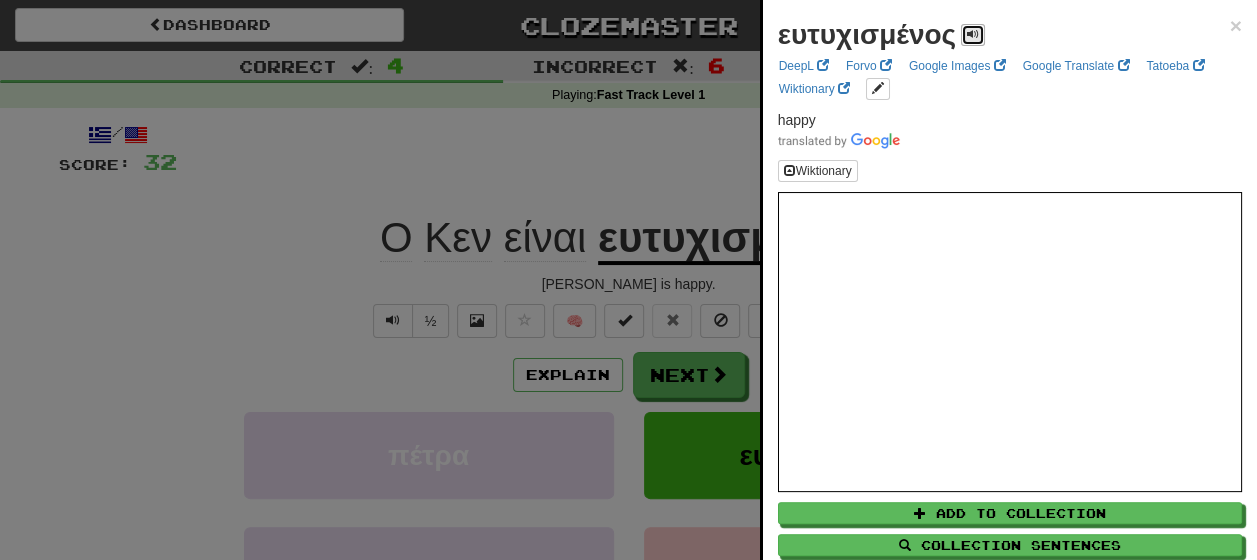 click at bounding box center (973, 35) 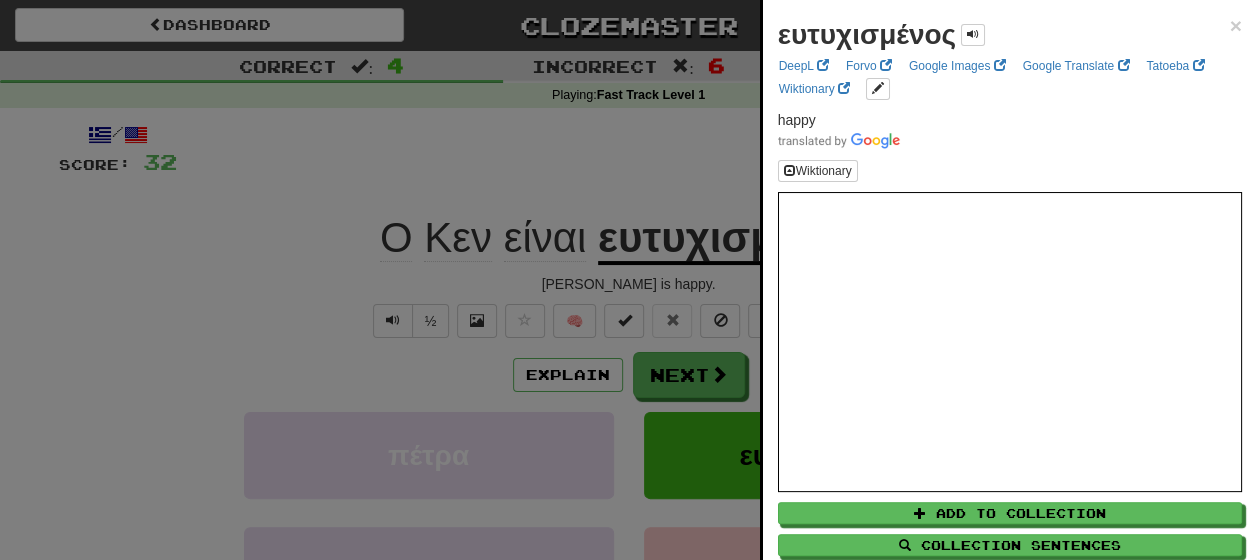 click at bounding box center [628, 280] 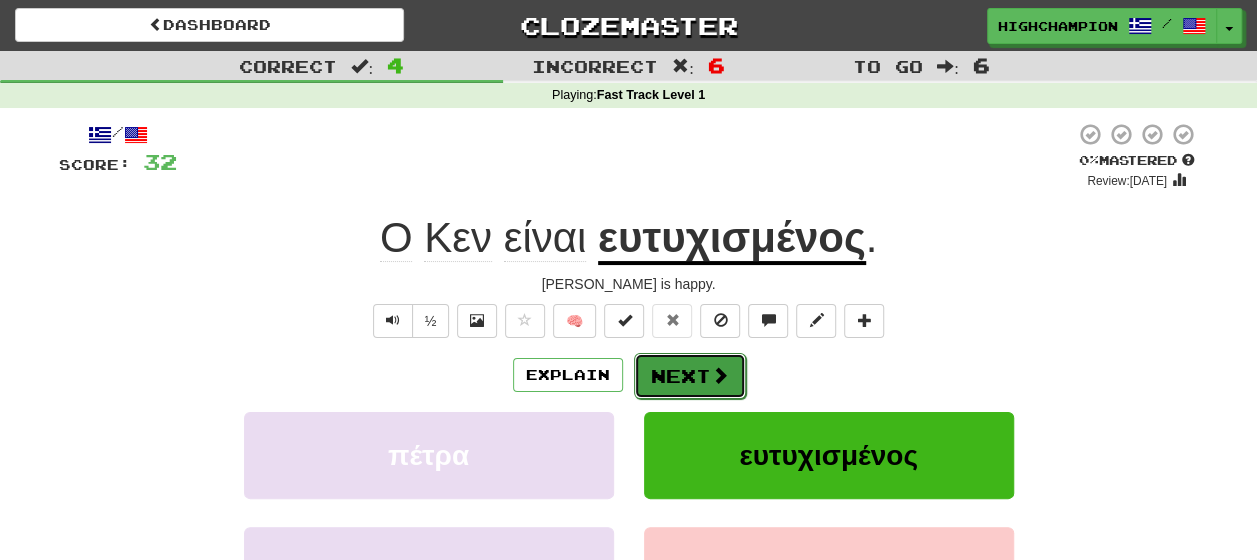 click on "Next" at bounding box center [690, 376] 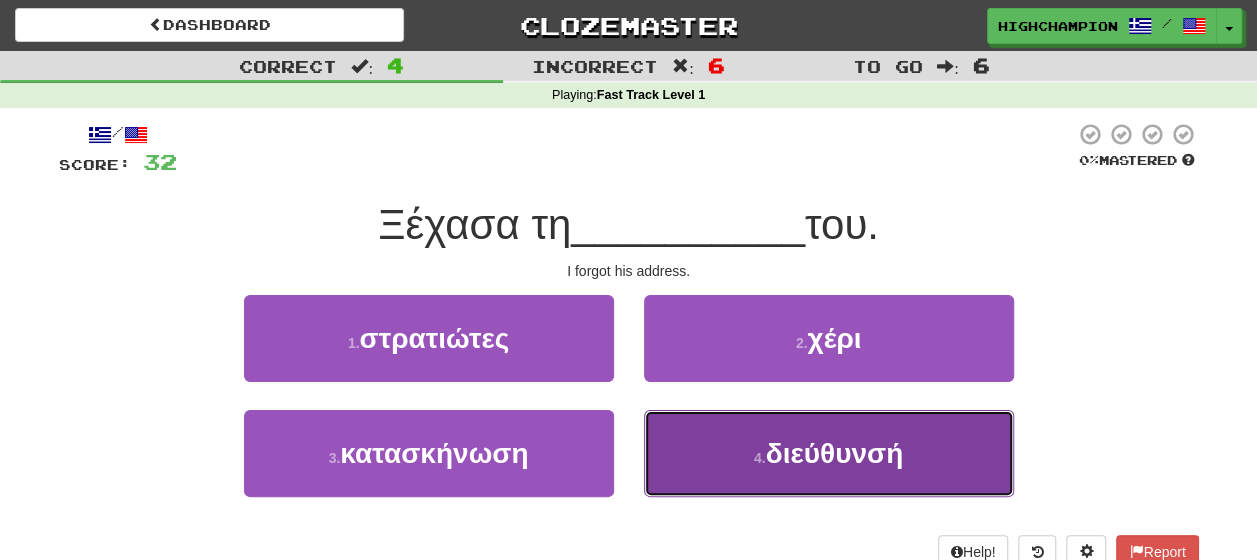 click on "διεύθυνσή" at bounding box center [835, 453] 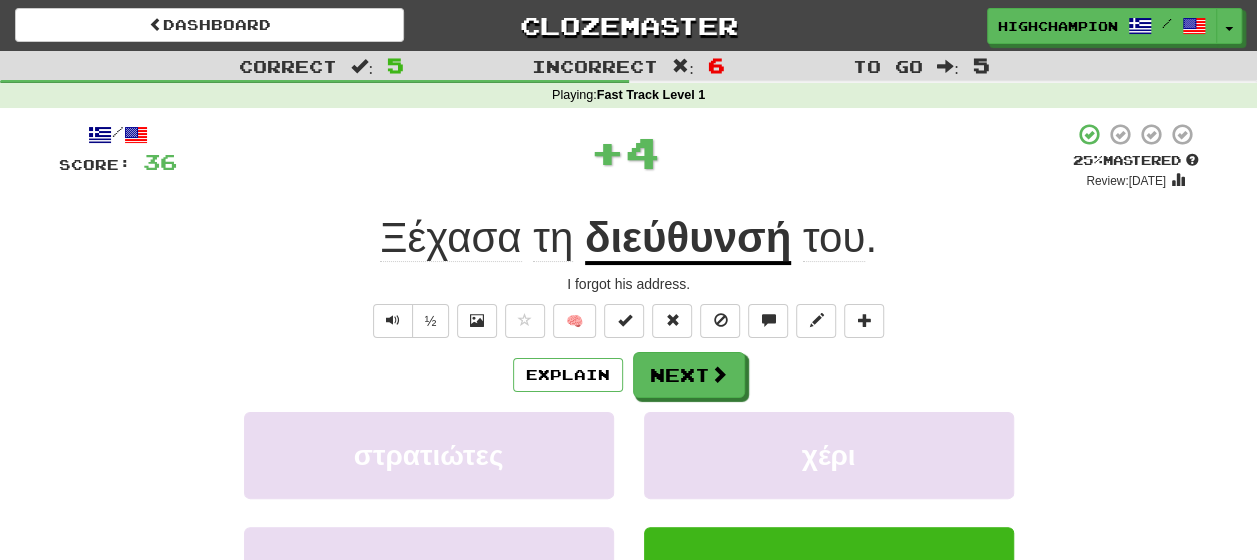 click on "Explain Next" at bounding box center [629, 375] 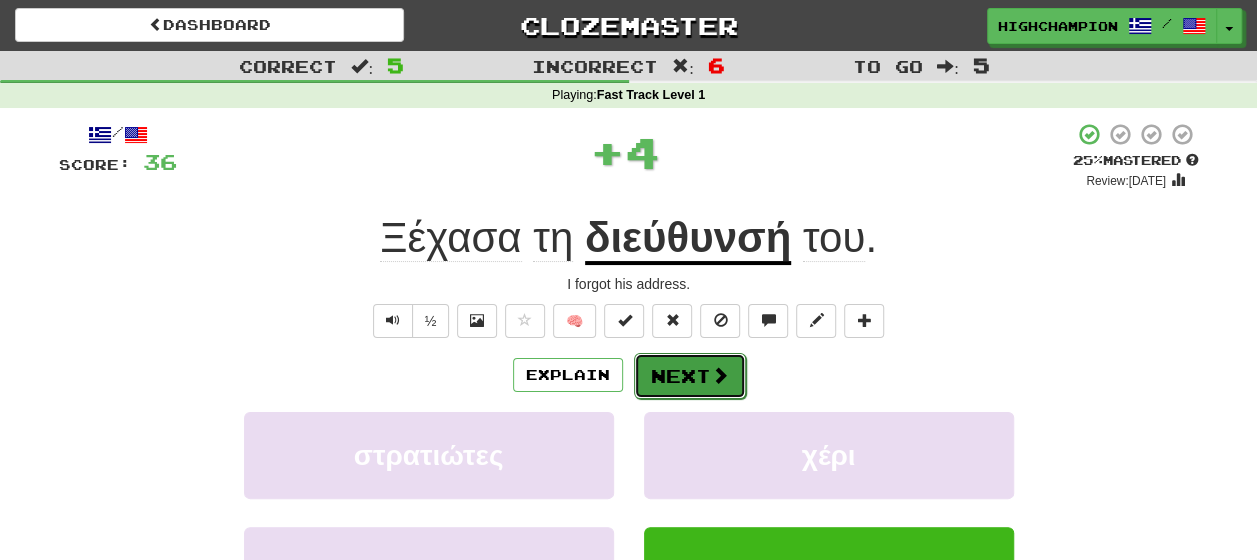 click on "Next" at bounding box center (690, 376) 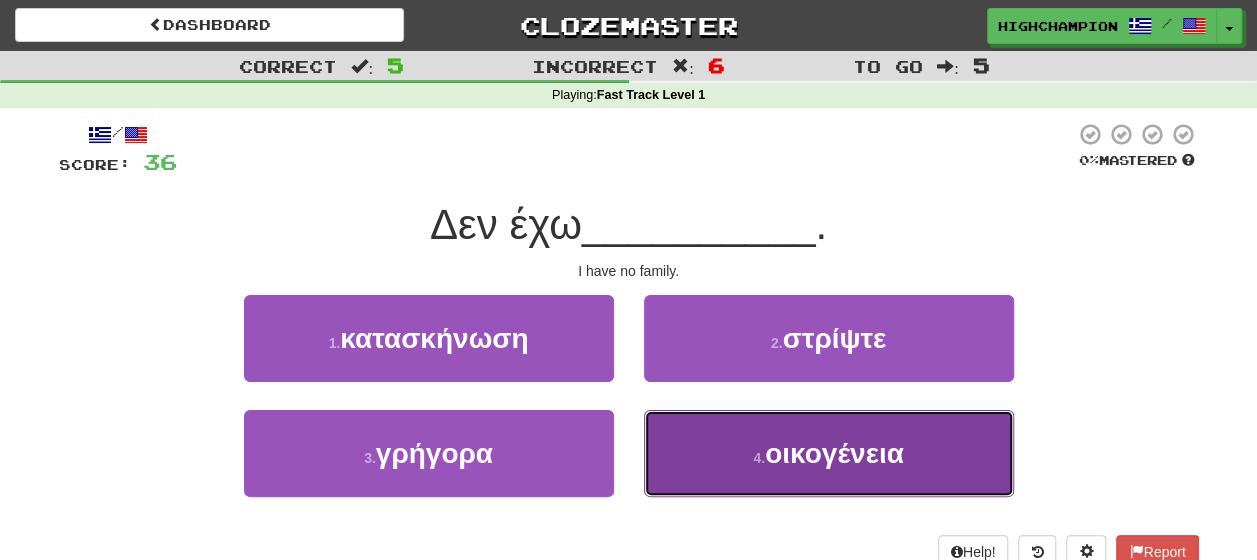 click on "οικογένεια" at bounding box center (834, 453) 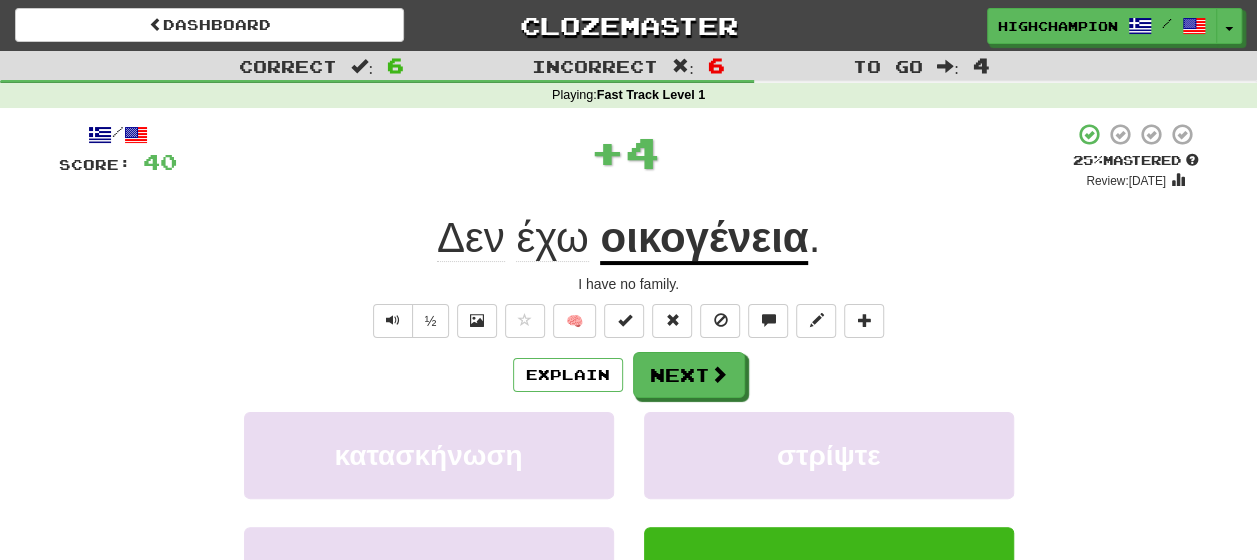 click on "Explain Next" at bounding box center (629, 375) 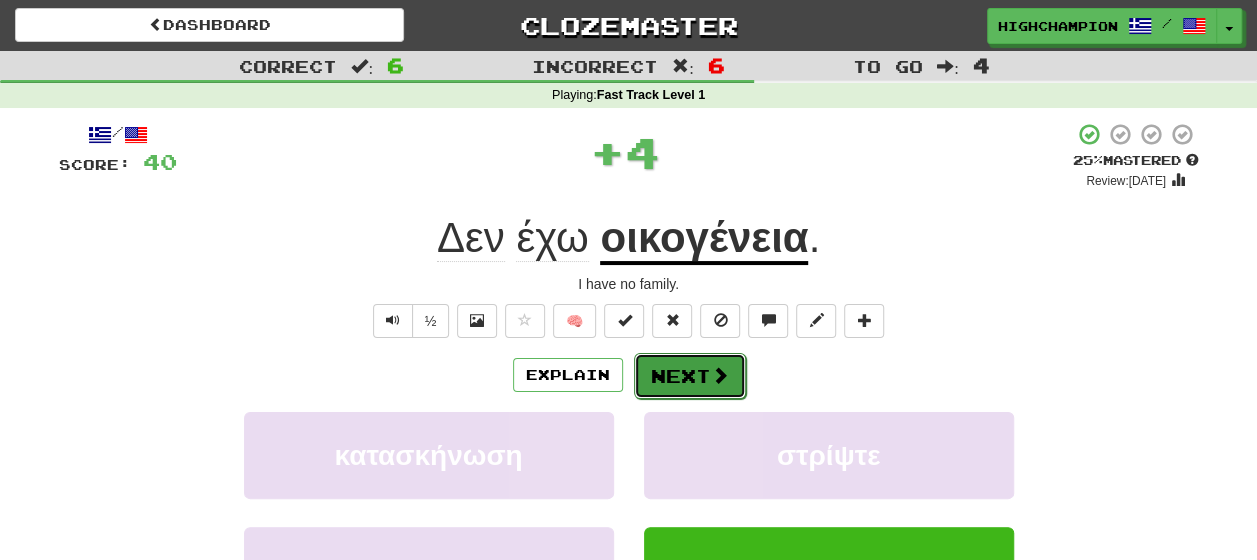 click on "Next" at bounding box center [690, 376] 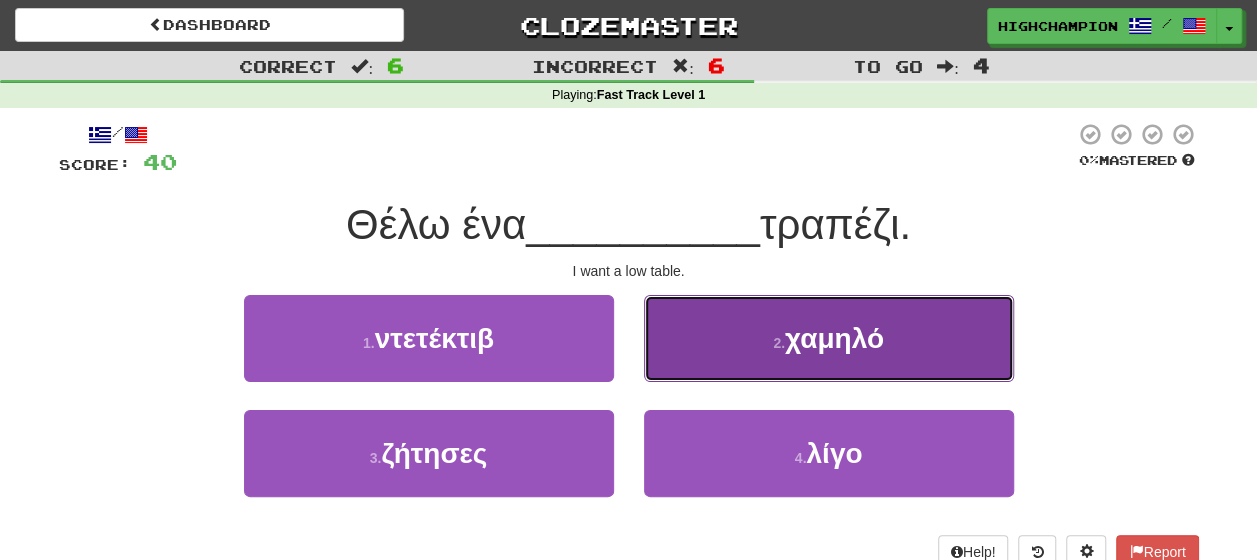 click on "2 .  χαμηλό" at bounding box center [829, 338] 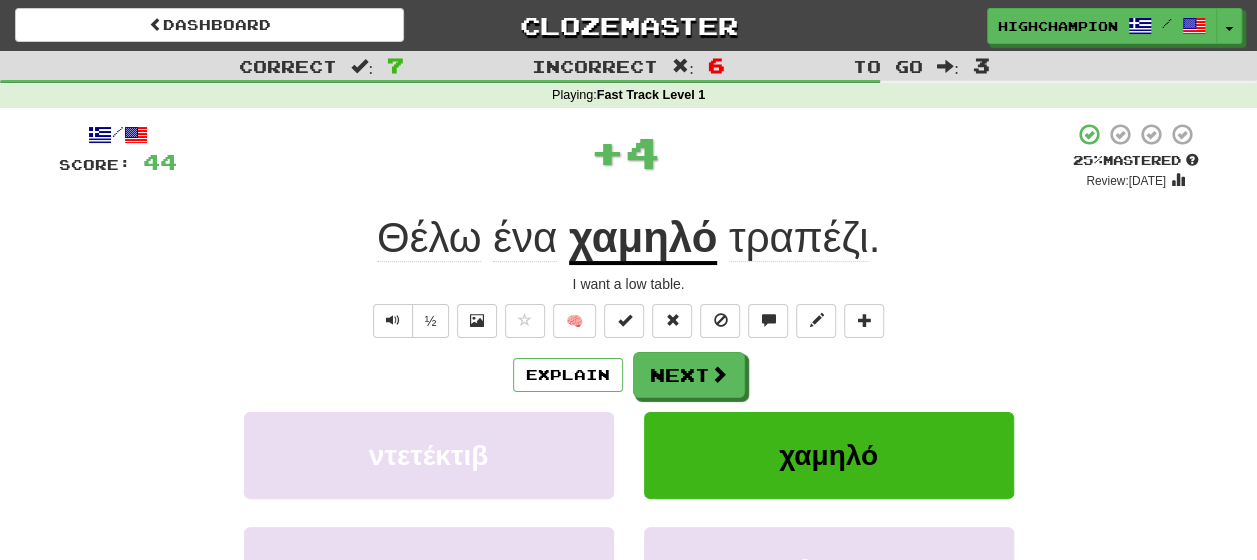 click on "Explain Next" at bounding box center [629, 375] 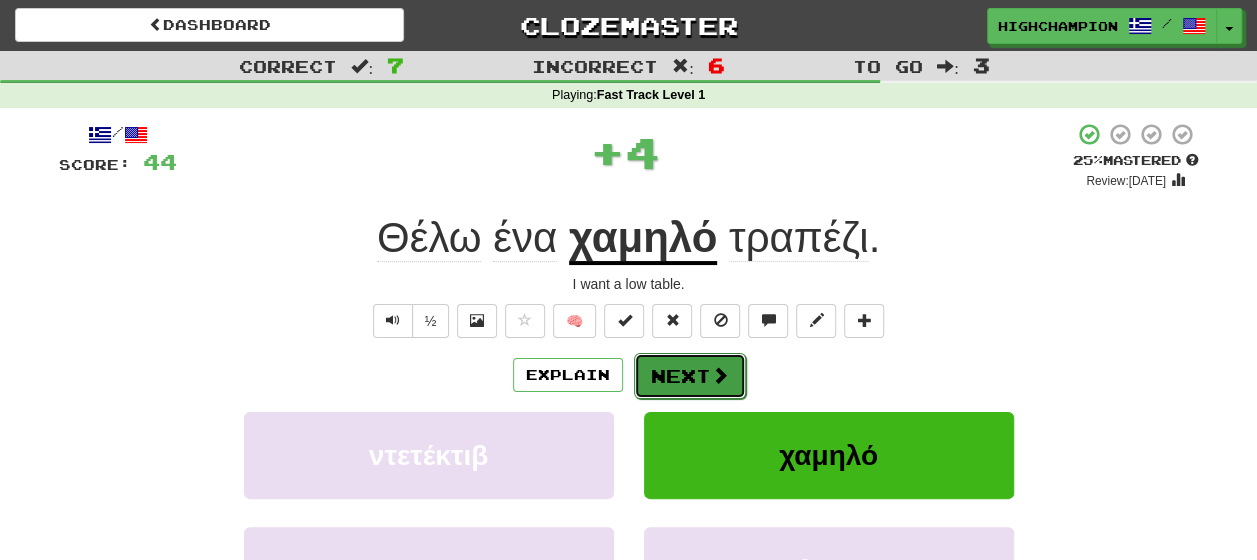 click on "Next" at bounding box center [690, 376] 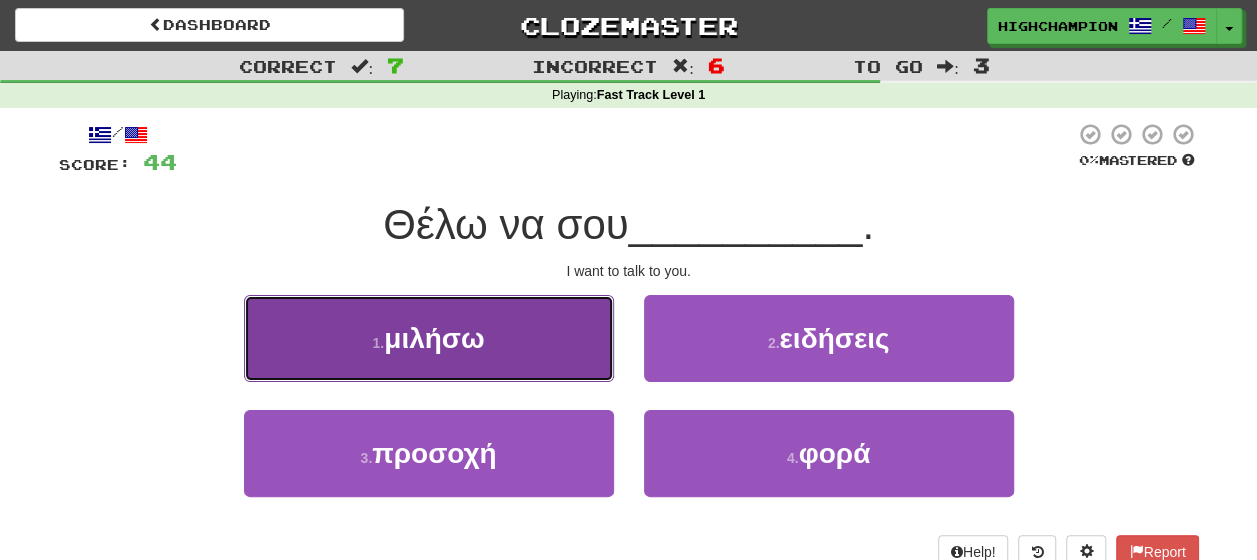 click on "1 .  μιλήσω" at bounding box center (429, 338) 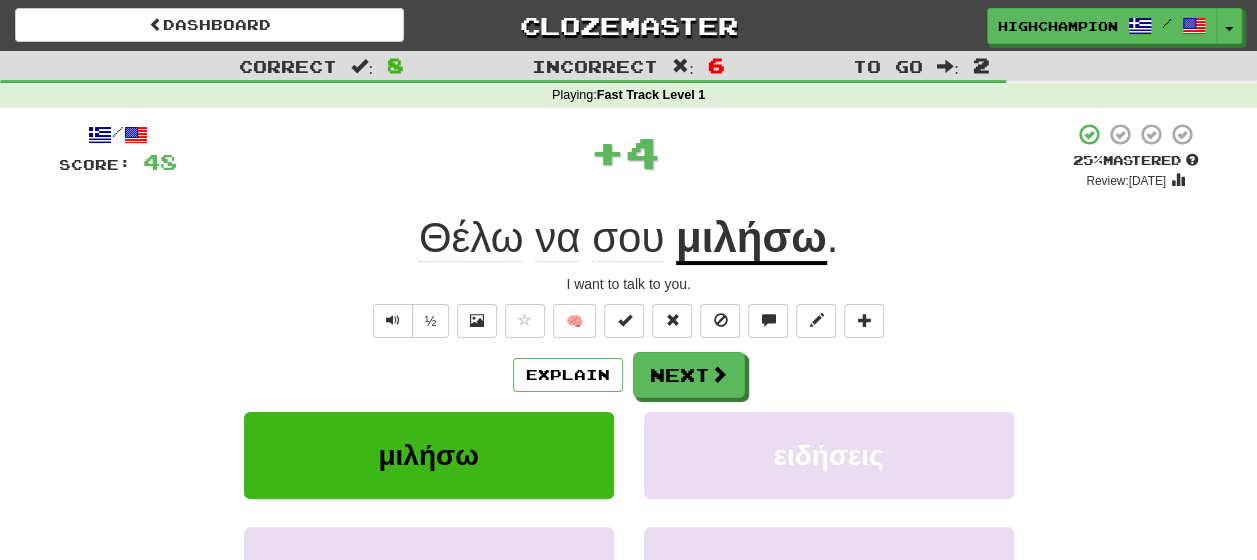 click on "Explain Next" at bounding box center (629, 375) 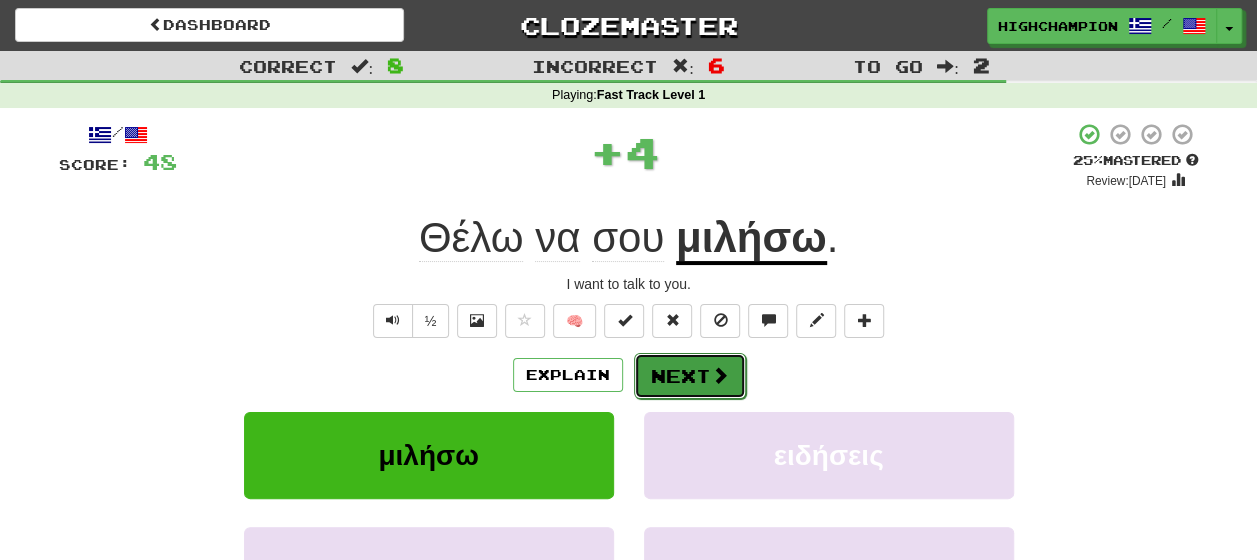click on "Next" at bounding box center (690, 376) 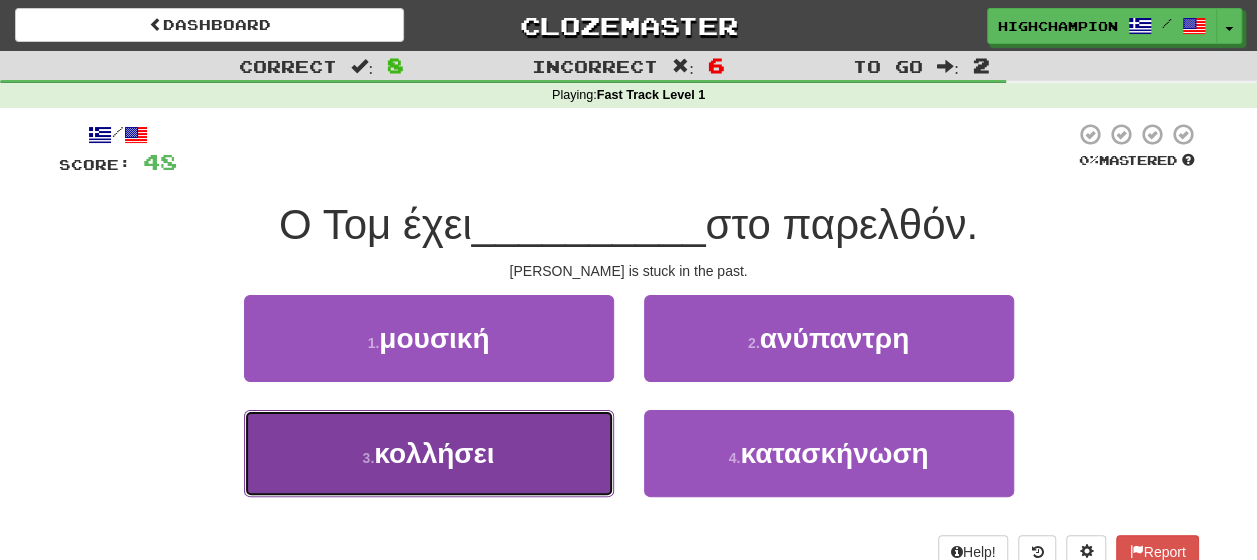 click on "κολλήσει" at bounding box center (434, 453) 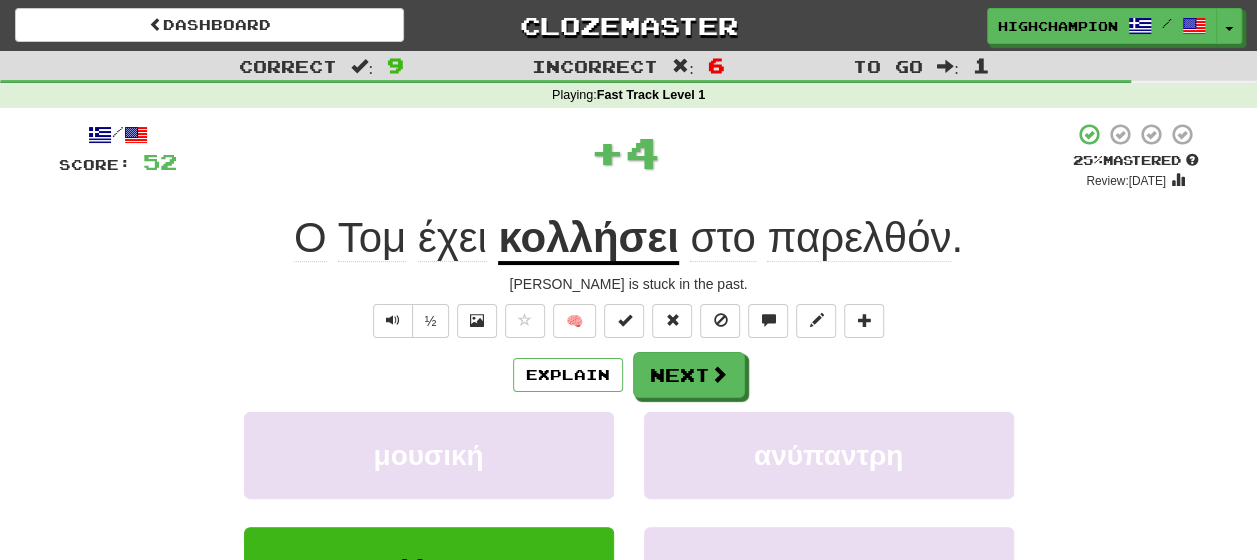 click on "Explain Next" at bounding box center [629, 375] 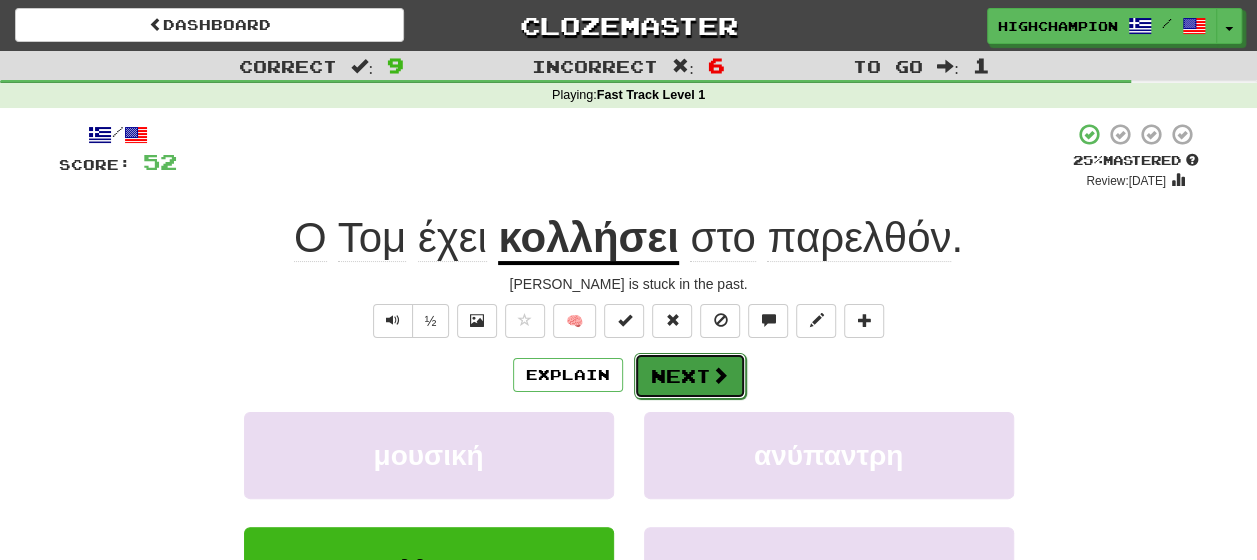 click on "Next" at bounding box center (690, 376) 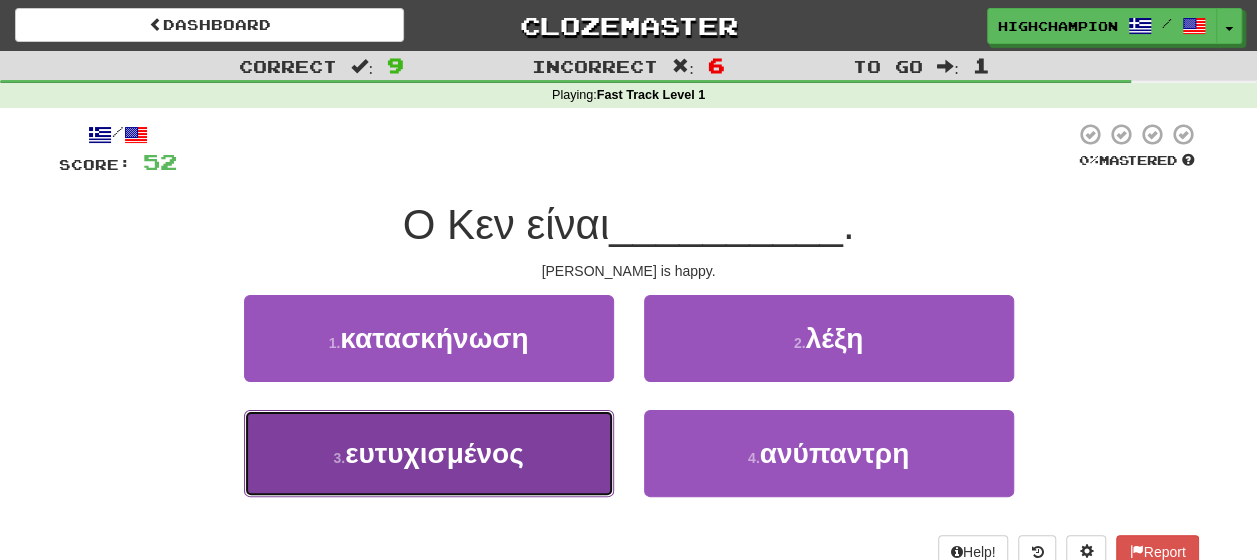 click on "3 .  ευτυχισμένος" at bounding box center (429, 453) 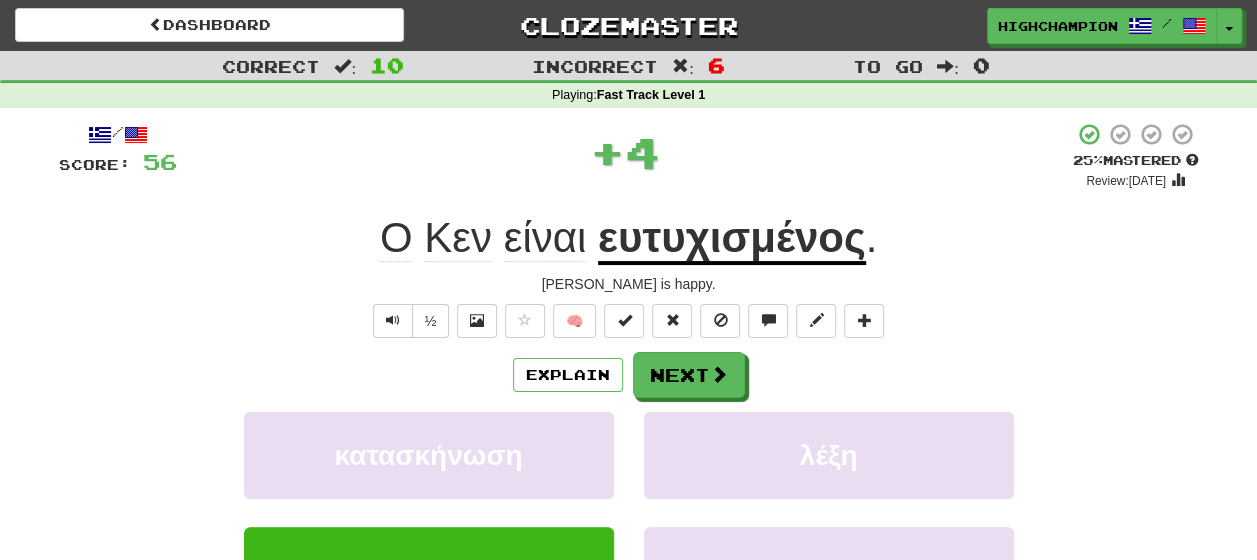click on "Explain Next" at bounding box center (629, 375) 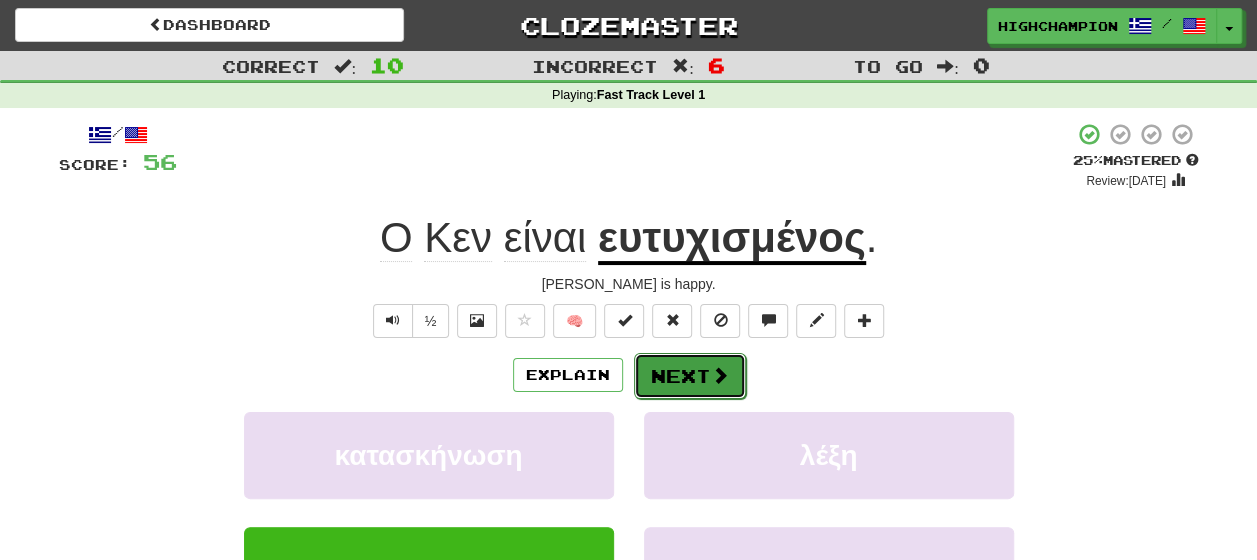 click on "Next" at bounding box center (690, 376) 